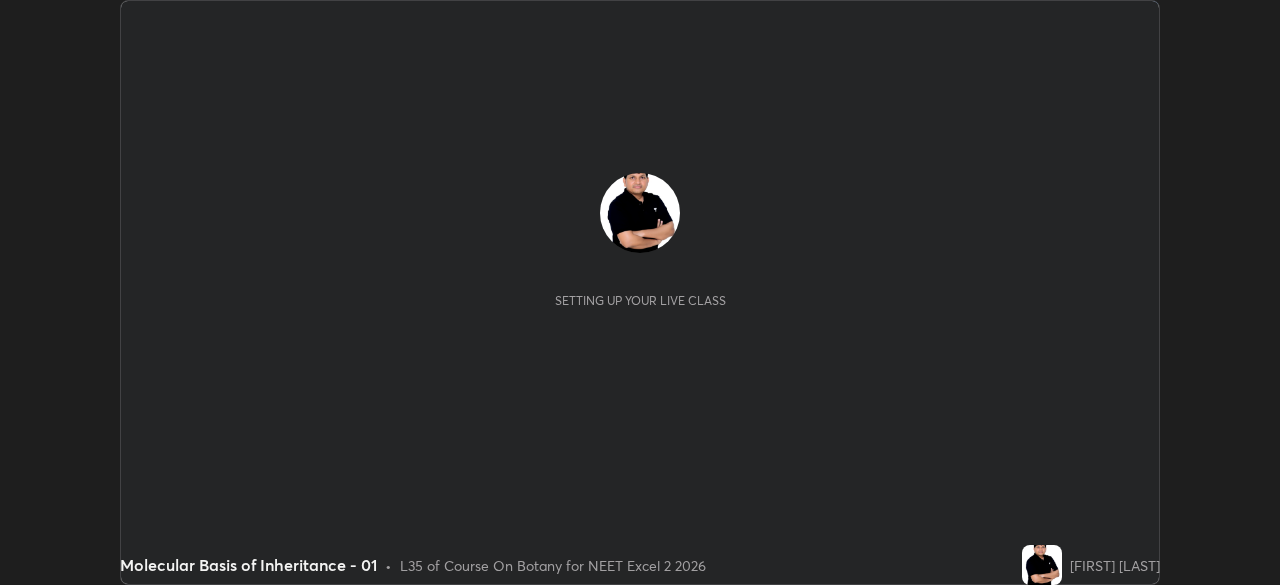 scroll, scrollTop: 0, scrollLeft: 0, axis: both 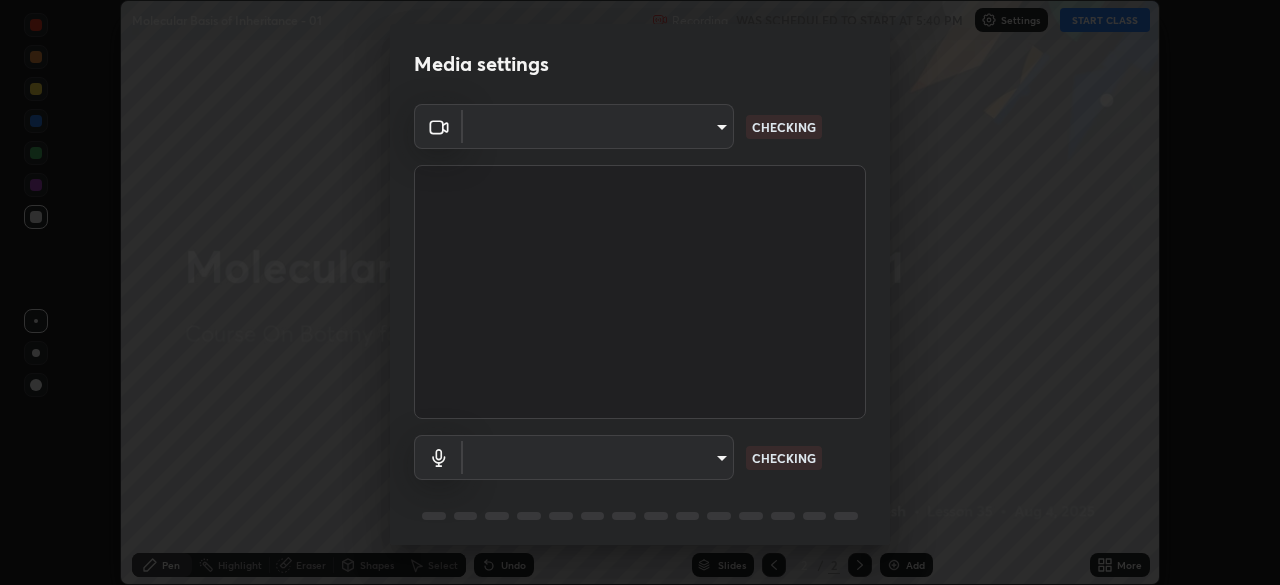 type on "c08bce05bf8d5aea718a1be68f52da0599af41aa0cc24399225b9d00f0db6711" 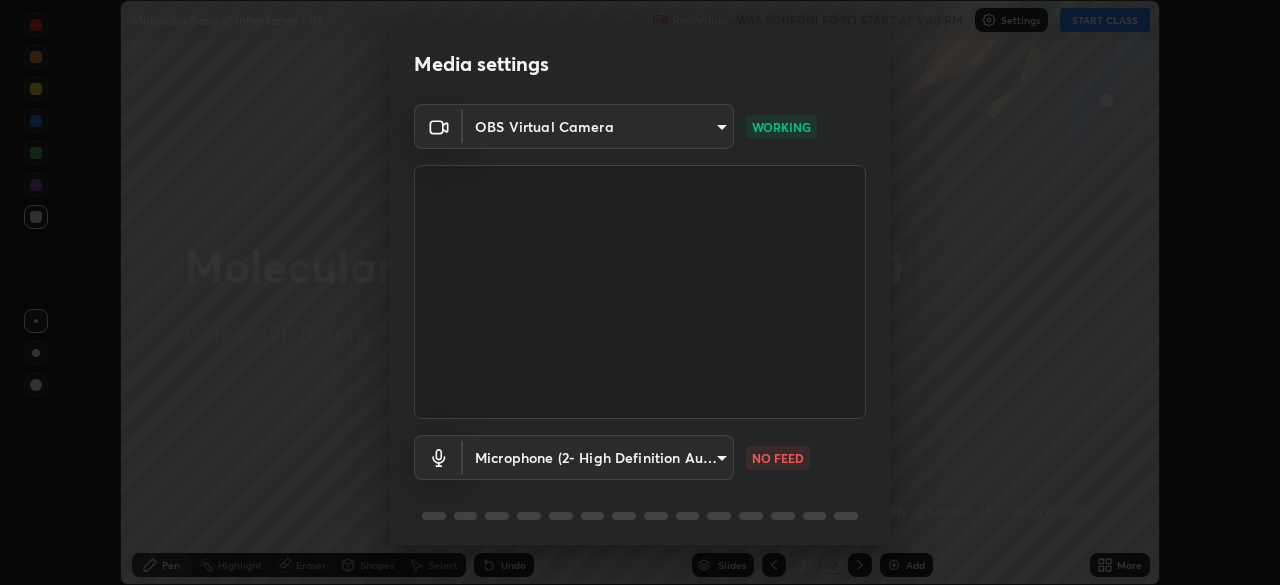 scroll, scrollTop: 71, scrollLeft: 0, axis: vertical 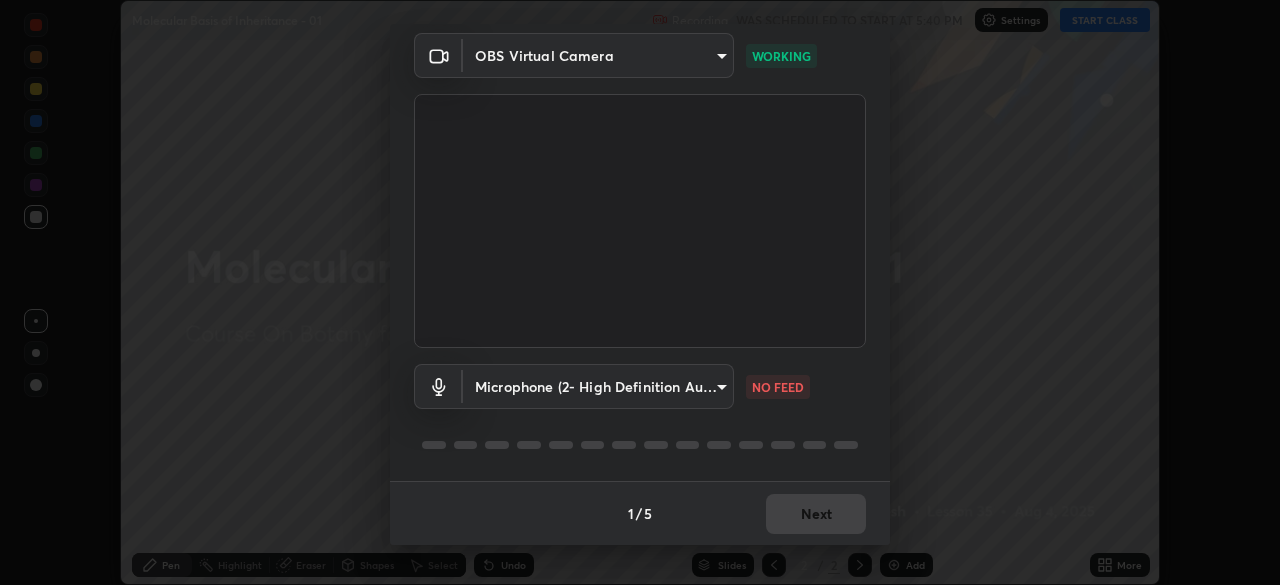 click on "Erase all Molecular Basis of Inheritance - 01 Recording WAS SCHEDULED TO START AT  5:40 PM Settings START CLASS Setting up your live class Molecular Basis of Inheritance - 01 • L35 of Course On Botany for NEET Excel 2 2026 [FIRST] [LAST] Pen Highlight Eraser Shapes Select Undo Slides 2 / 2 Add More No doubts shared Encourage your learners to ask a doubt for better clarity Report an issue Reason for reporting Buffering Chat not working Audio - Video sync issue Educator video quality low ​ Attach an image Report Media settings OBS Virtual Camera c08bce05bf8d5aea718a1be68f52da0599af41aa0cc24399225b9d00f0db6711 WORKING Microphone (2- High Definition Audio Device) f62e13f0dc2c211b2e31b7d04ee83dbf57bd85d8f499c87d3582929809dfa27d NO FEED 1 / 5 Next" at bounding box center (640, 292) 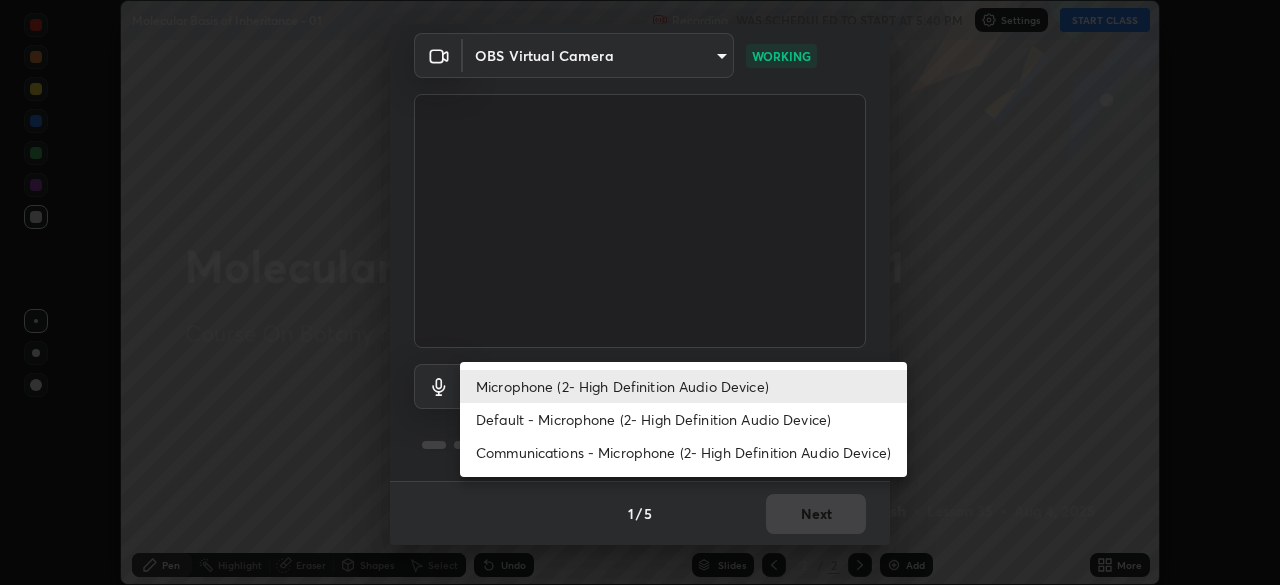 click on "Default - Microphone (2- High Definition Audio Device)" at bounding box center [683, 419] 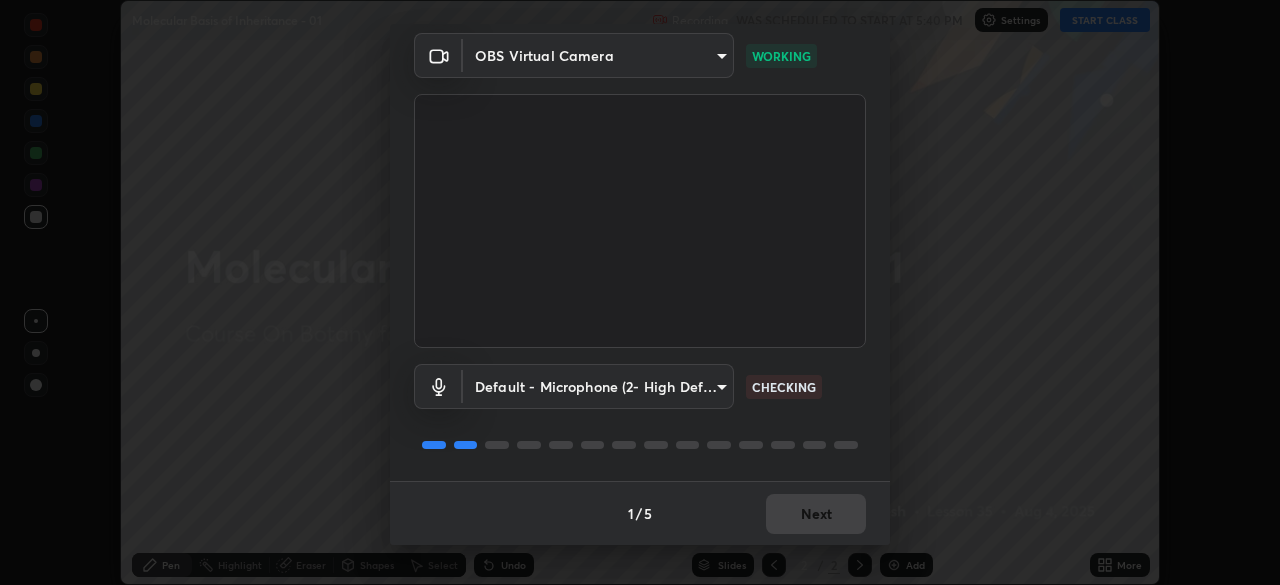 click on "Erase all Molecular Basis of Inheritance - 01 Recording WAS SCHEDULED TO START AT  5:40 PM Settings START CLASS Setting up your live class Molecular Basis of Inheritance - 01 • L35 of Course On Botany for NEET Excel 2 2026 [FIRST] [LAST] Pen Highlight Eraser Shapes Select Undo Slides 2 / 2 Add More No doubts shared Encourage your learners to ask a doubt for better clarity Report an issue Reason for reporting Buffering Chat not working Audio - Video sync issue Educator video quality low ​ Attach an image Report Media settings OBS Virtual Camera c08bce05bf8d5aea718a1be68f52da0599af41aa0cc24399225b9d00f0db6711 WORKING Default - Microphone (2- High Definition Audio Device) default CHECKING 1 / 5 Next" at bounding box center (640, 292) 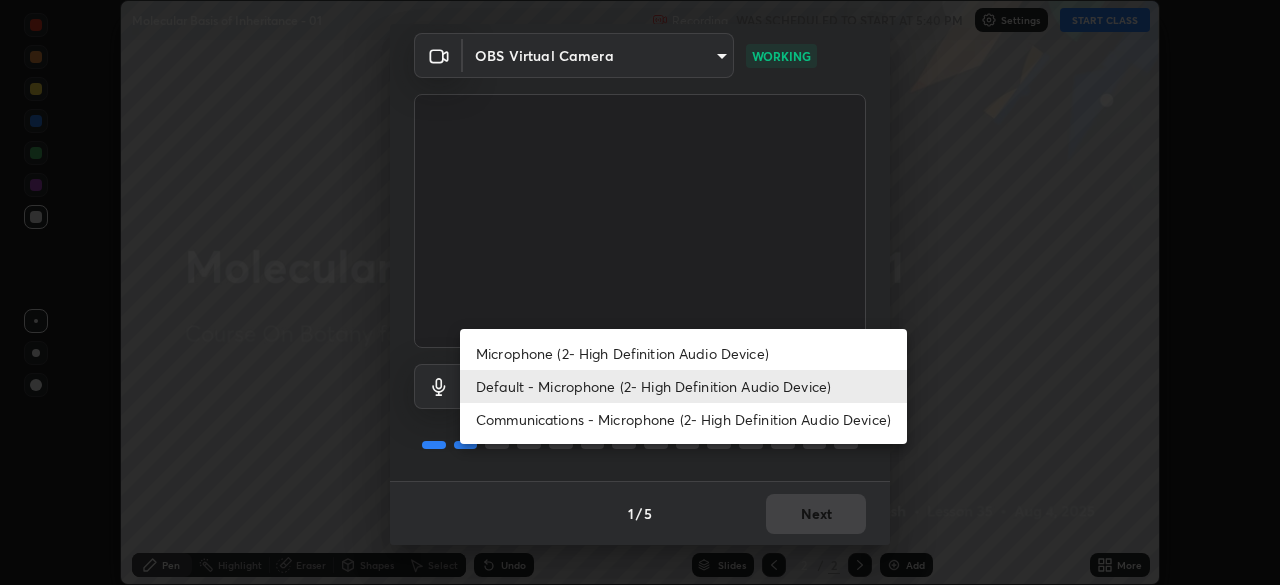 click on "Microphone (2- High Definition Audio Device)" at bounding box center (683, 353) 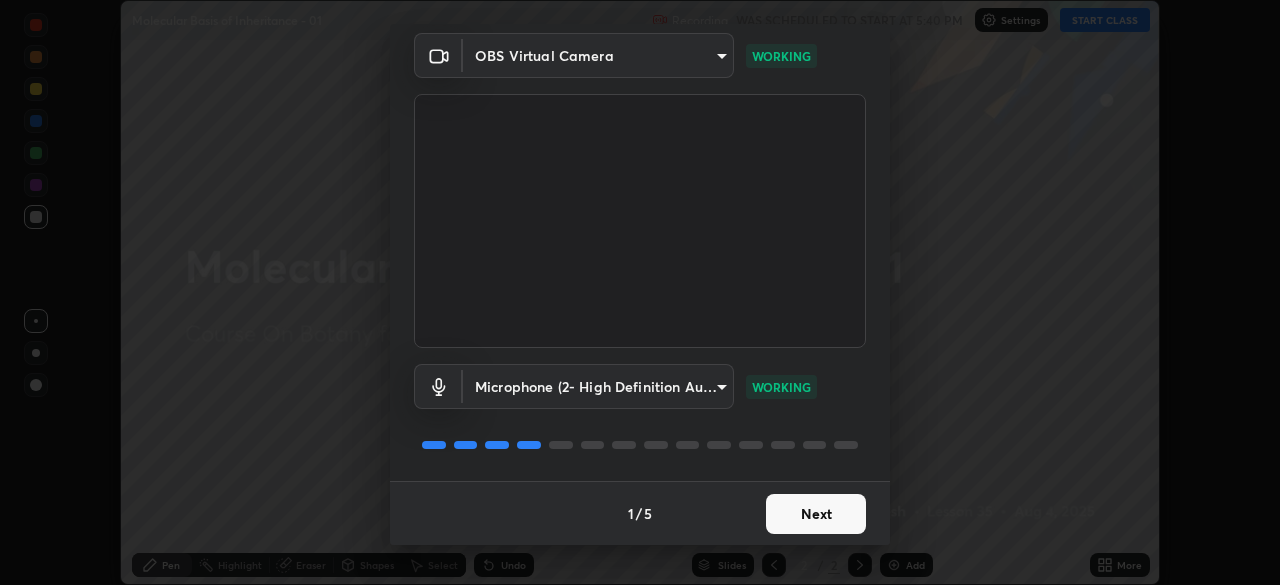 click on "Next" at bounding box center (816, 514) 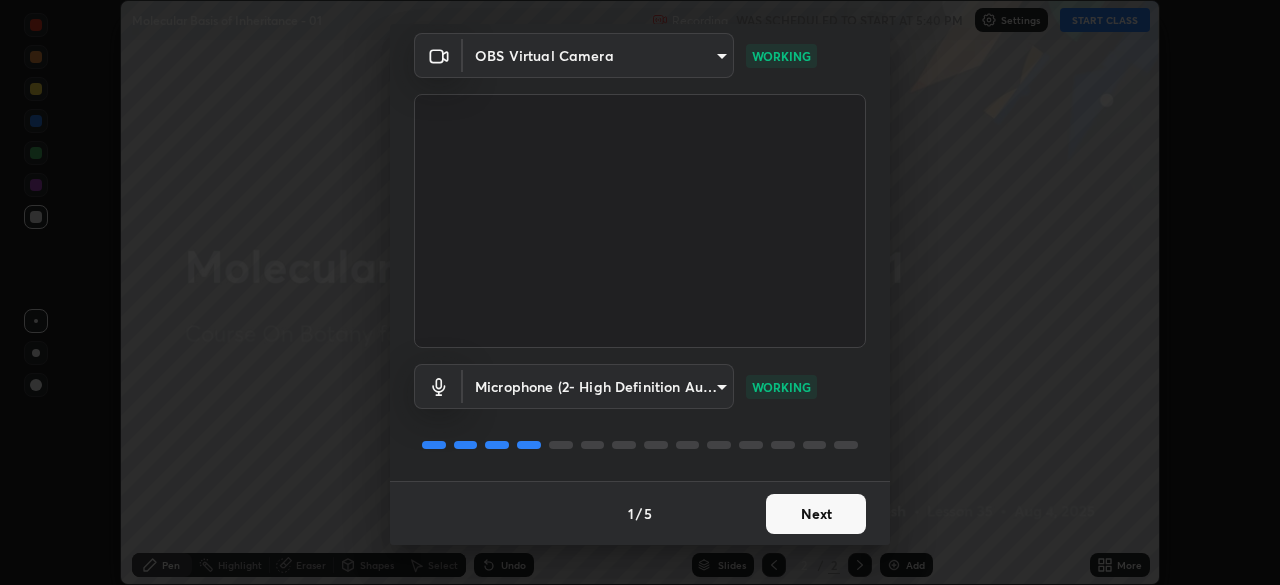 scroll, scrollTop: 0, scrollLeft: 0, axis: both 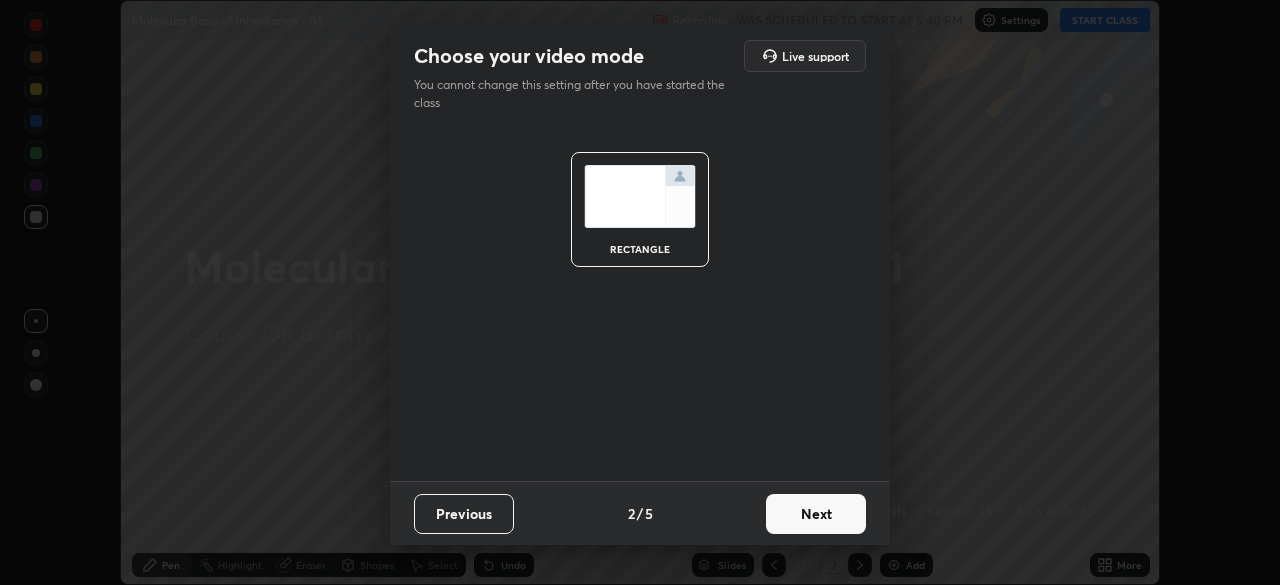 click on "Next" at bounding box center [816, 514] 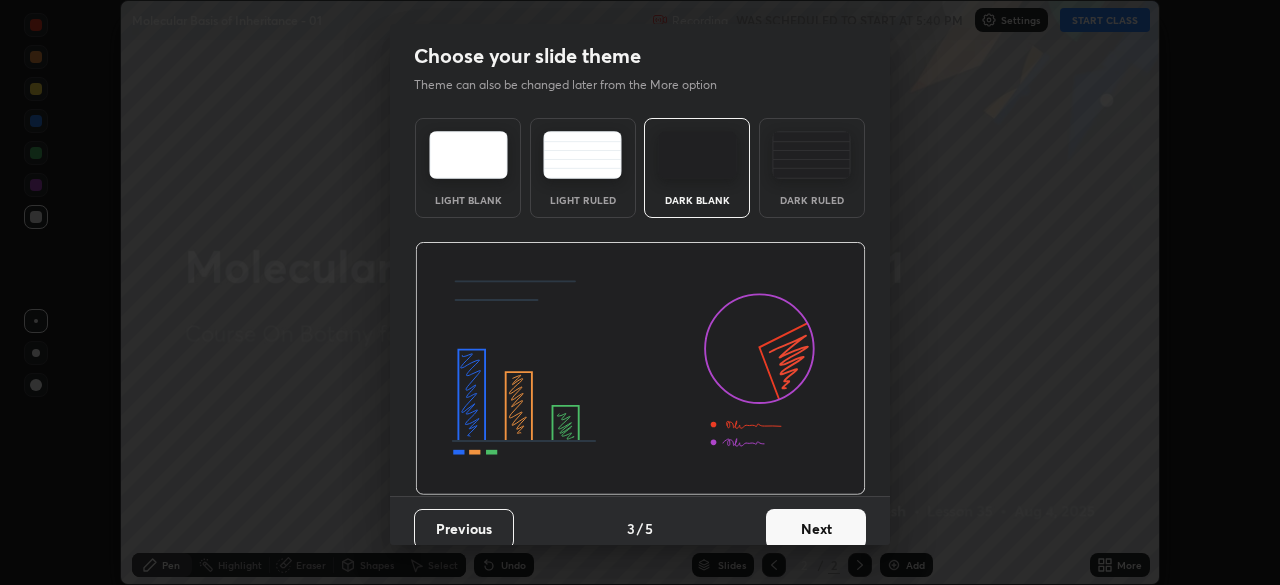 click on "Next" at bounding box center [816, 529] 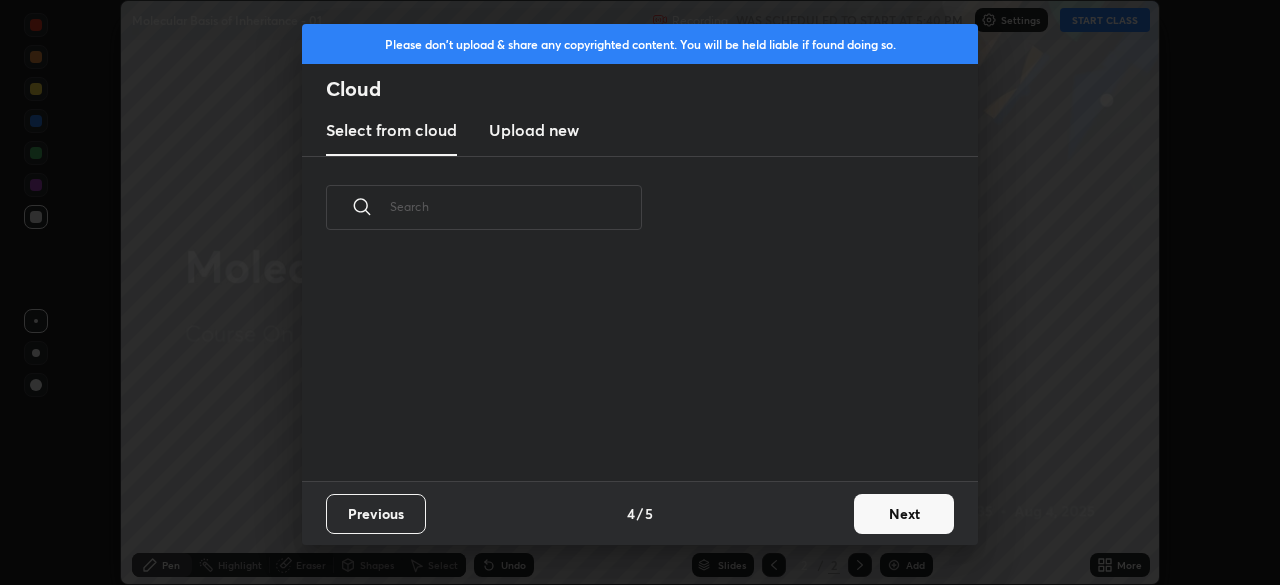click on "Next" at bounding box center (904, 514) 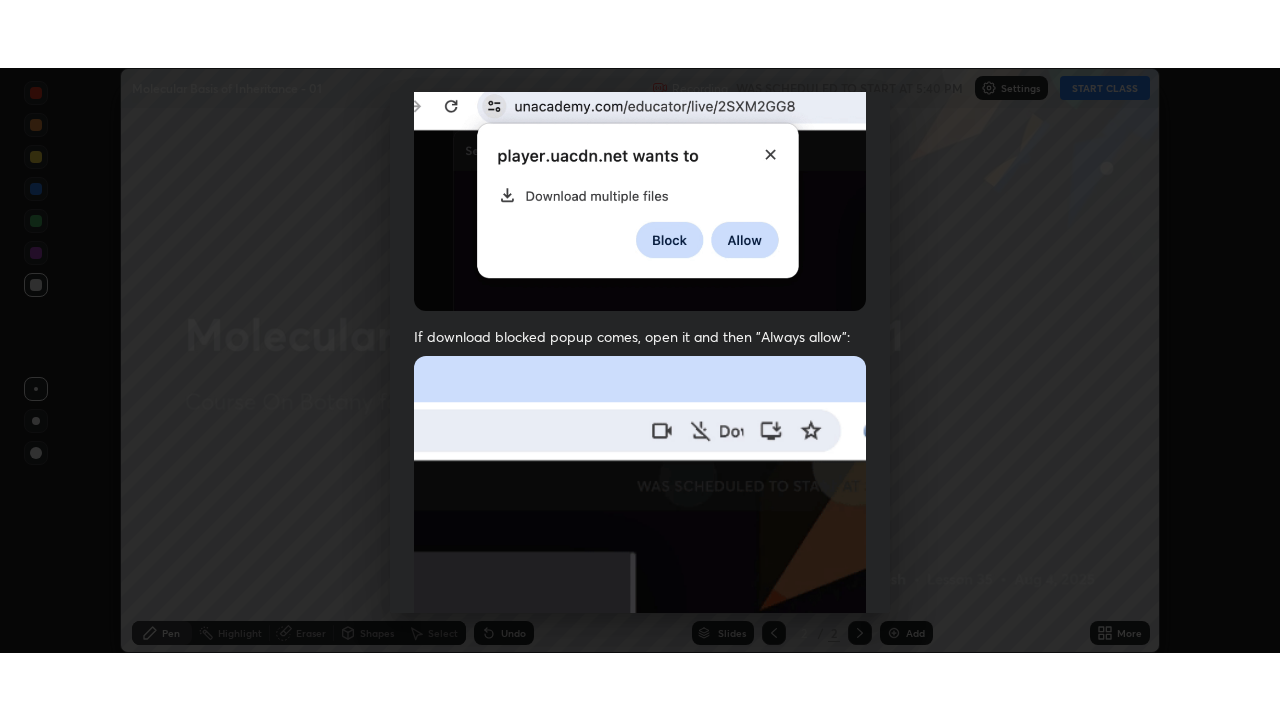 scroll, scrollTop: 479, scrollLeft: 0, axis: vertical 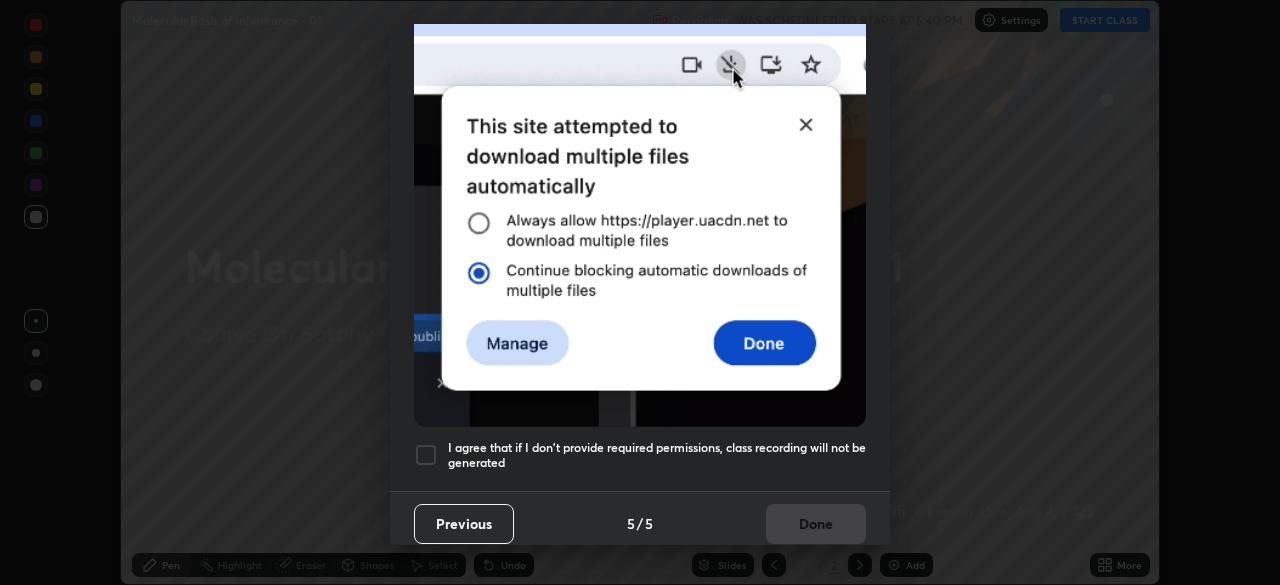 click at bounding box center (426, 455) 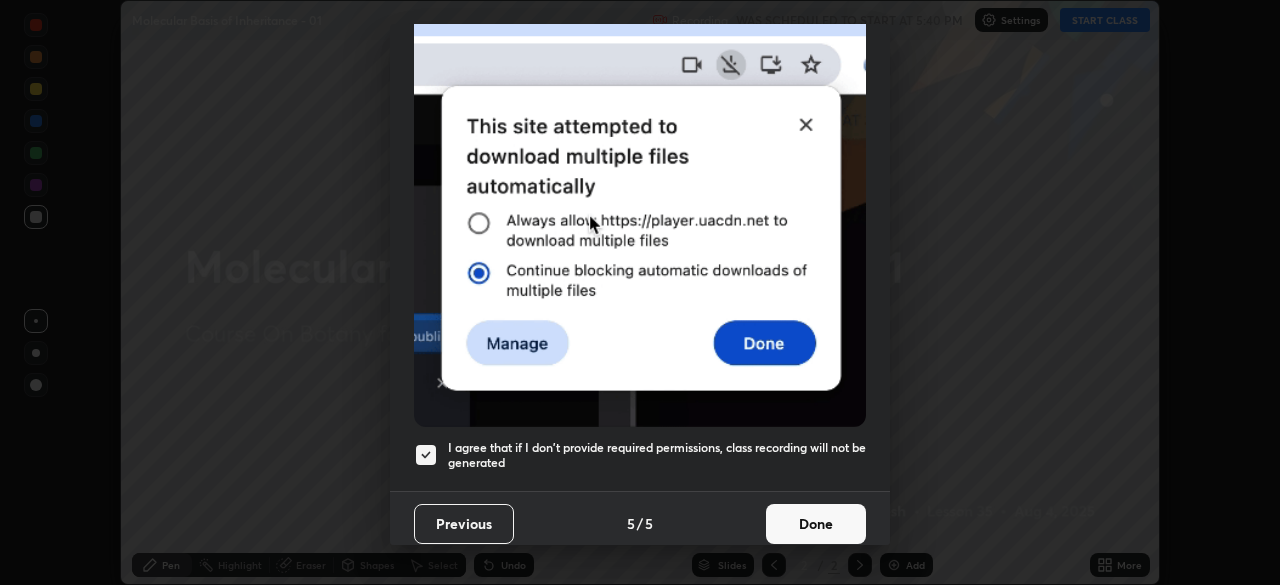 click on "Done" at bounding box center [816, 524] 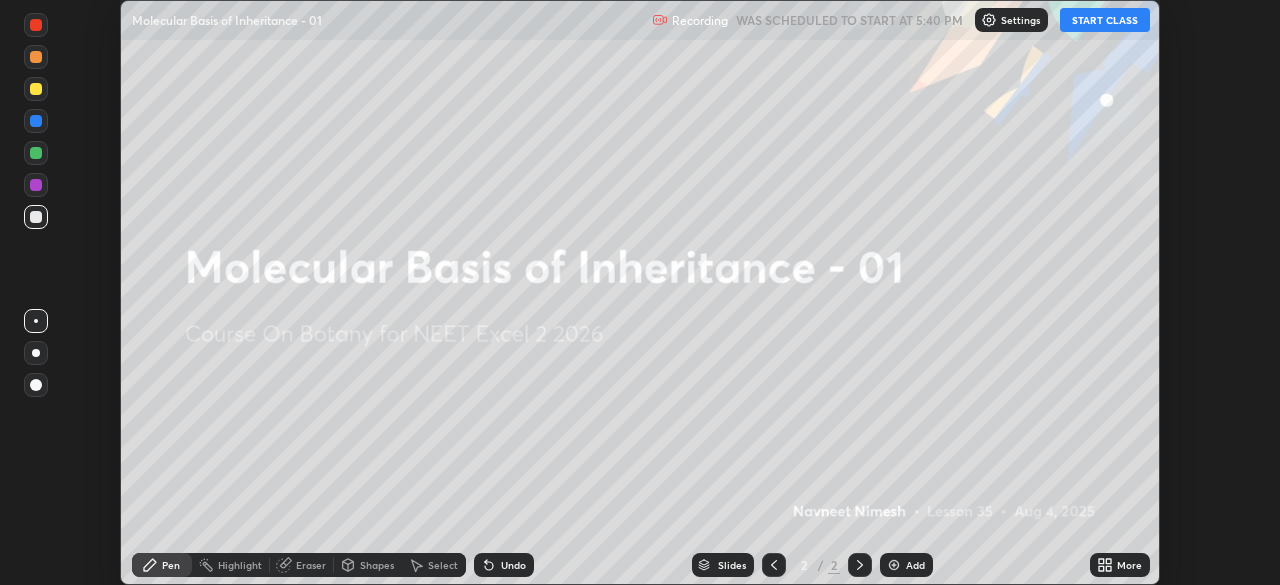 click 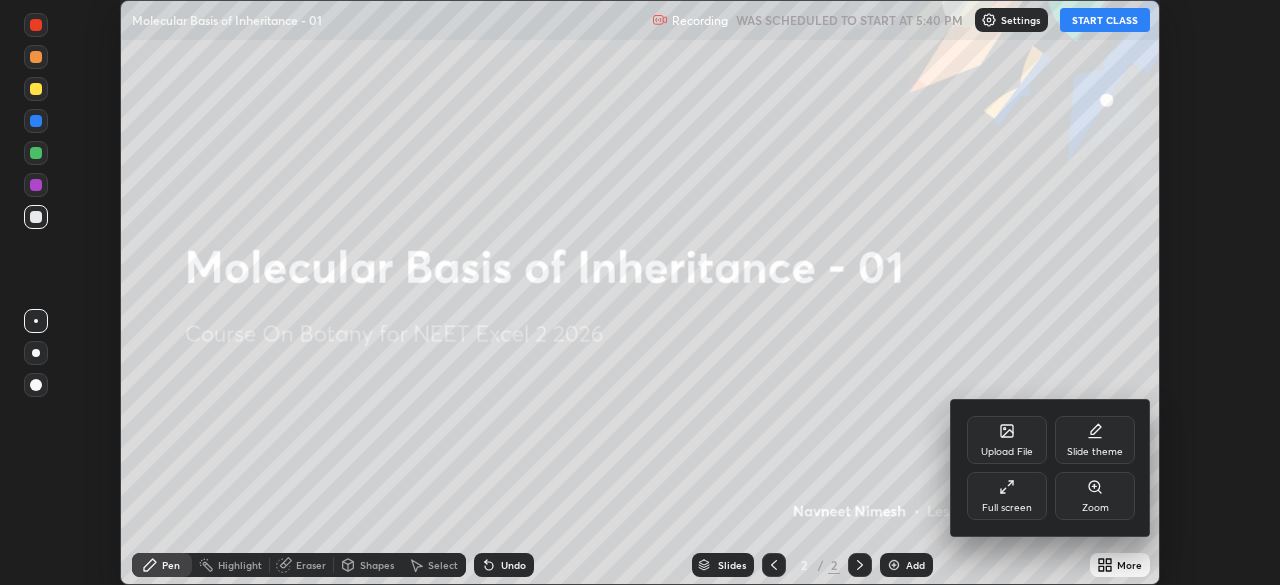 click 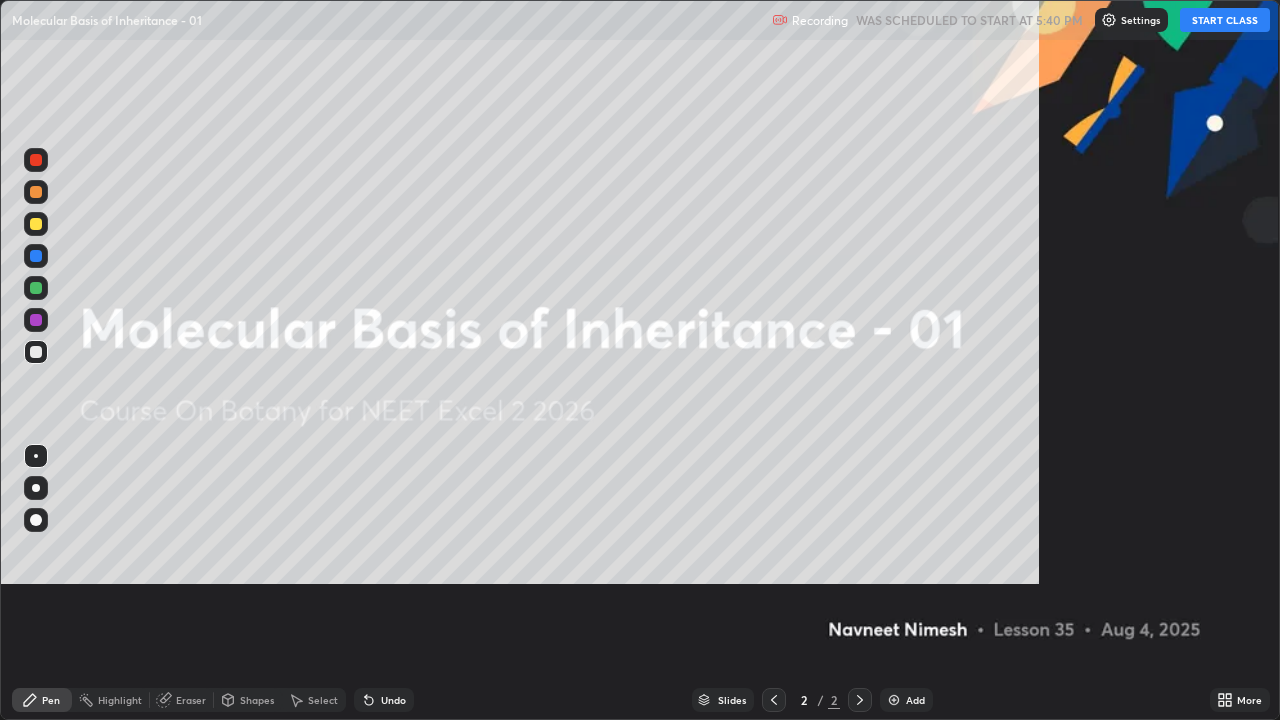 scroll, scrollTop: 99280, scrollLeft: 98720, axis: both 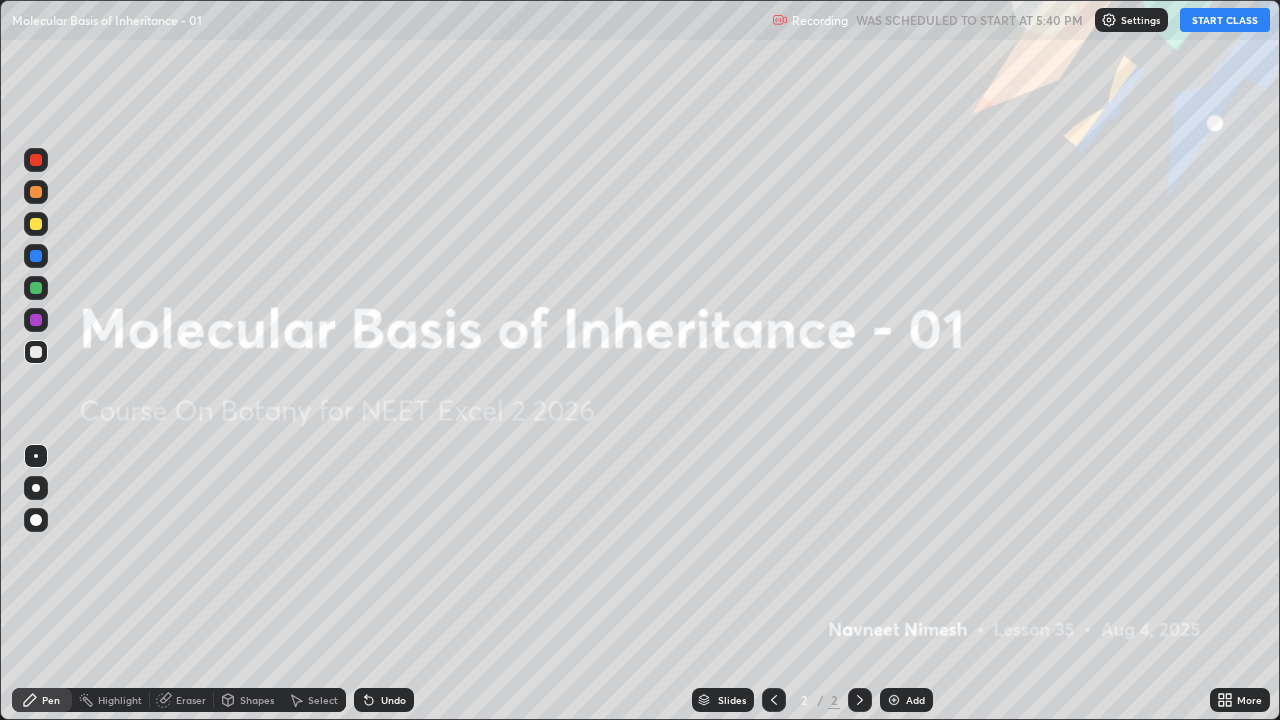 click on "START CLASS" at bounding box center (1225, 20) 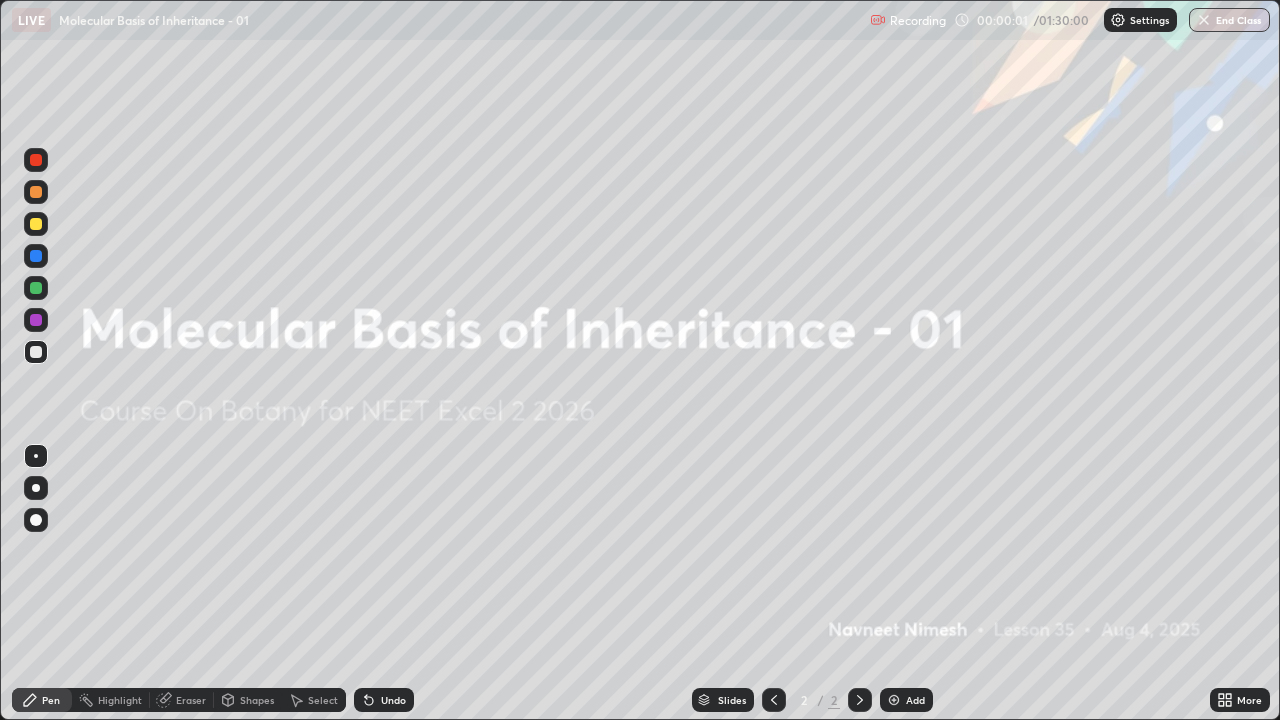 click on "Add" at bounding box center [906, 700] 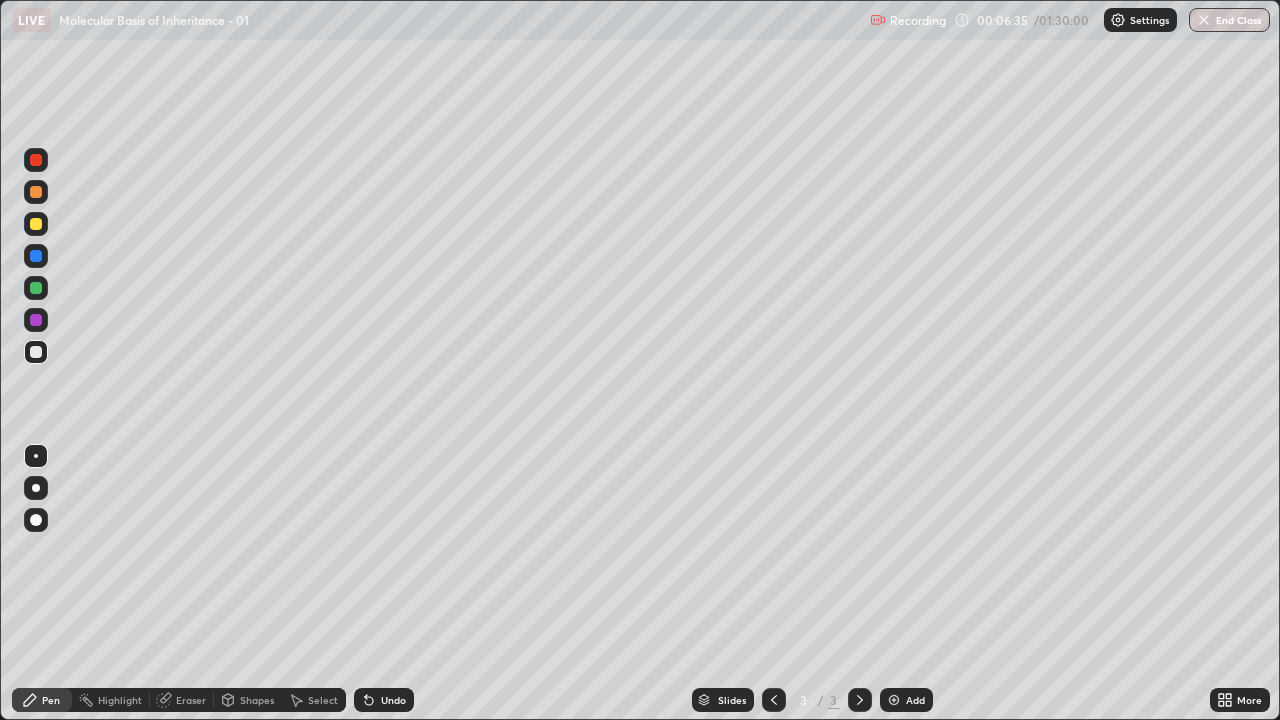 click at bounding box center [36, 192] 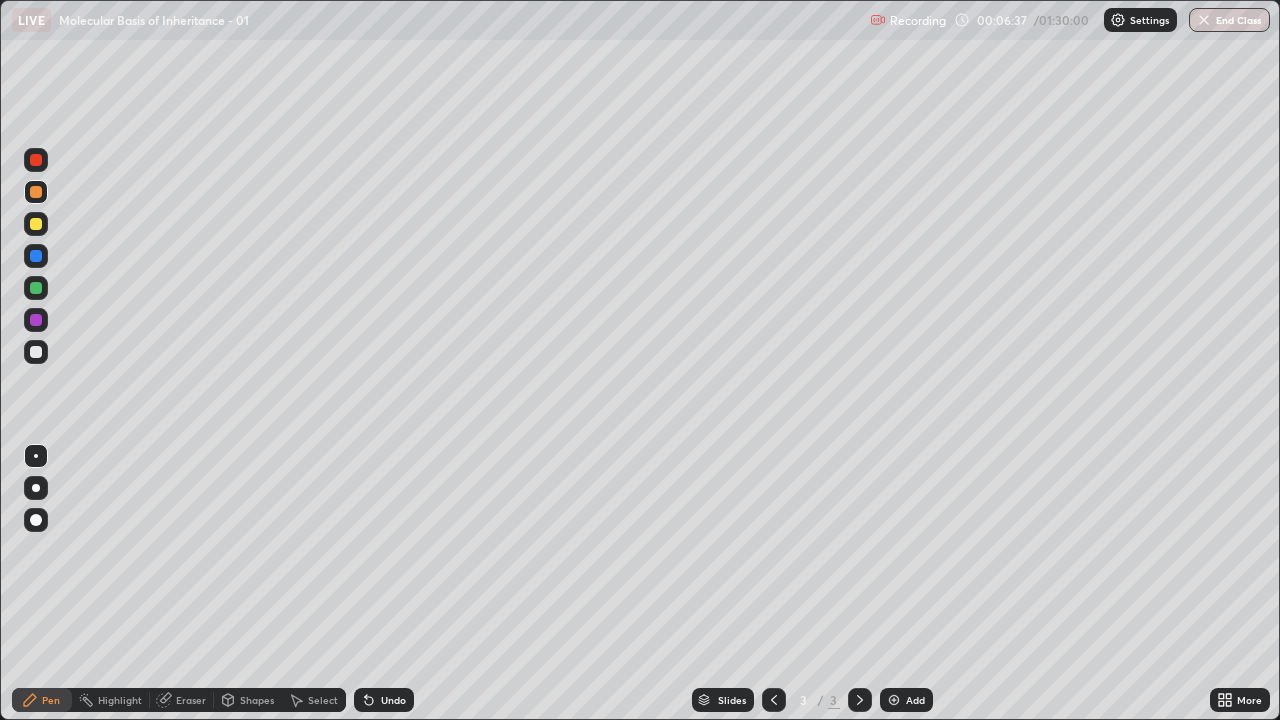 click at bounding box center [36, 520] 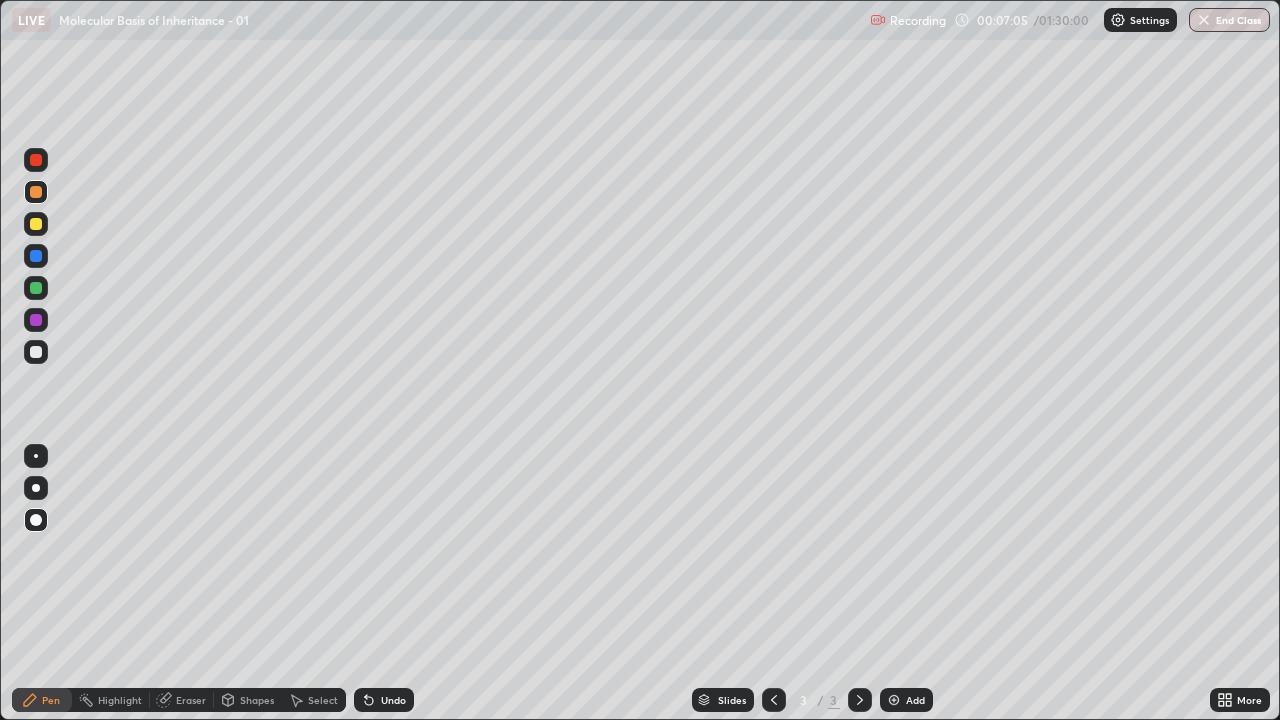 click 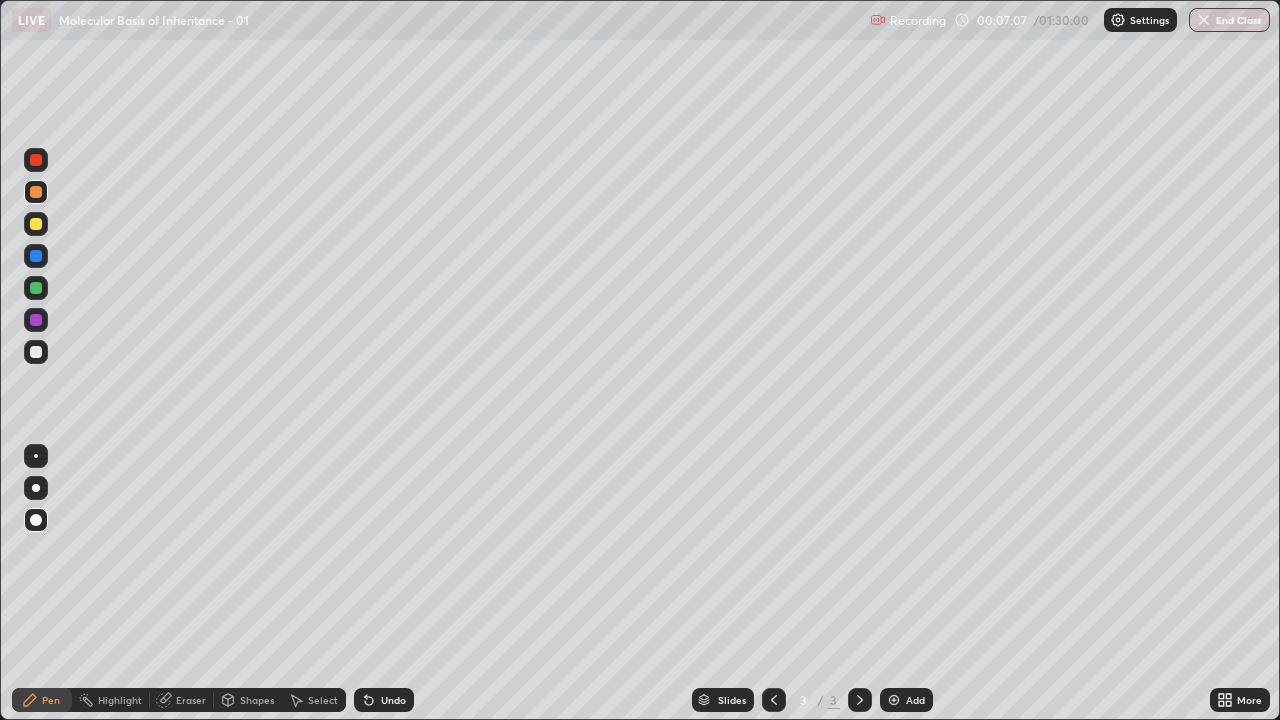 click at bounding box center (36, 288) 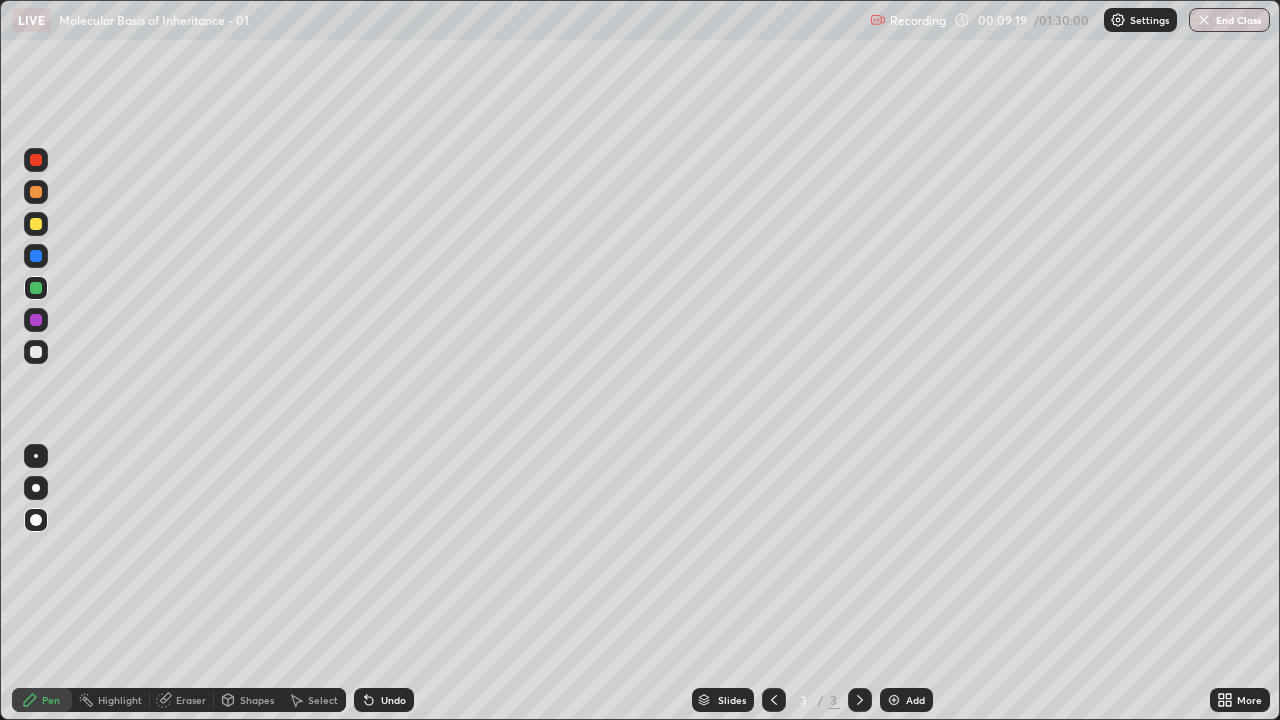 click at bounding box center [36, 352] 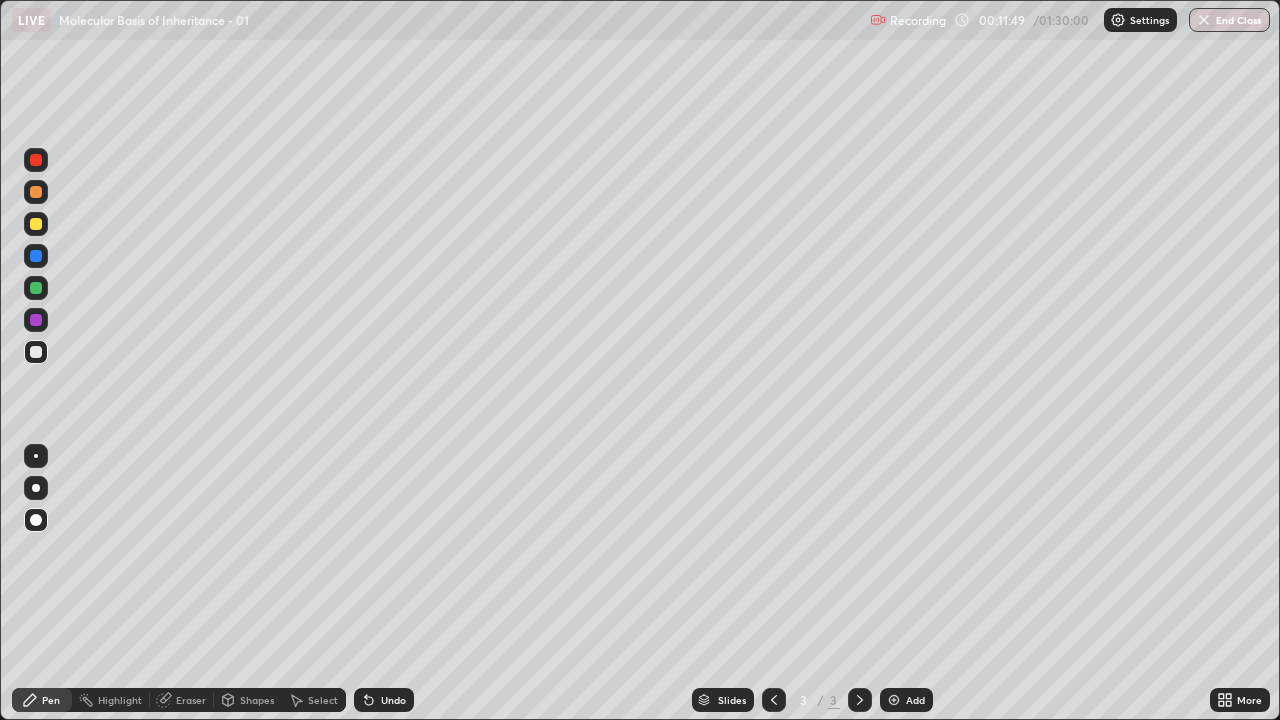 click at bounding box center [36, 224] 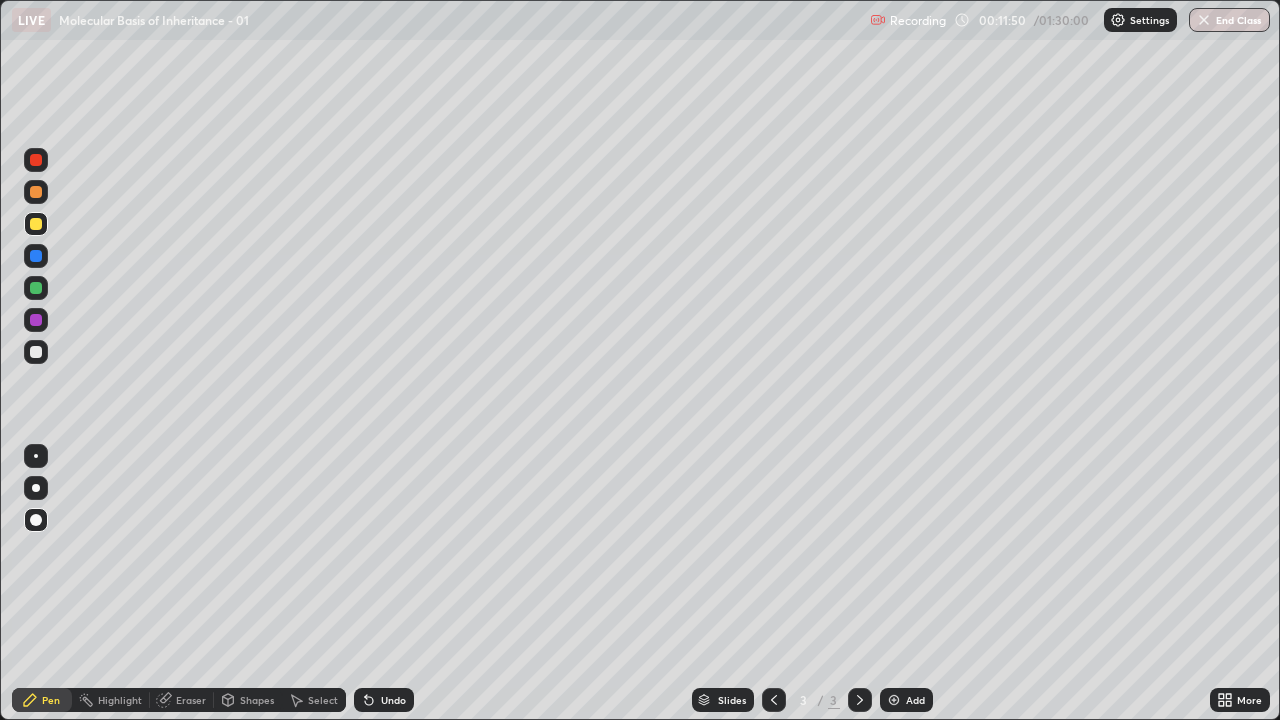 click at bounding box center [36, 256] 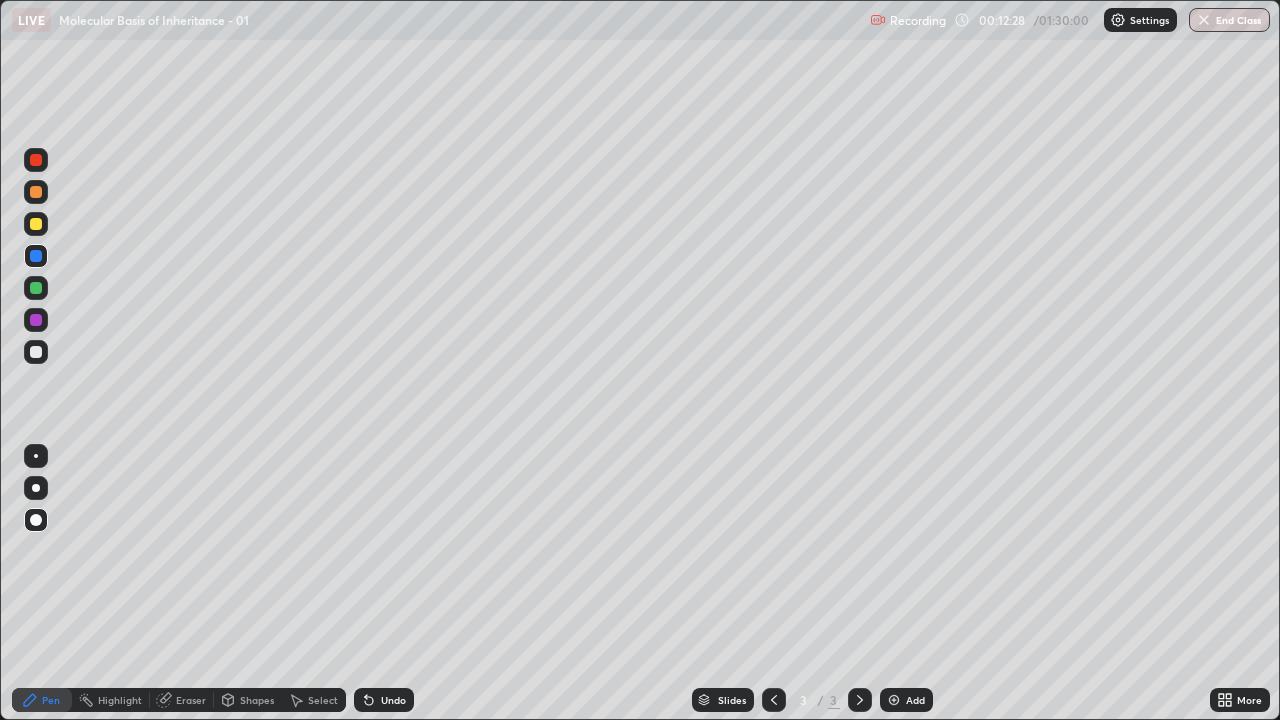 click at bounding box center [36, 352] 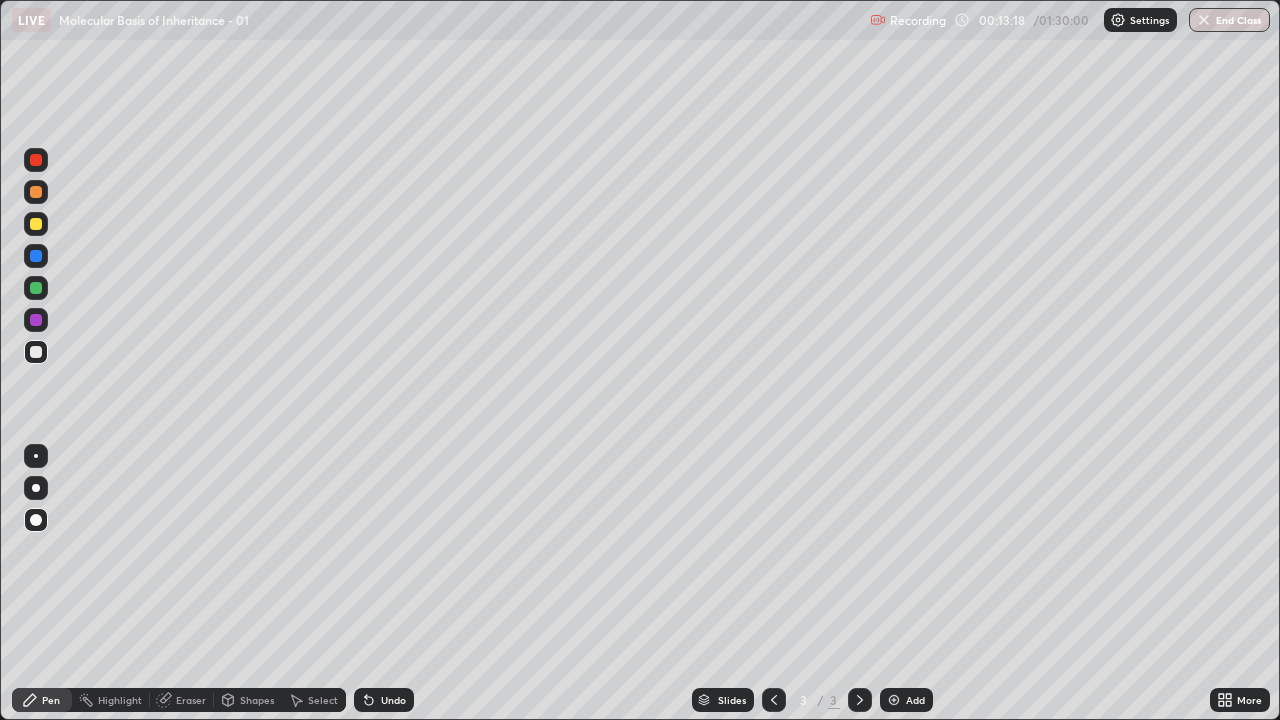 click on "Undo" at bounding box center [384, 700] 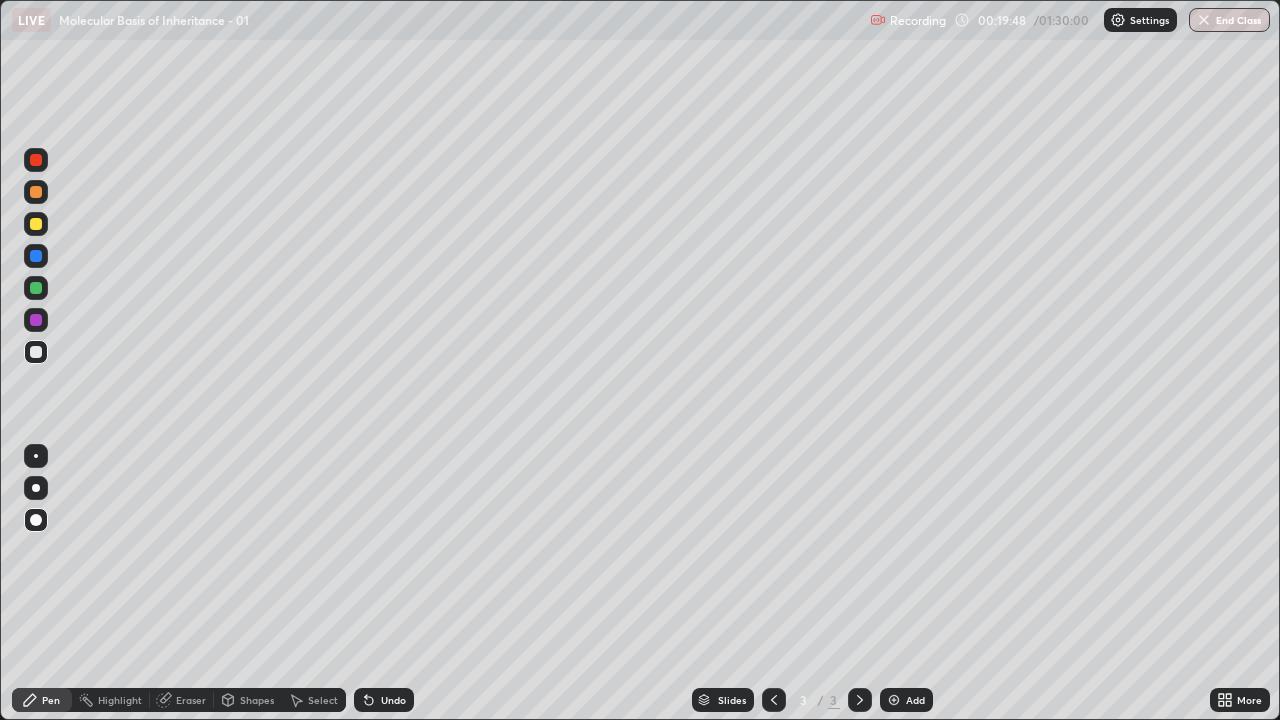 click on "Add" at bounding box center (906, 700) 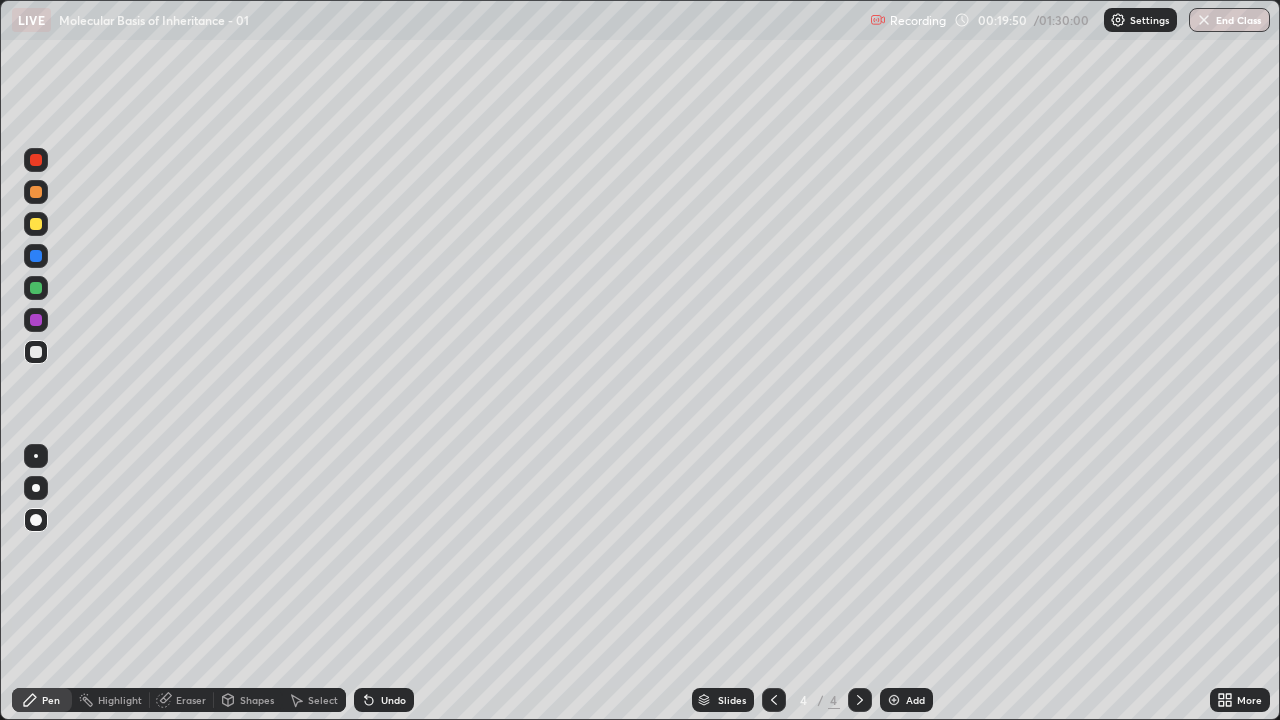 click at bounding box center (36, 224) 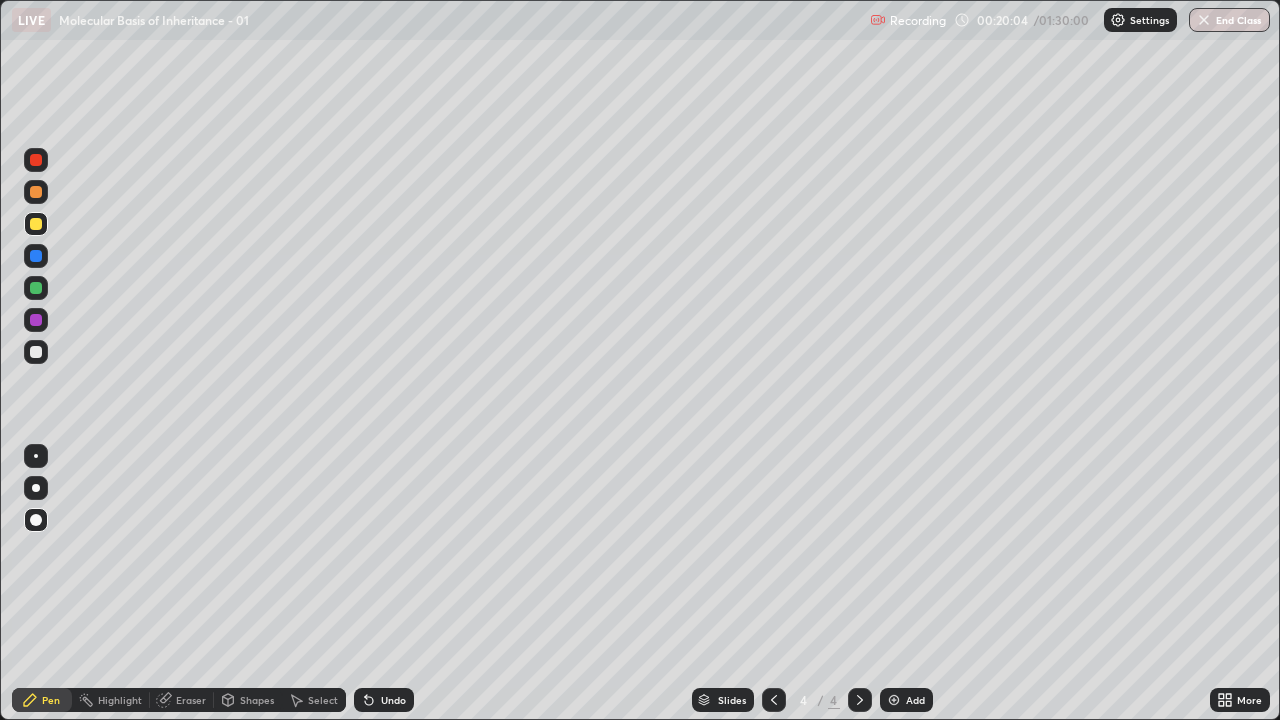 click at bounding box center (36, 352) 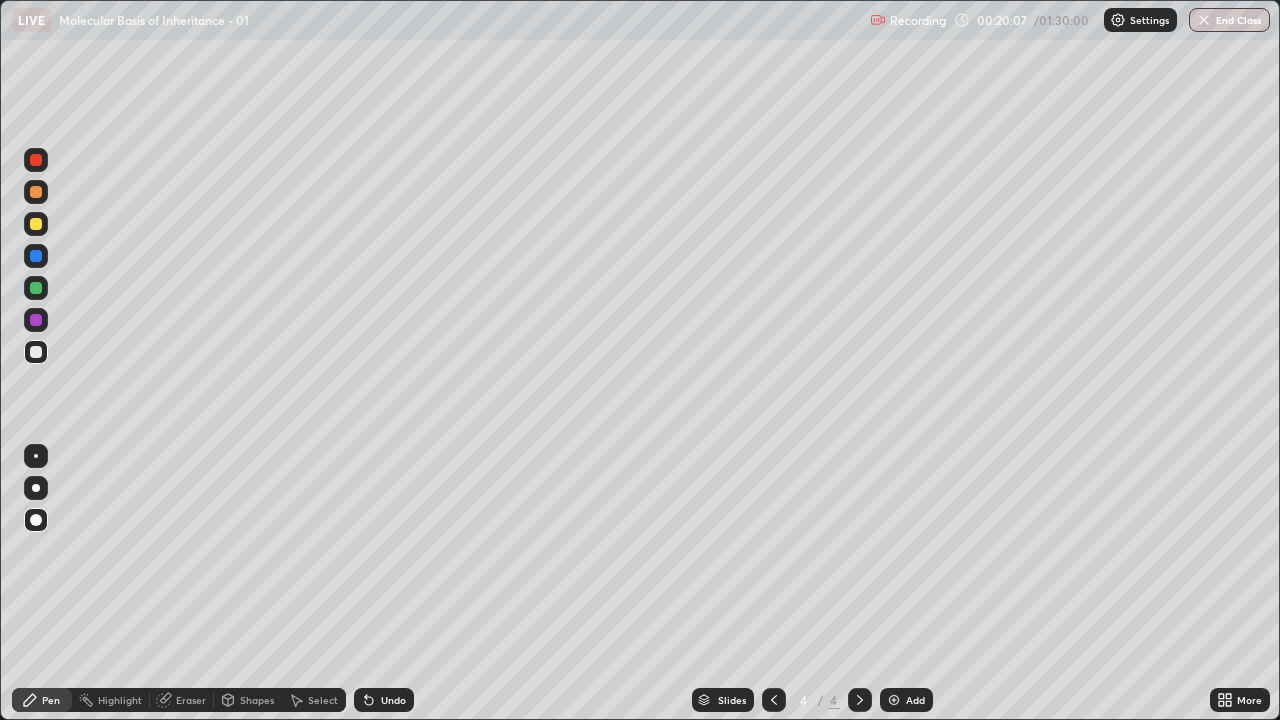 click on "Shapes" at bounding box center [257, 700] 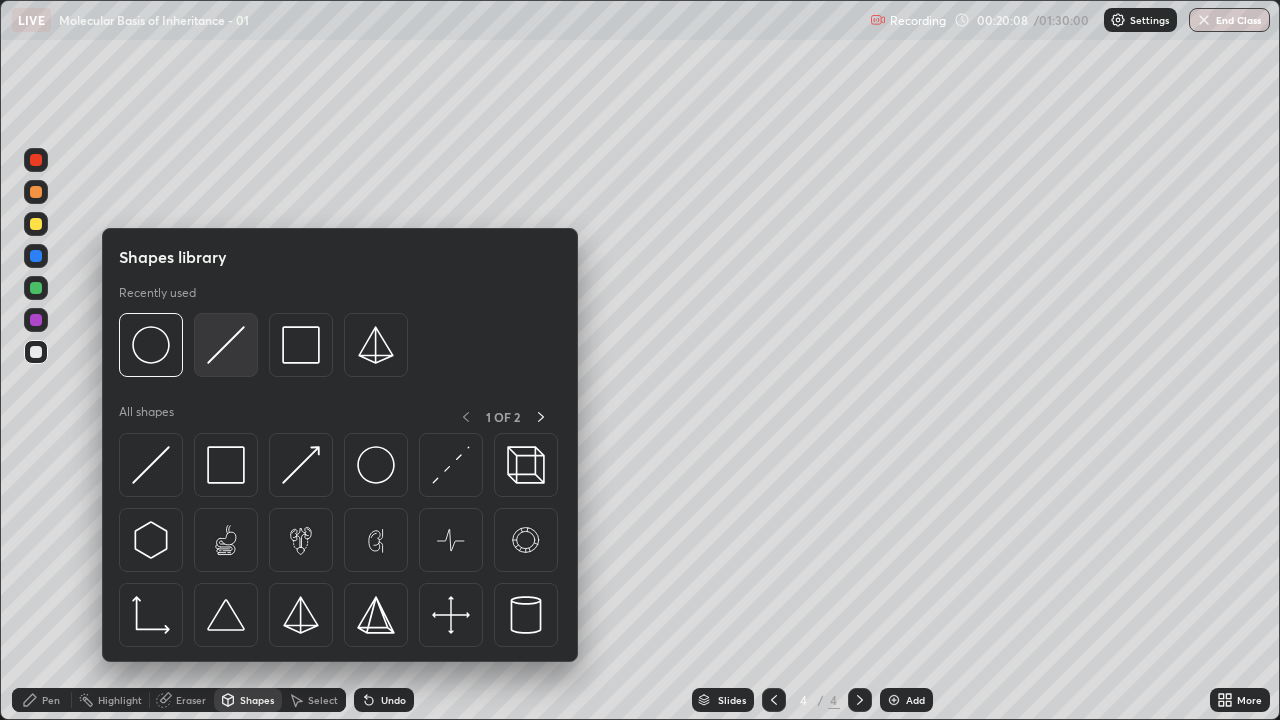 click at bounding box center (226, 345) 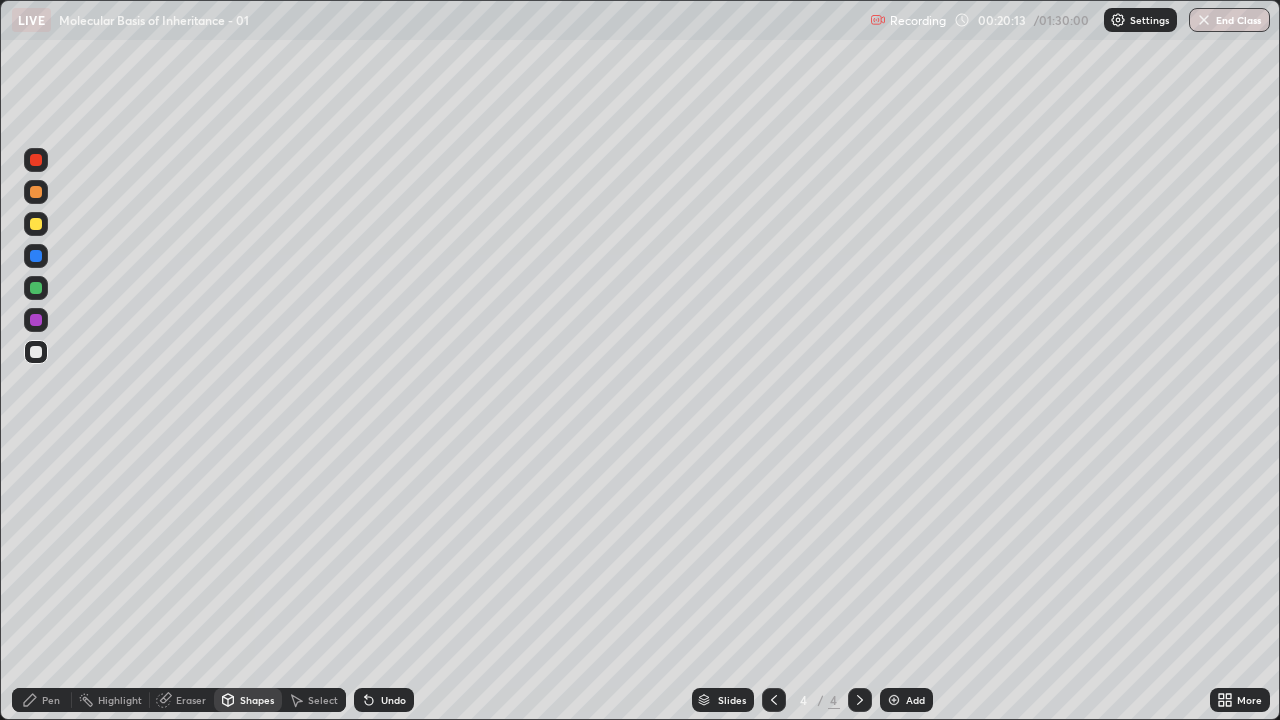 click 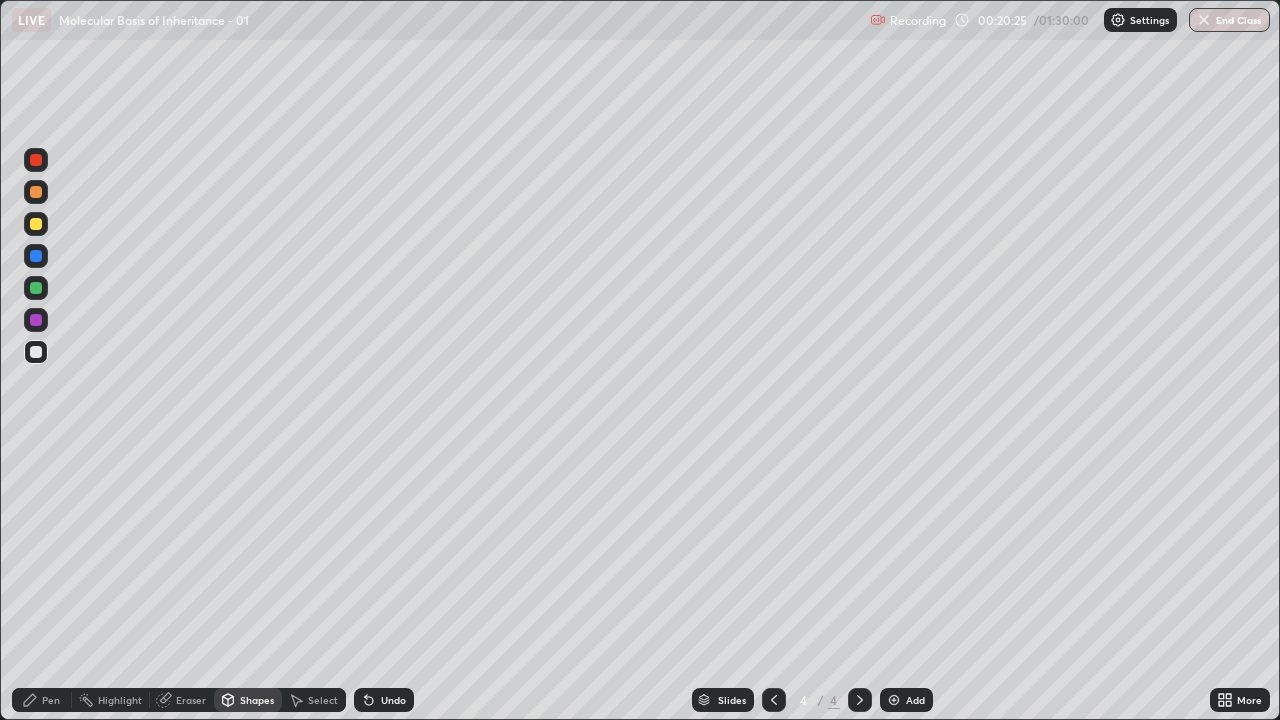 click on "Pen" at bounding box center [42, 700] 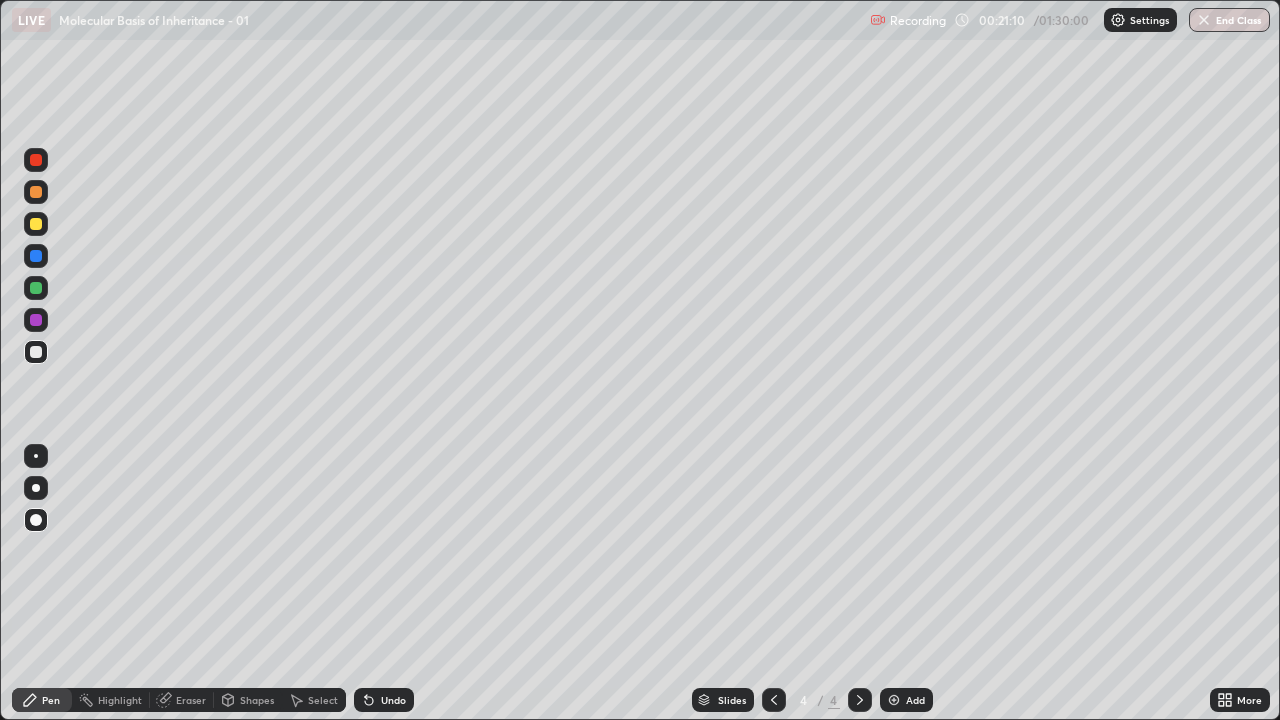 click at bounding box center [36, 224] 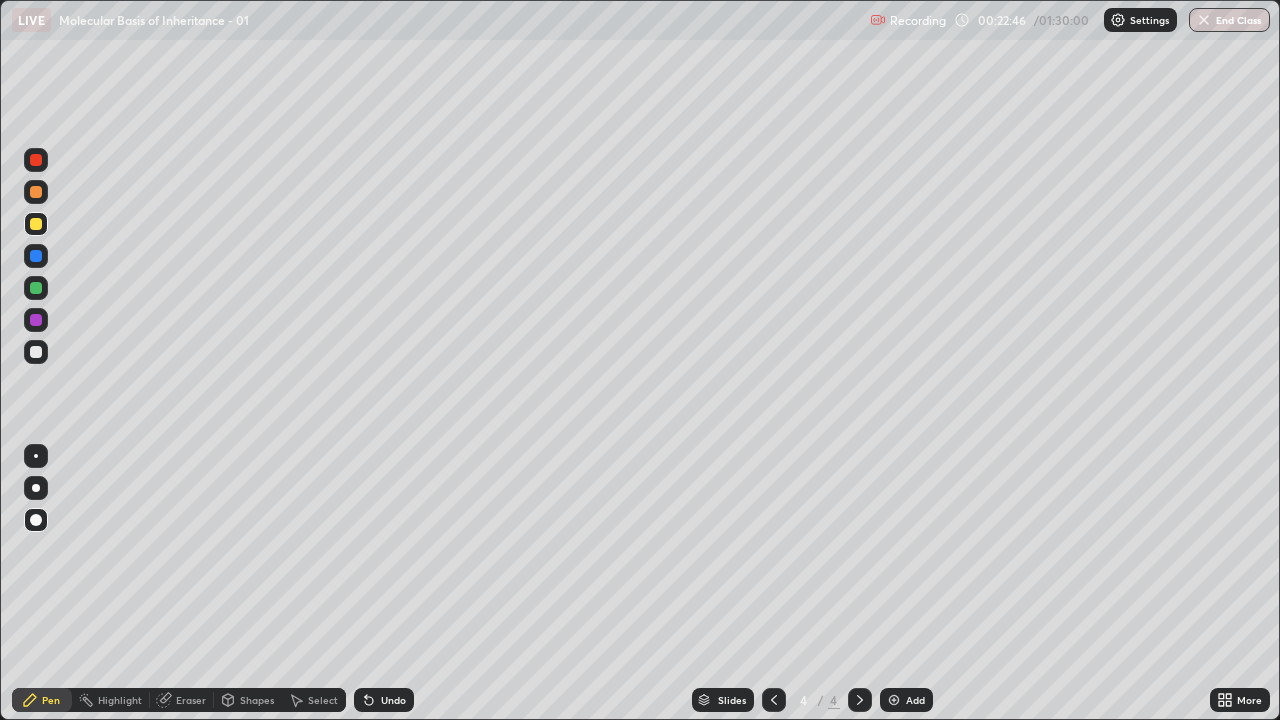 click at bounding box center (36, 224) 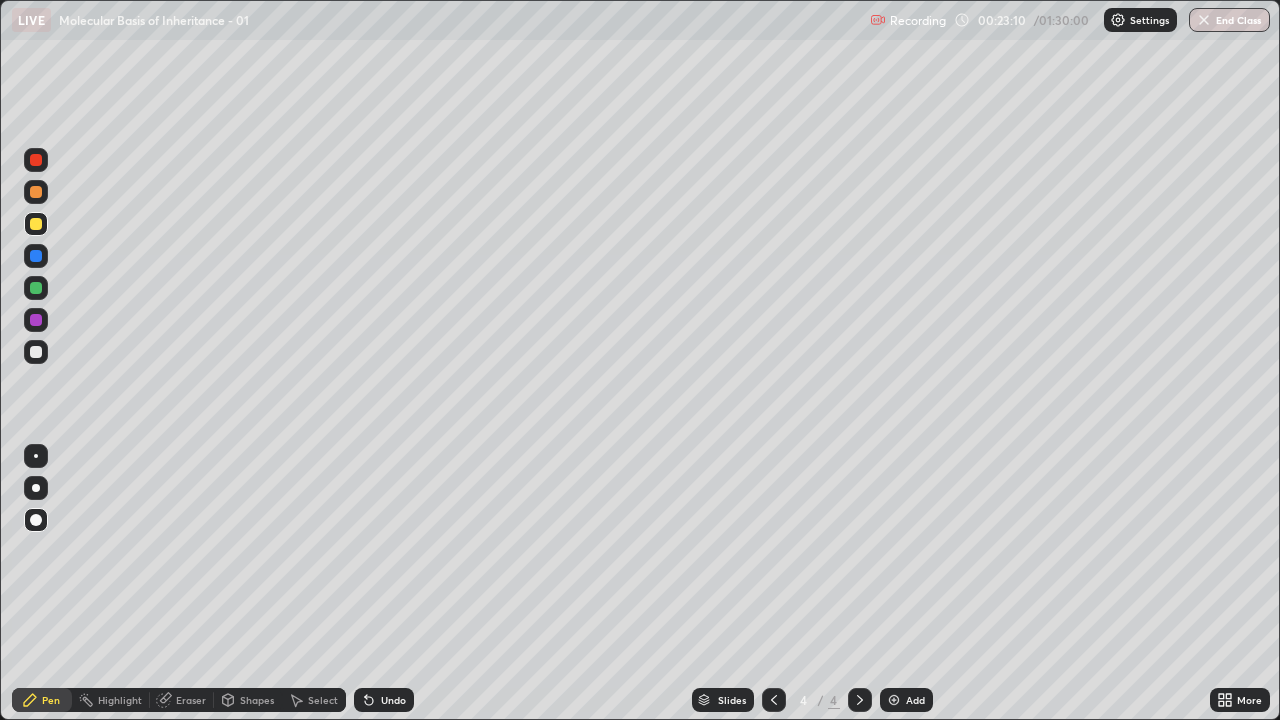 click 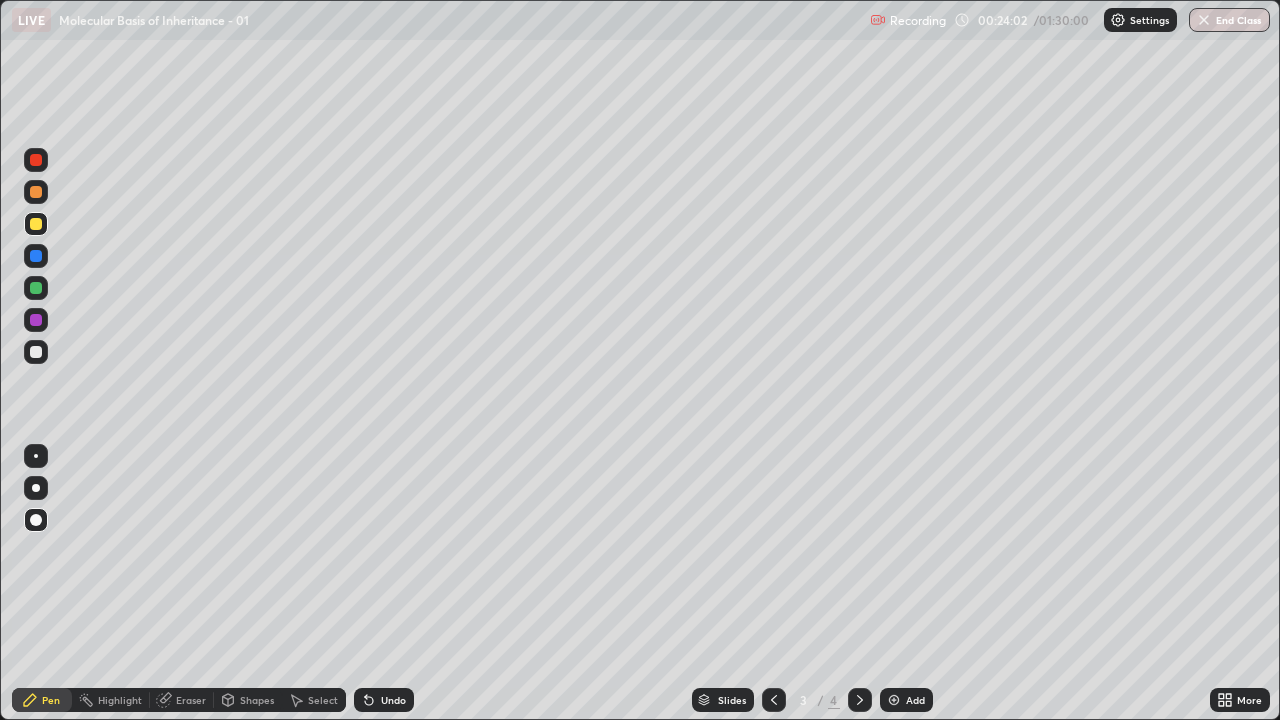 click 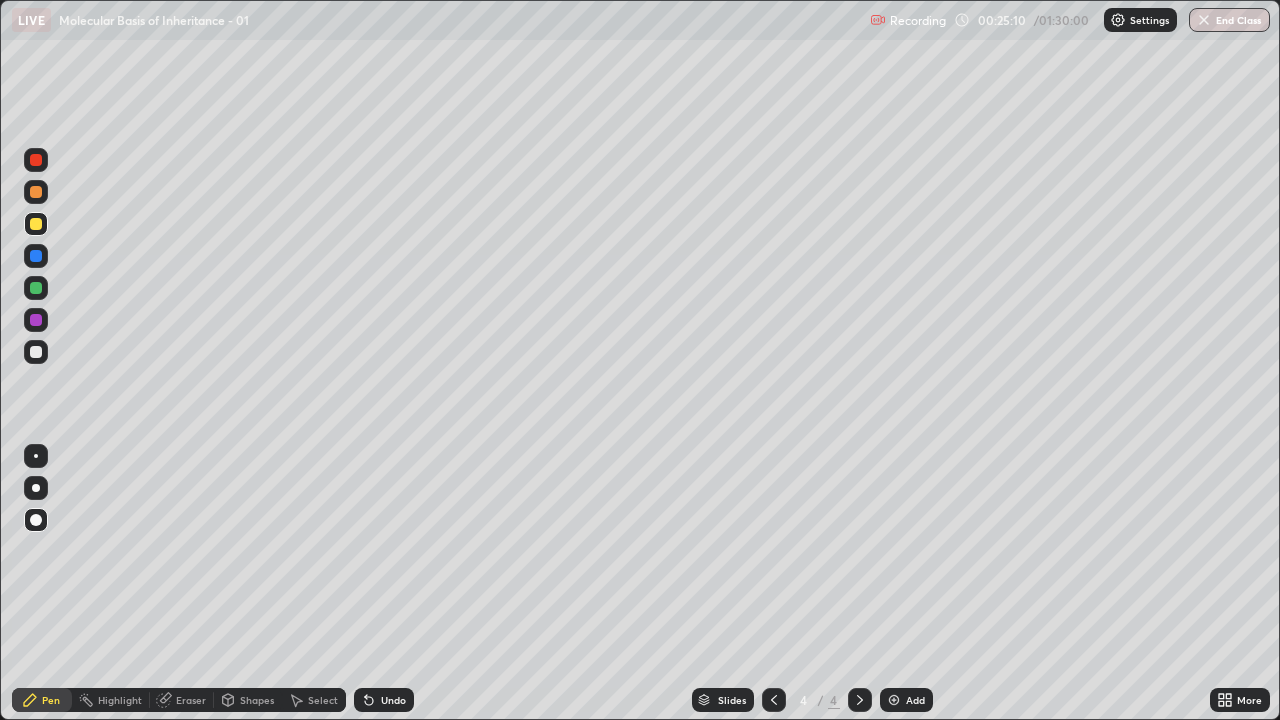 click at bounding box center [36, 352] 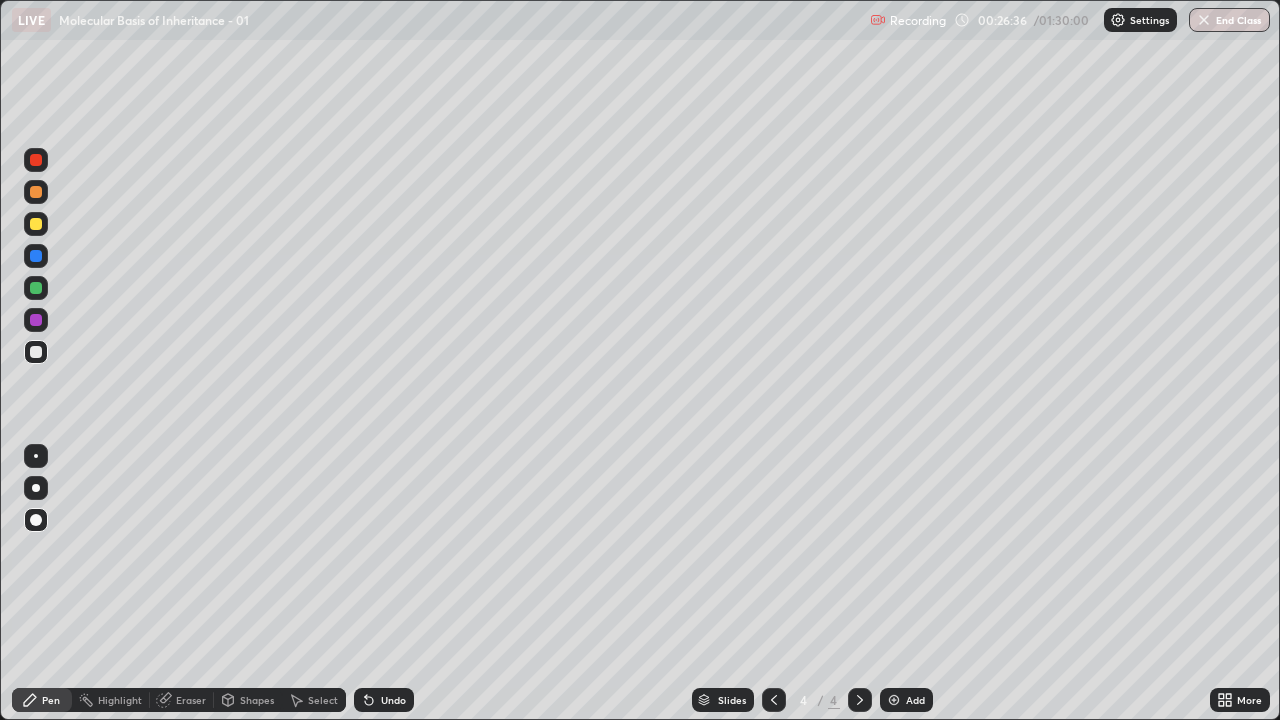 click at bounding box center [894, 700] 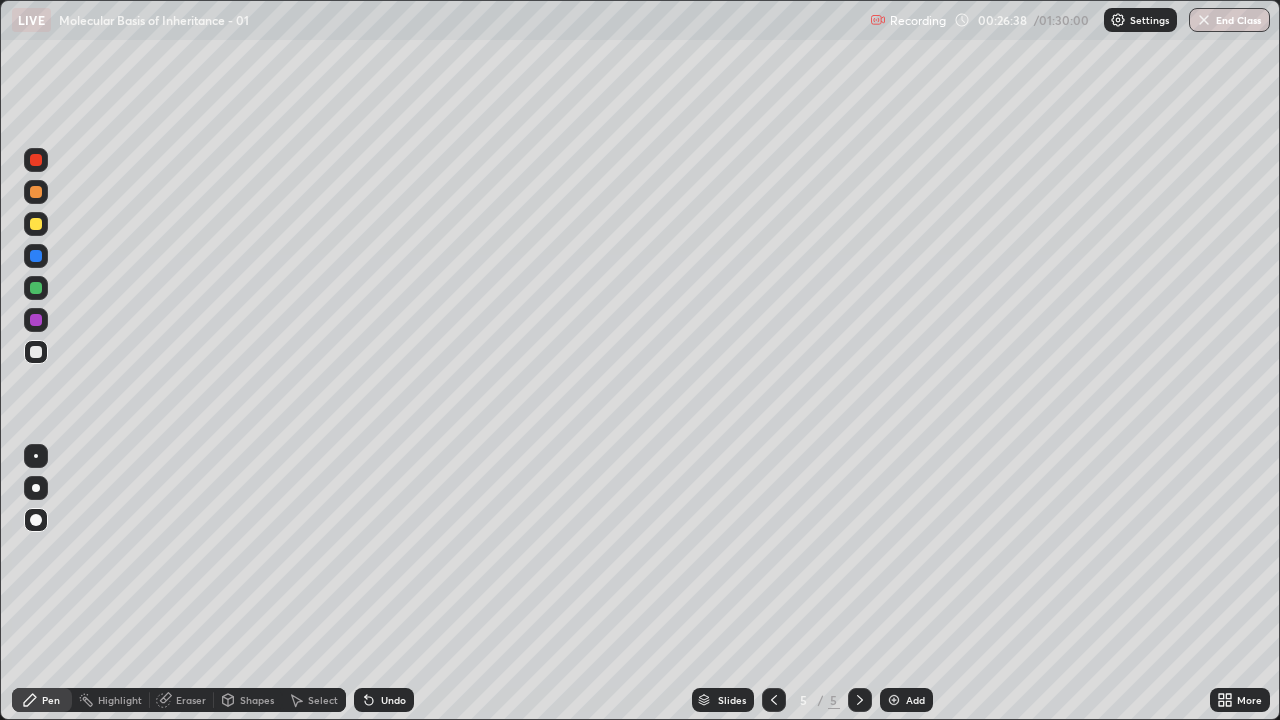 click at bounding box center [36, 192] 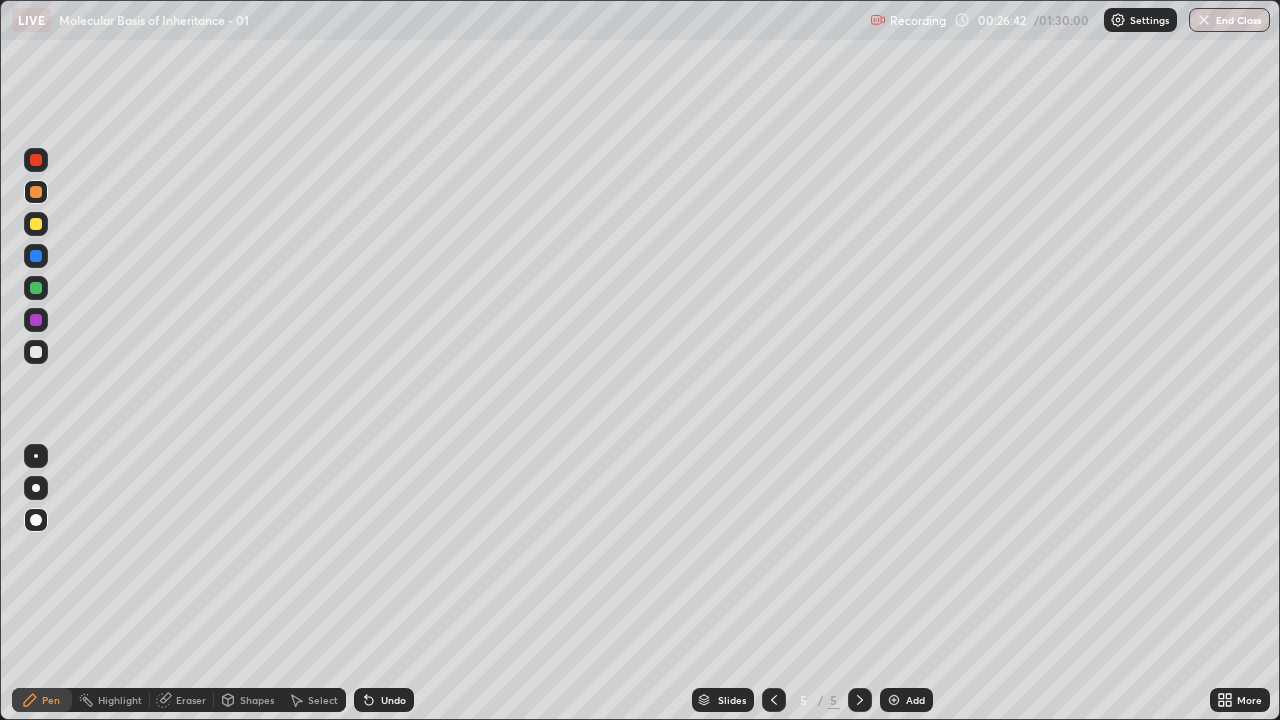 click 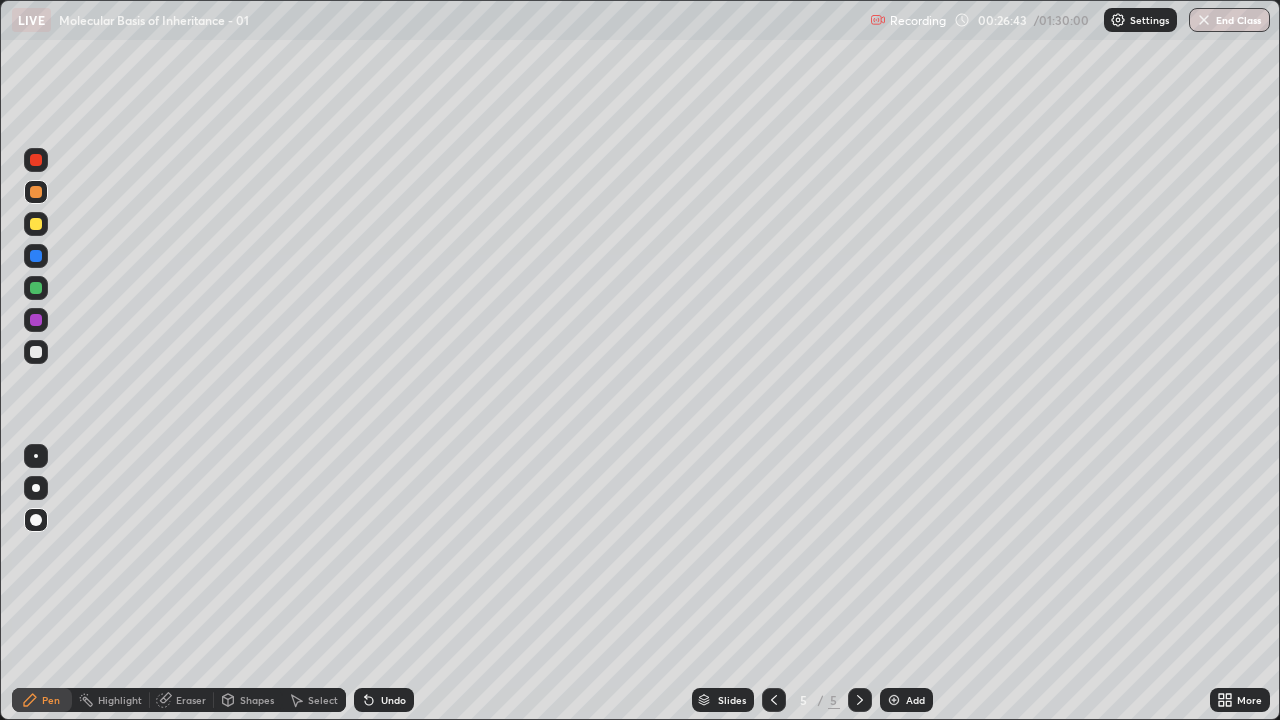 click 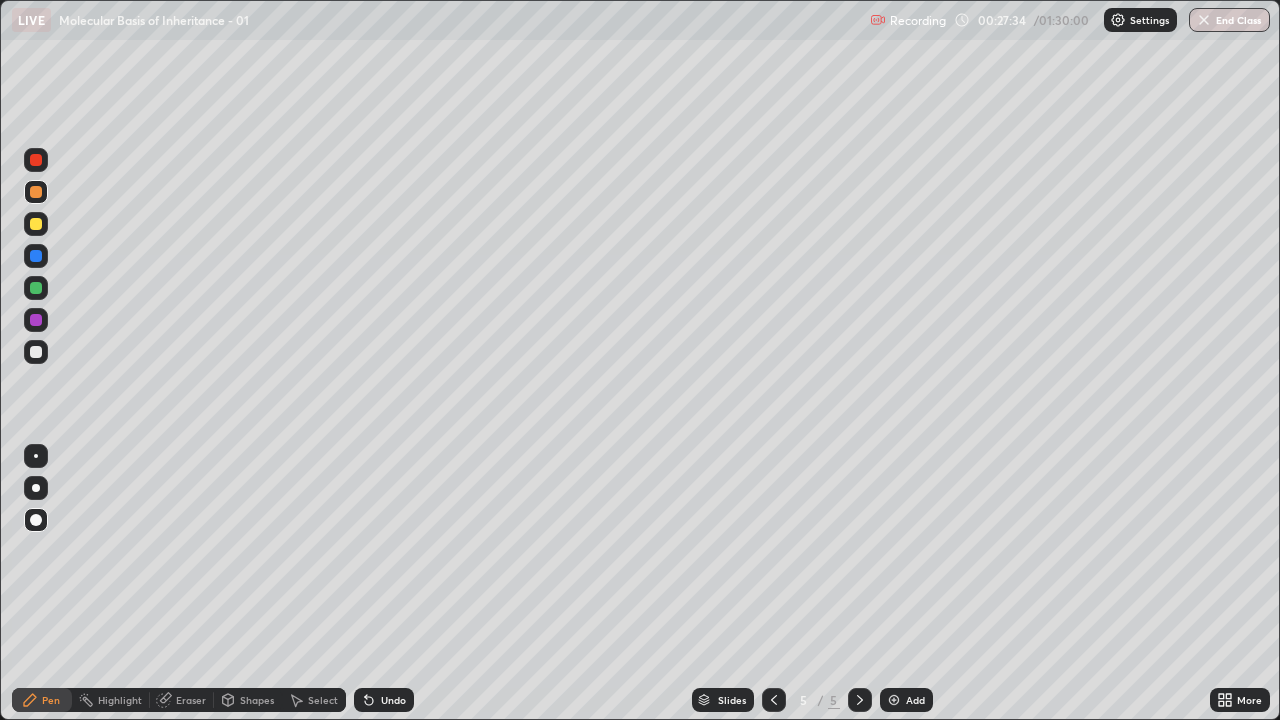 click at bounding box center [36, 352] 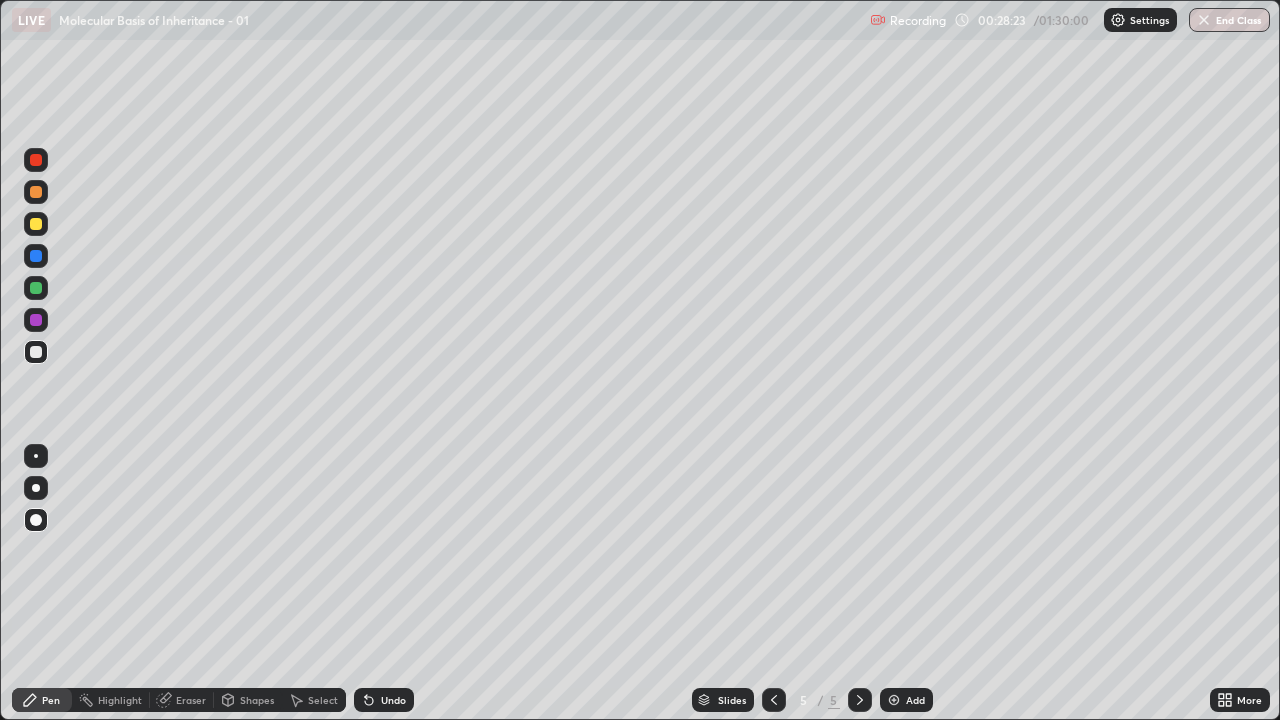 click at bounding box center (36, 256) 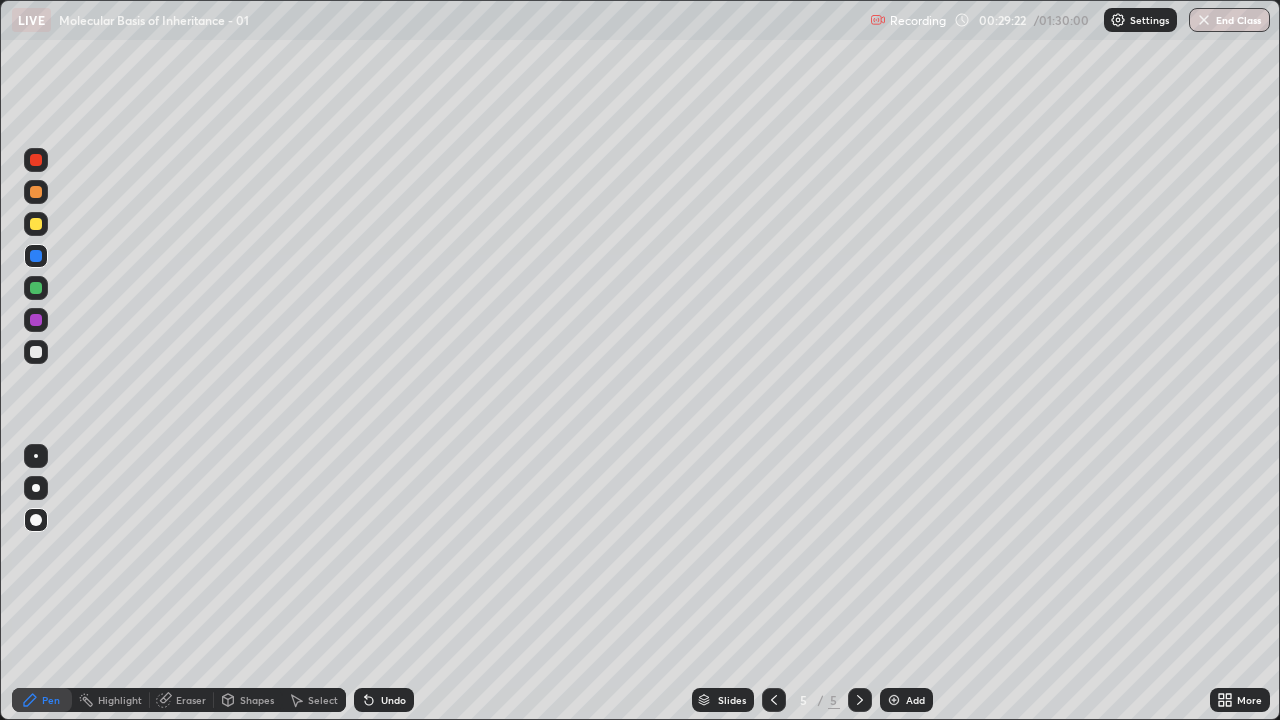 click at bounding box center (36, 352) 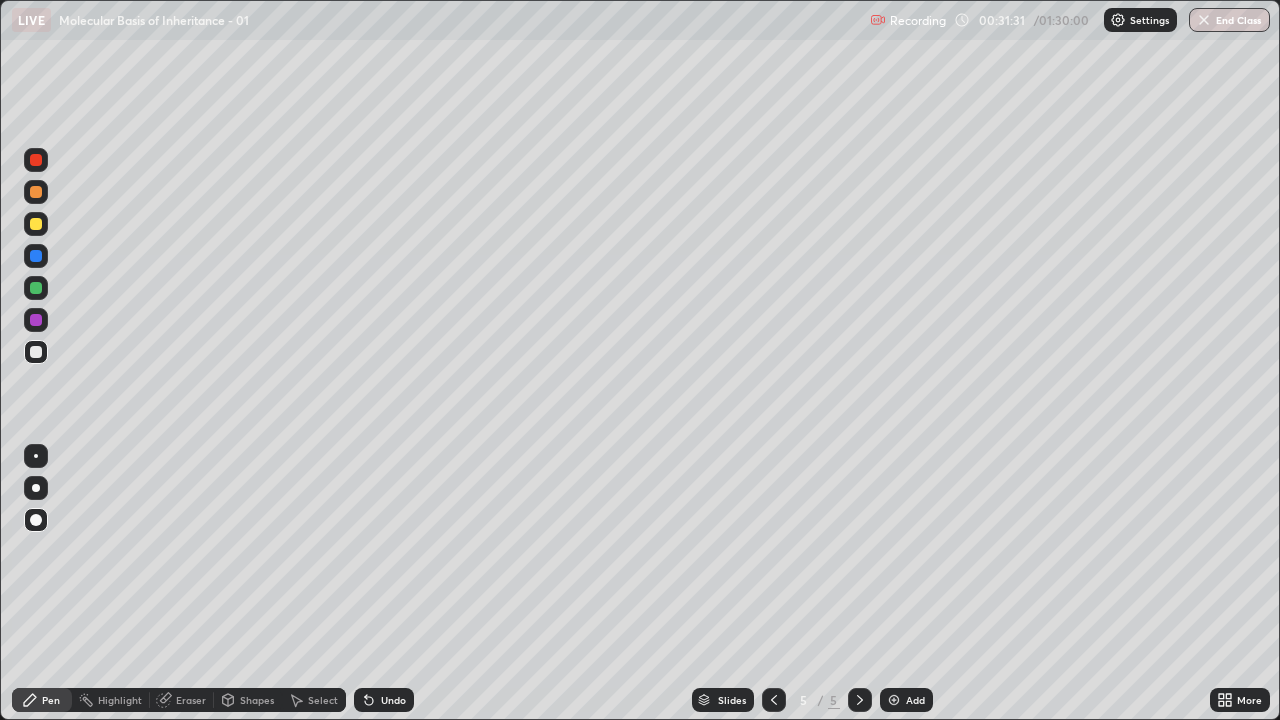 click on "Shapes" at bounding box center (257, 700) 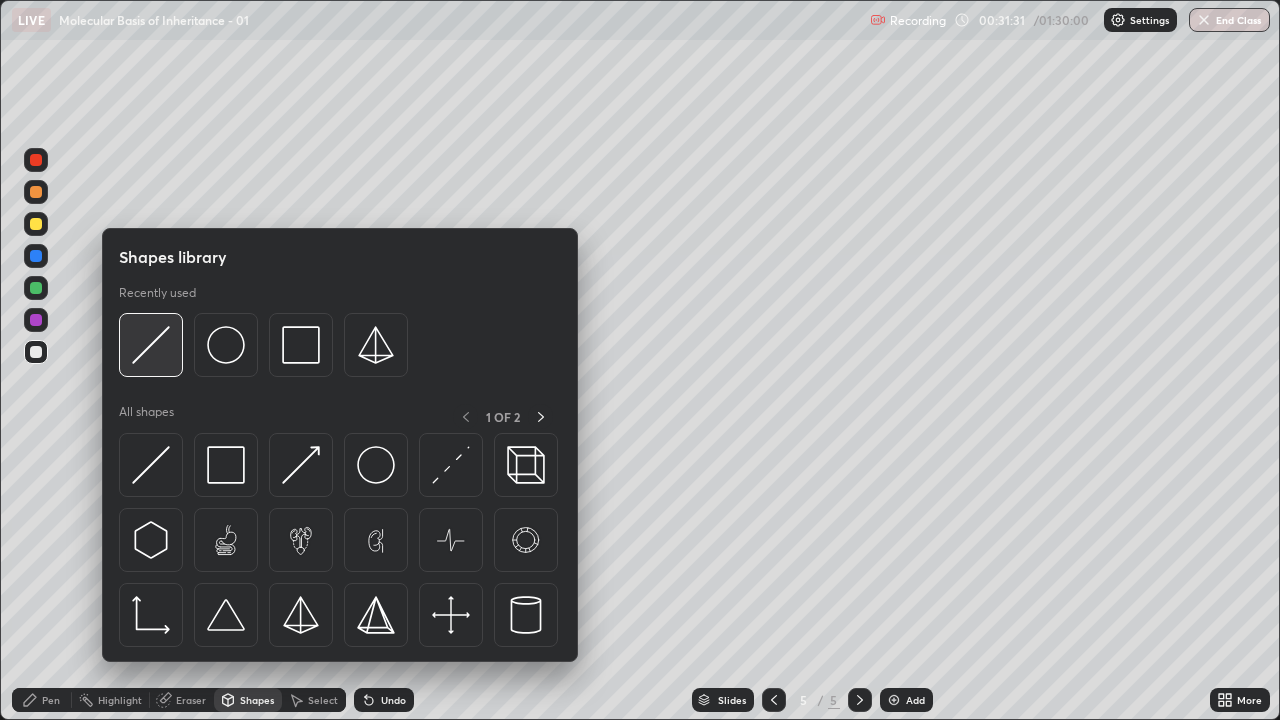 click at bounding box center (151, 345) 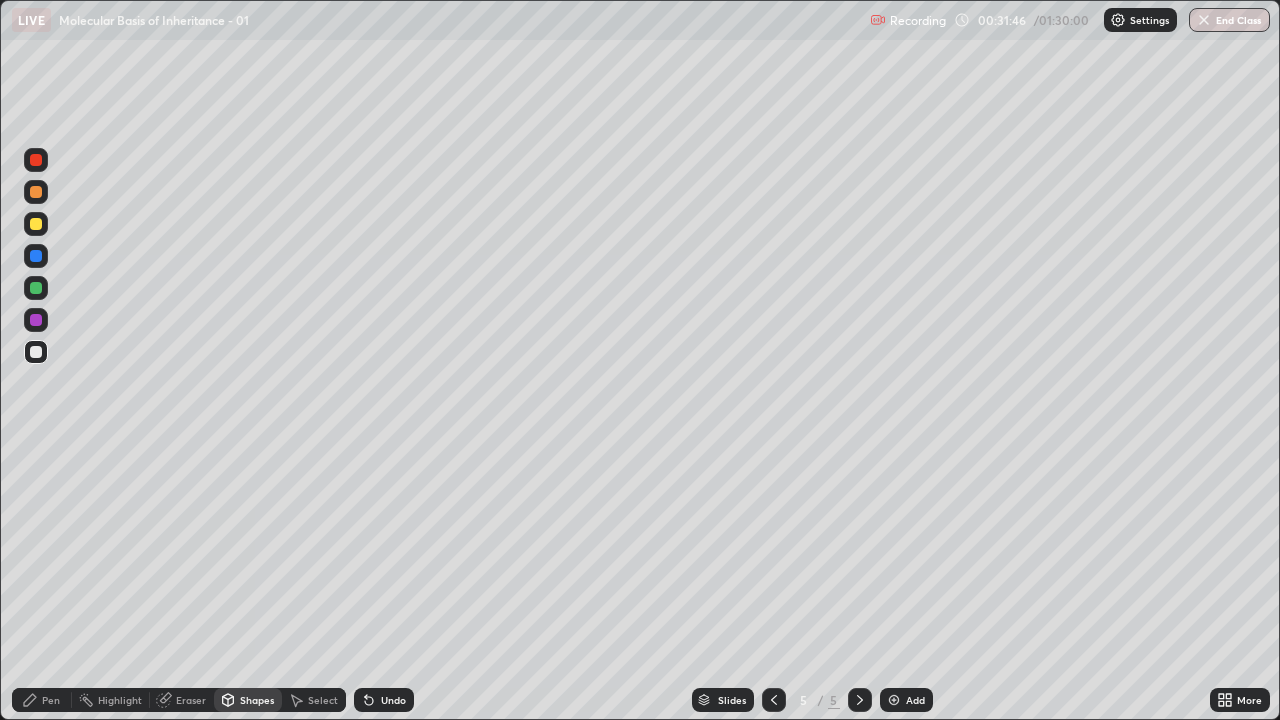 click at bounding box center [36, 224] 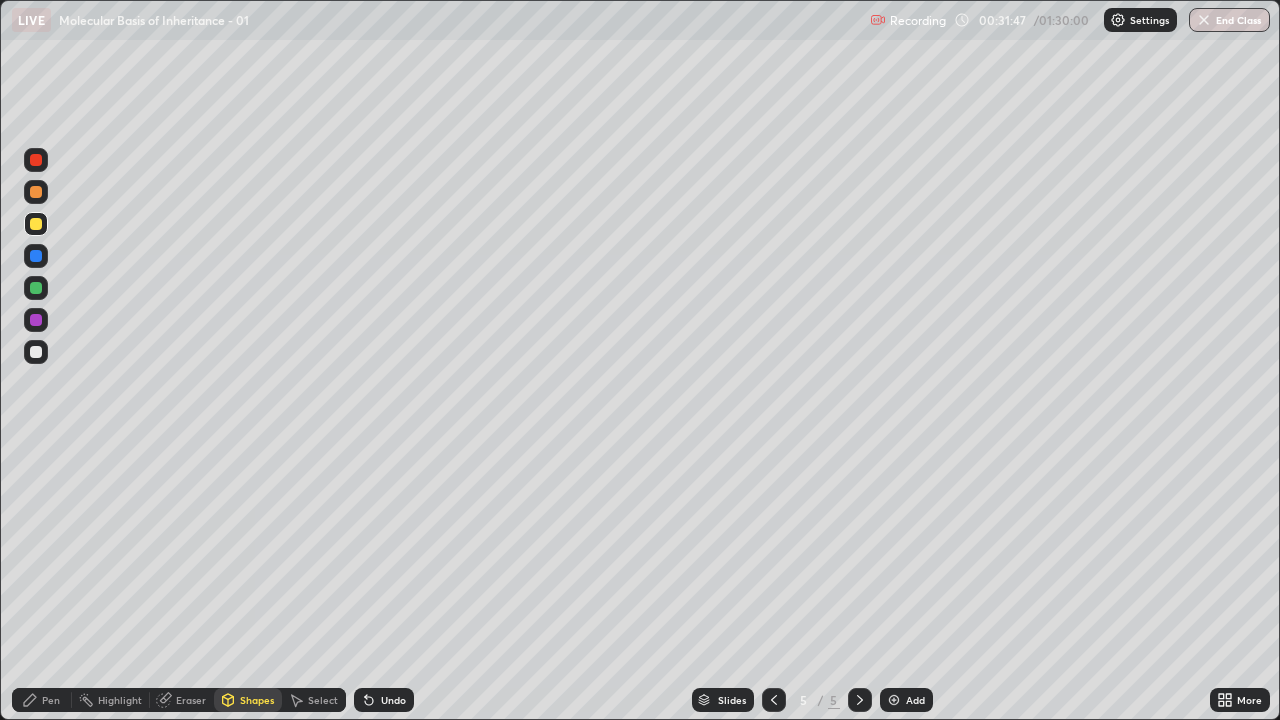 click on "Pen" at bounding box center [42, 700] 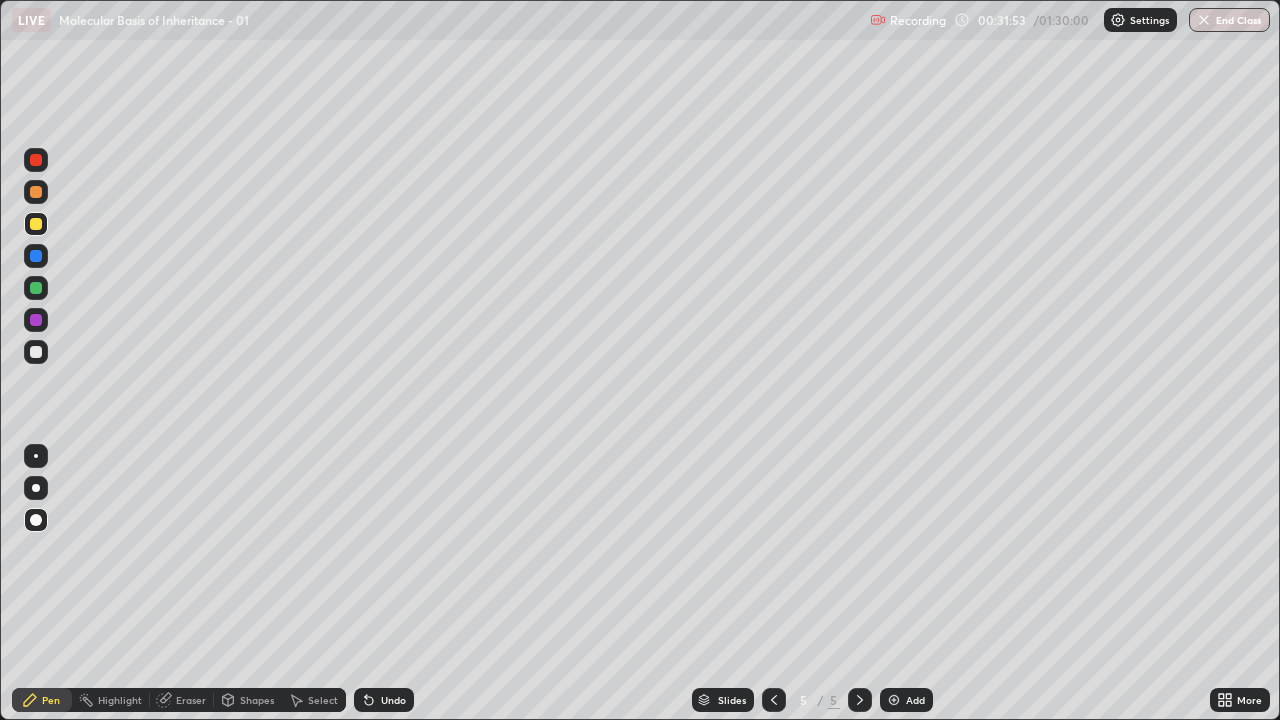 click at bounding box center [36, 224] 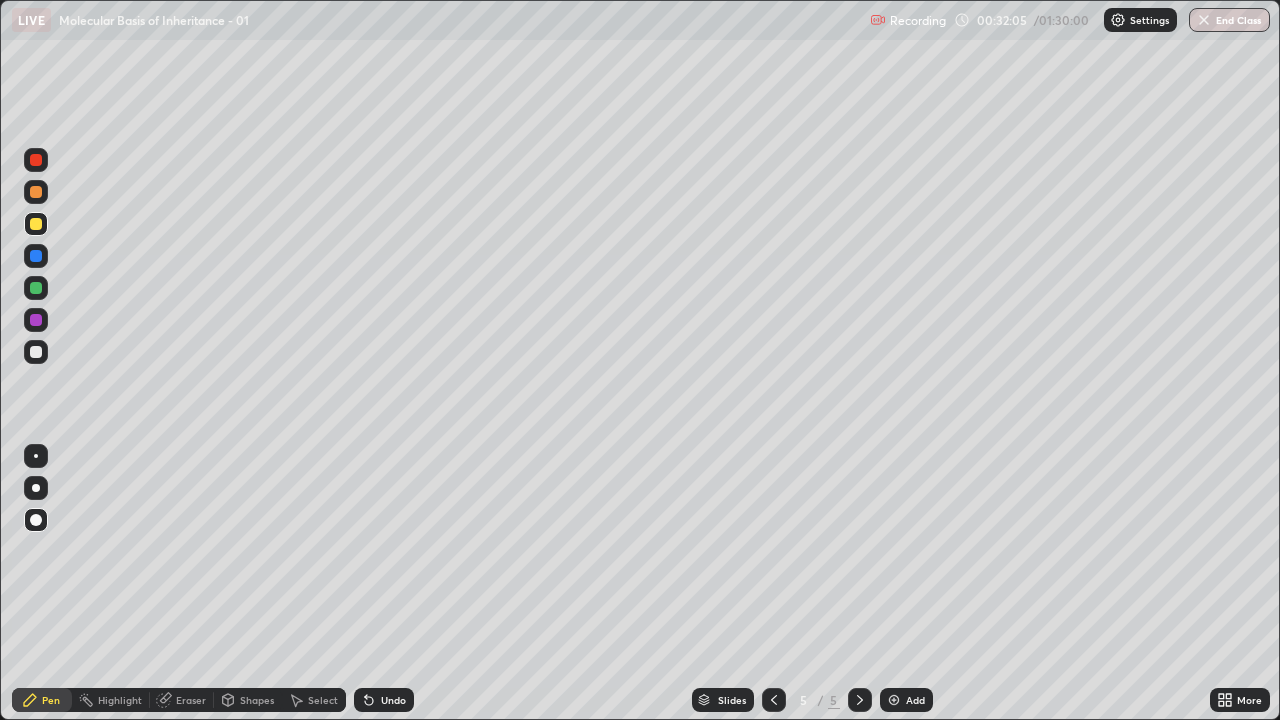 click at bounding box center [36, 288] 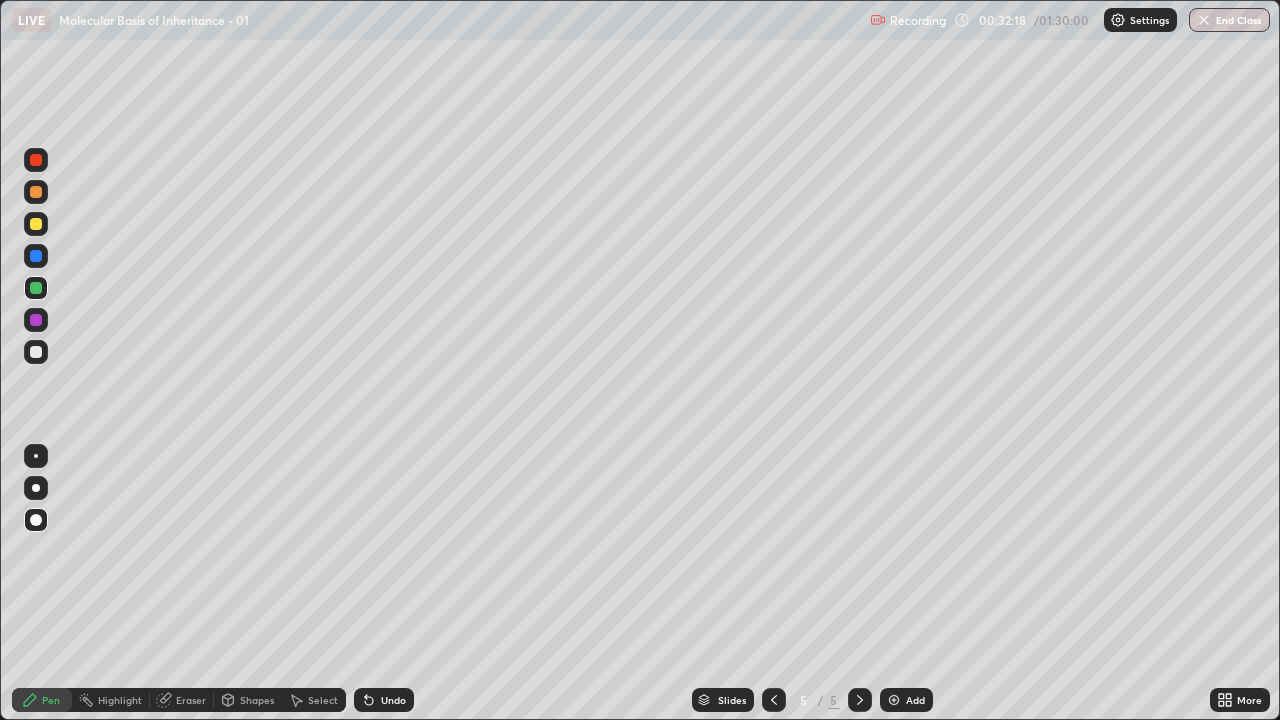 click at bounding box center [36, 352] 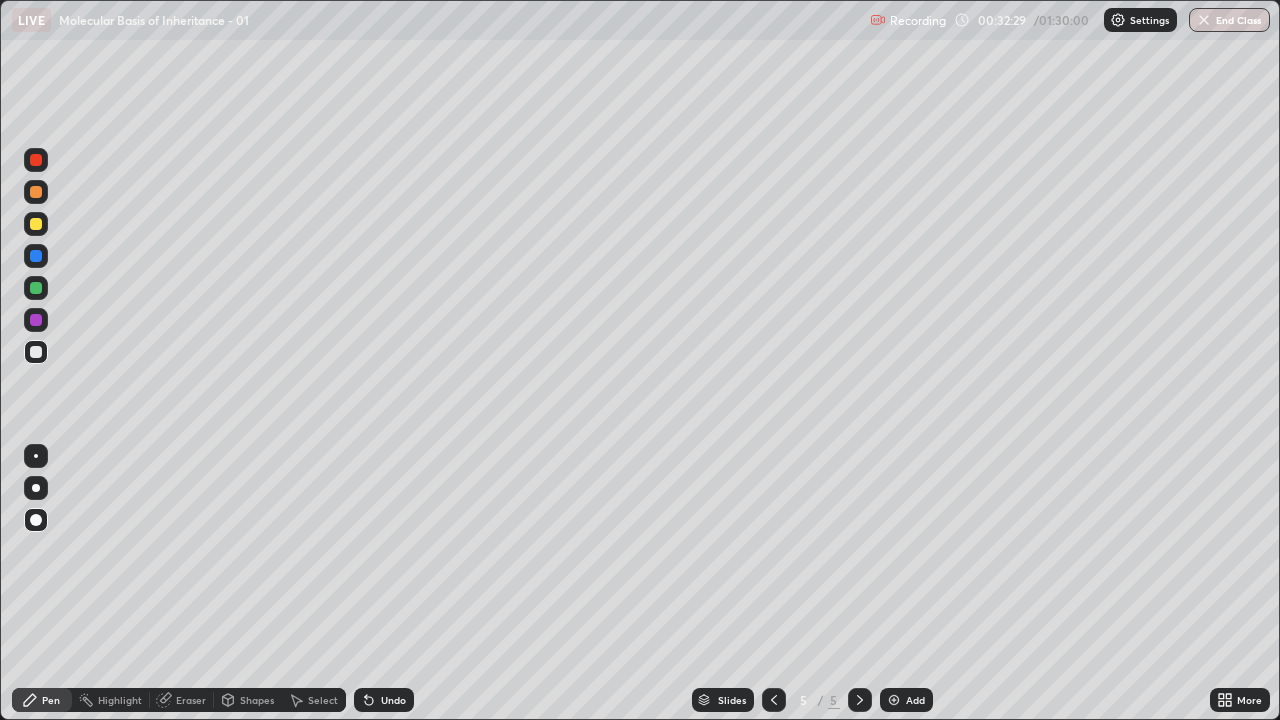 click 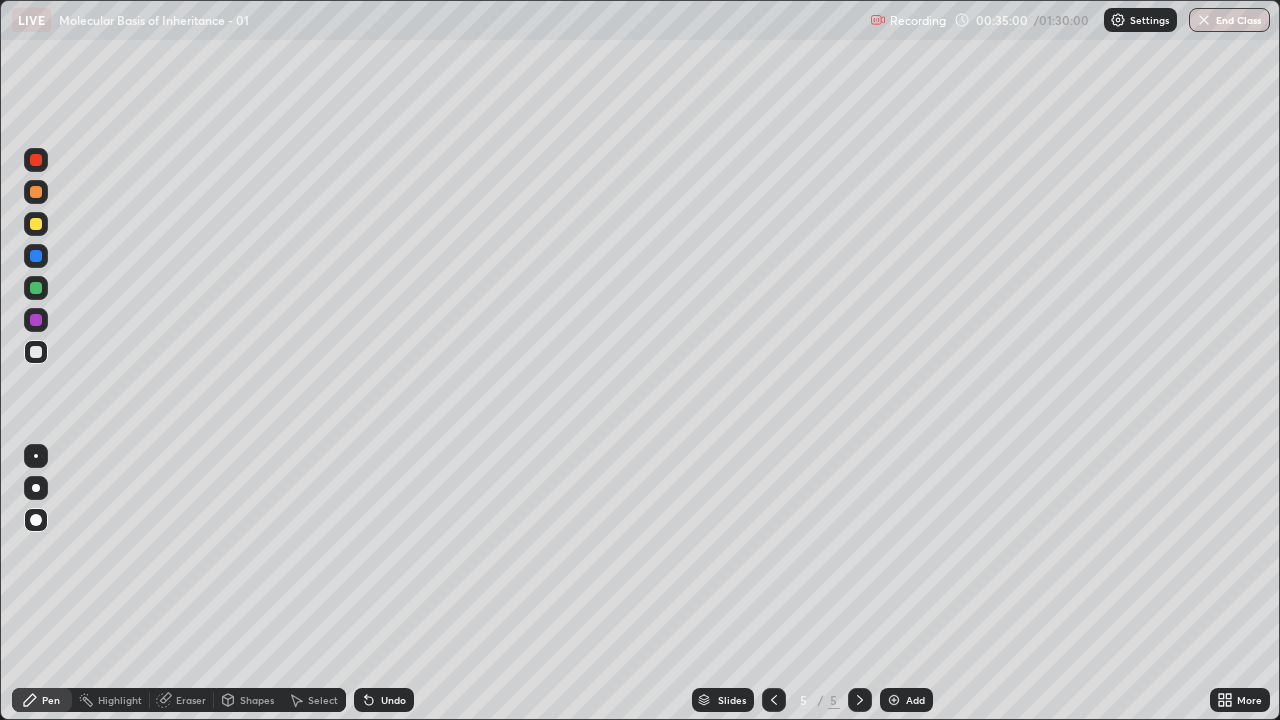 click 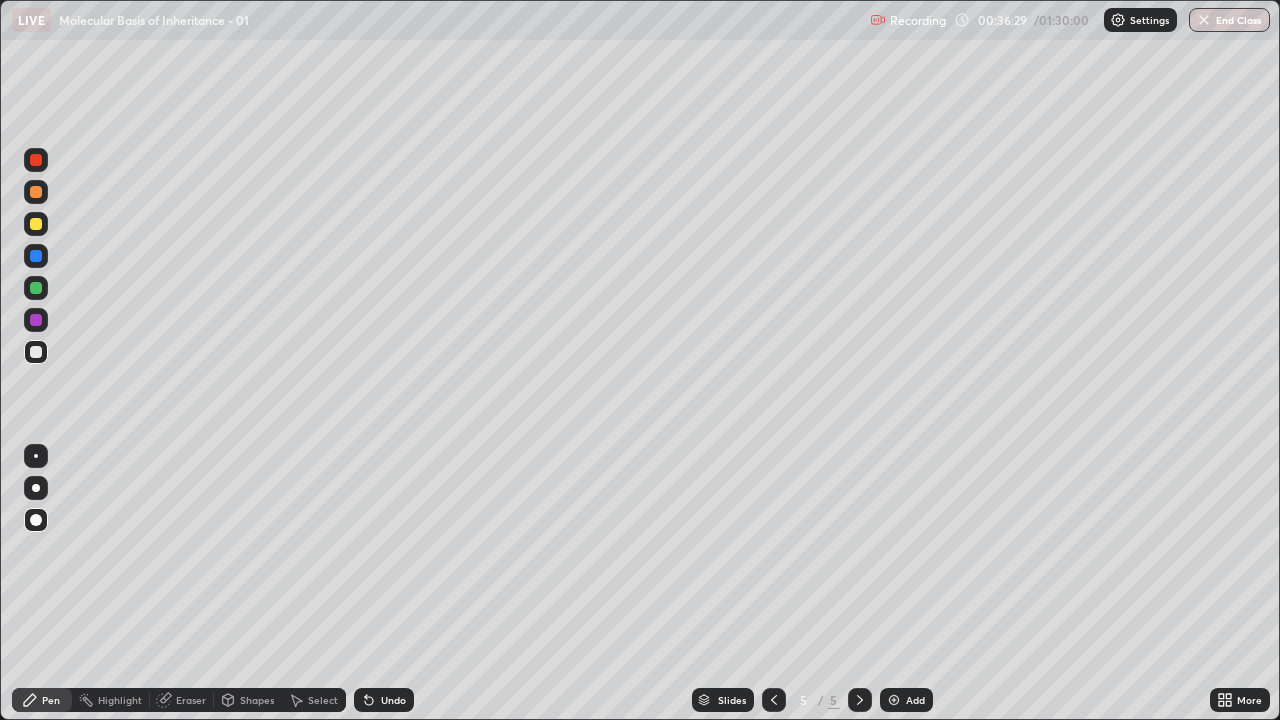 click at bounding box center [894, 700] 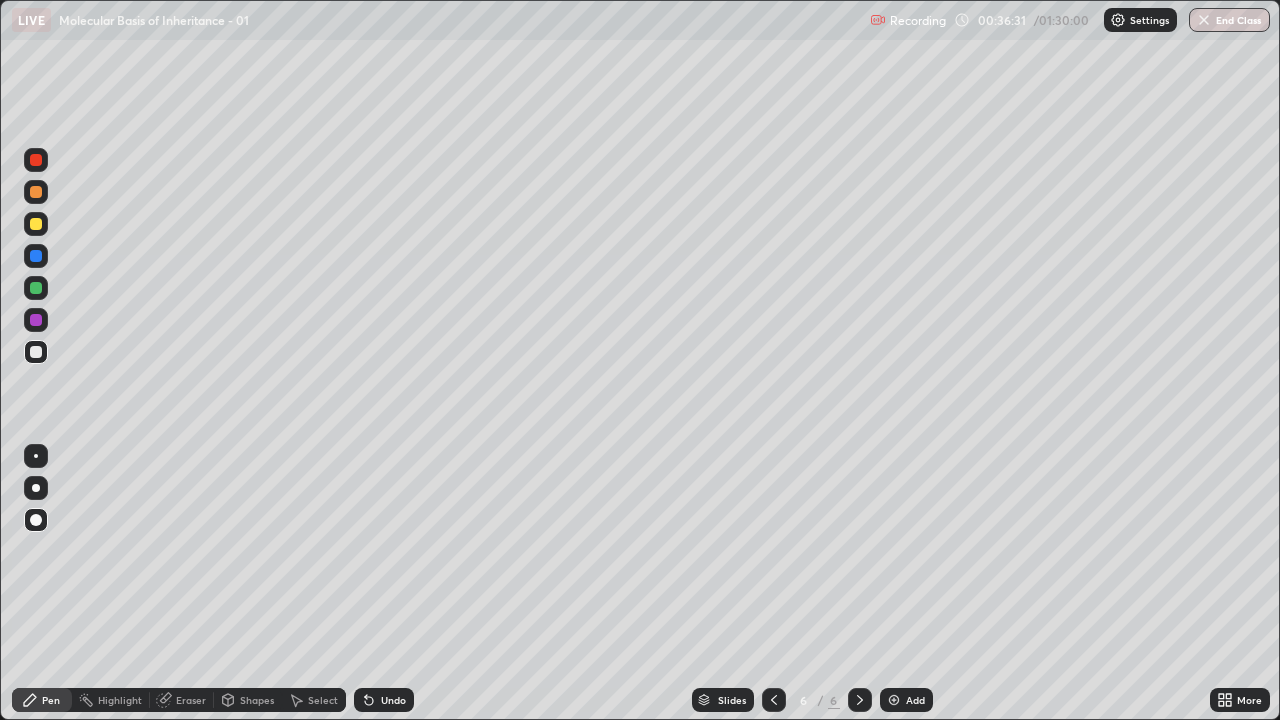 click at bounding box center [36, 224] 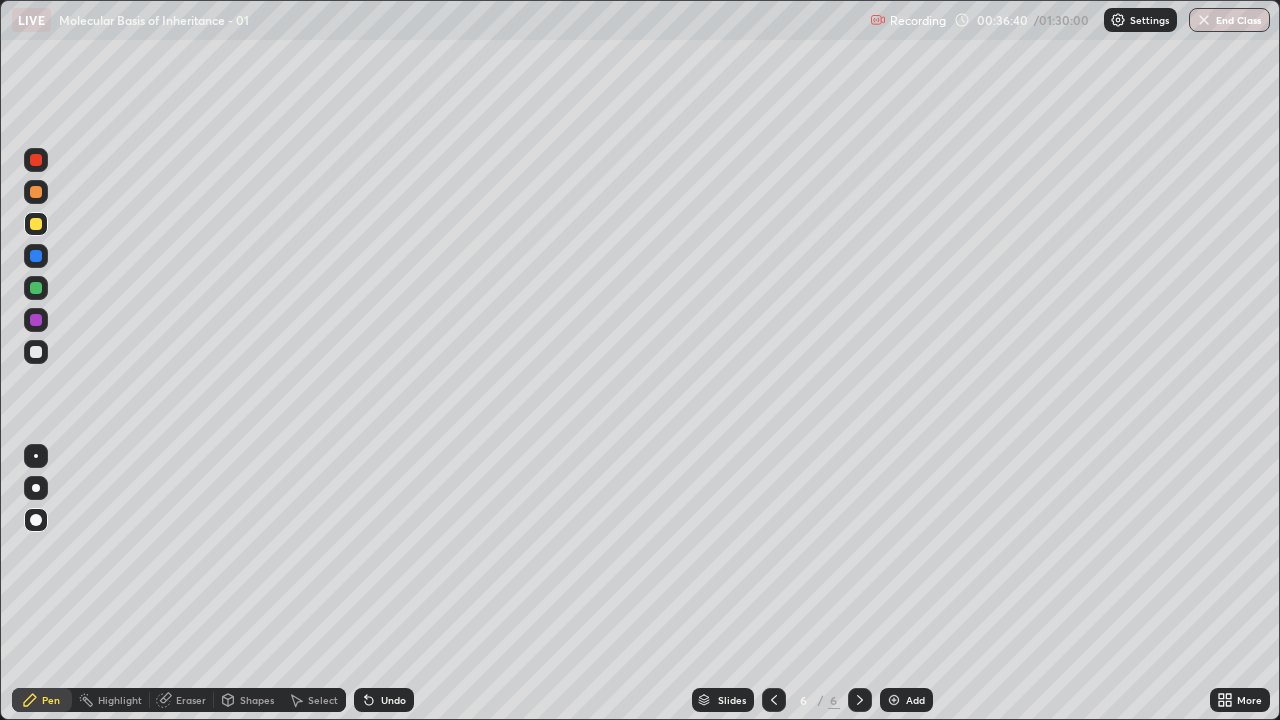 click at bounding box center (36, 352) 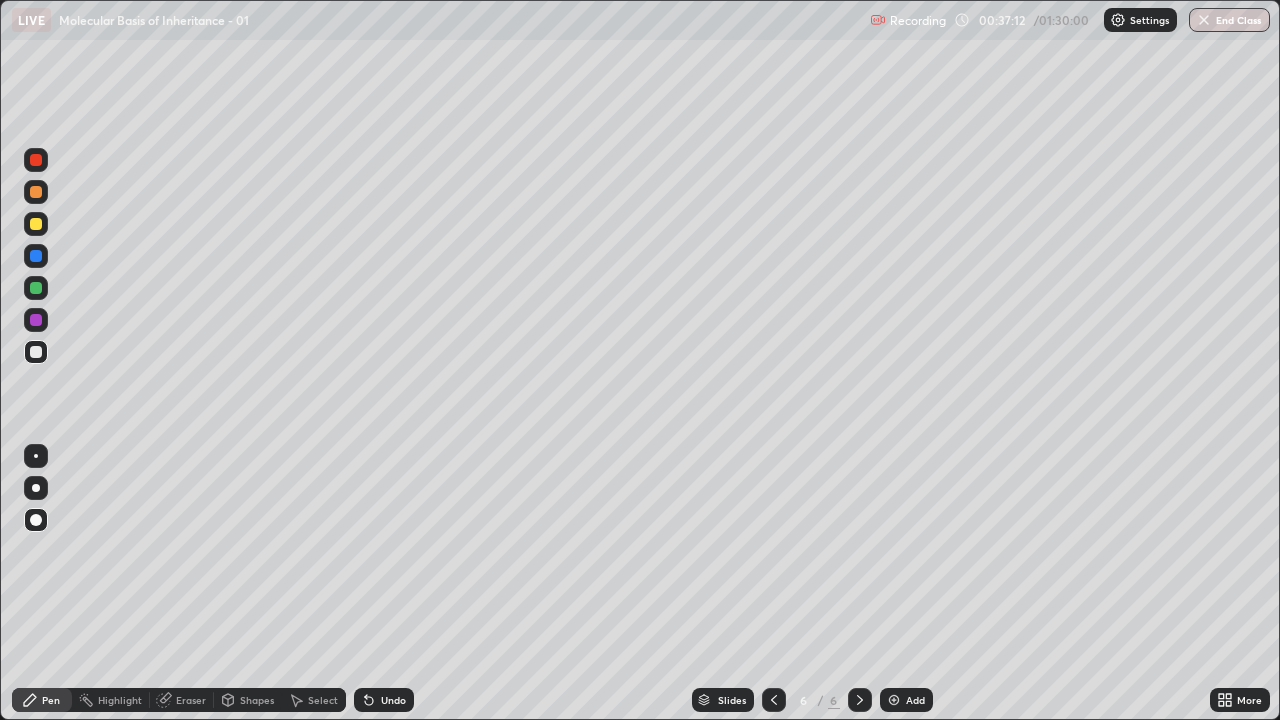 click at bounding box center (36, 288) 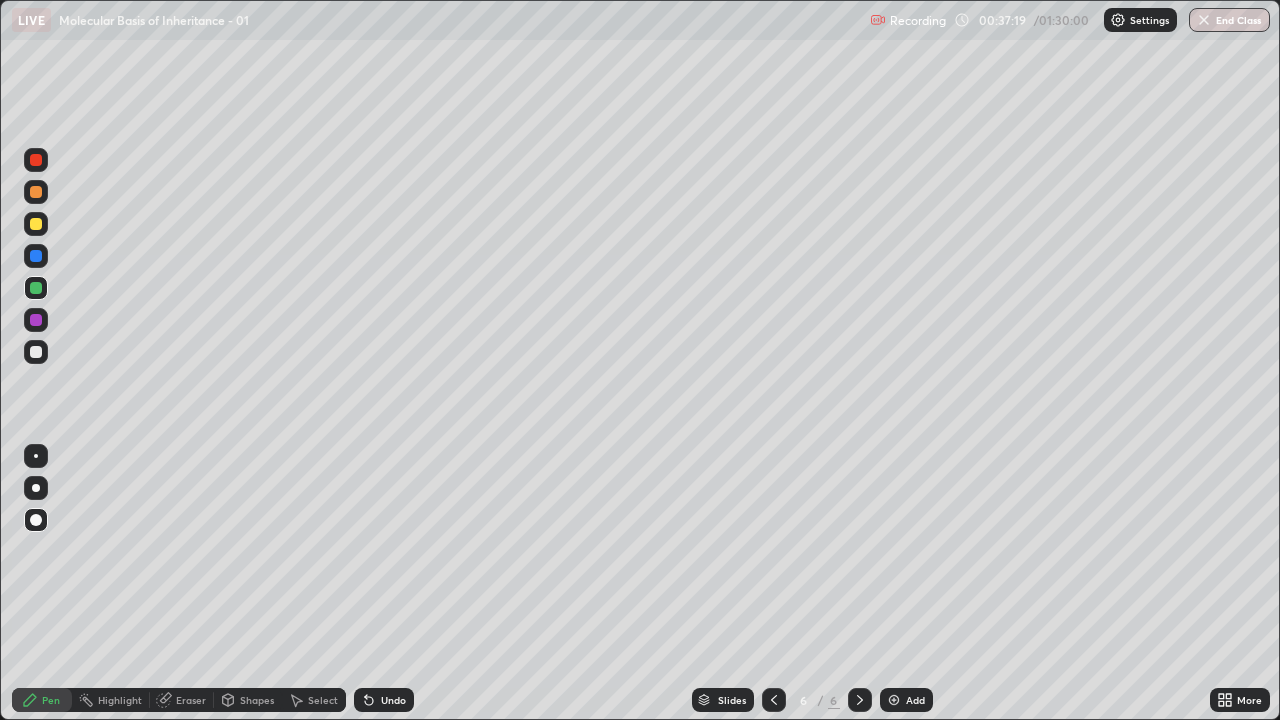 click at bounding box center [36, 352] 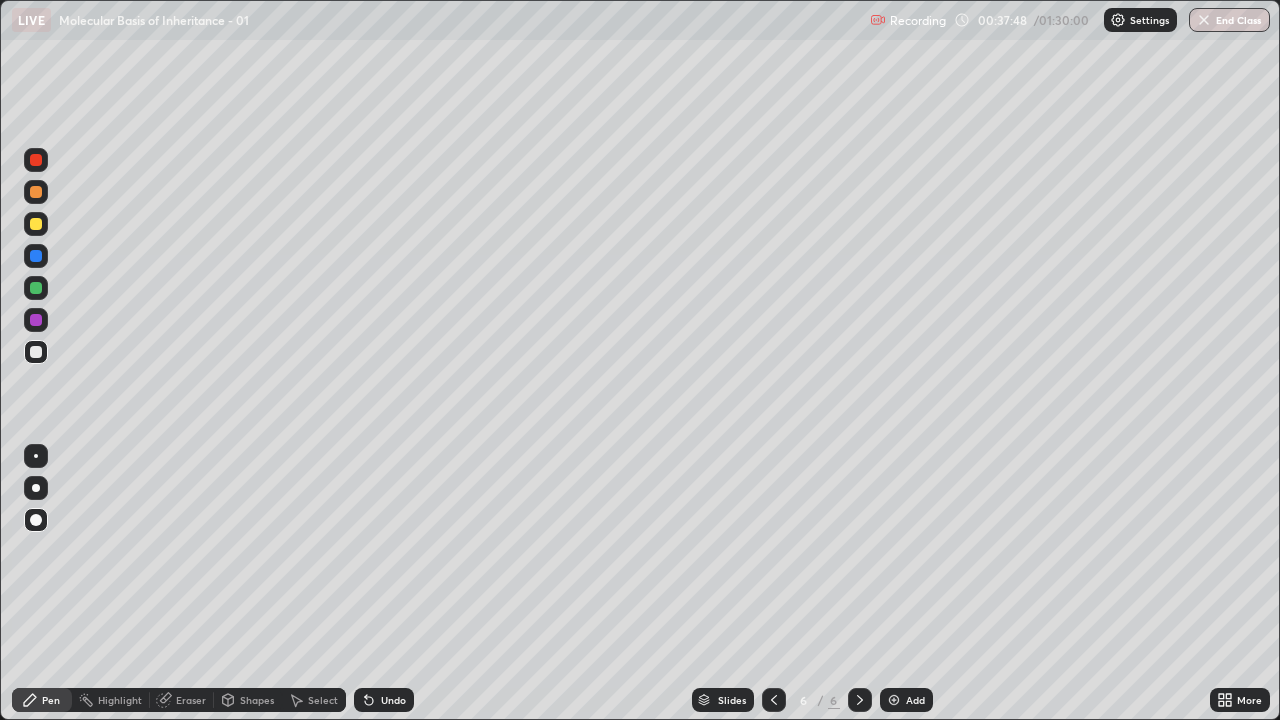 click on "Undo" at bounding box center (384, 700) 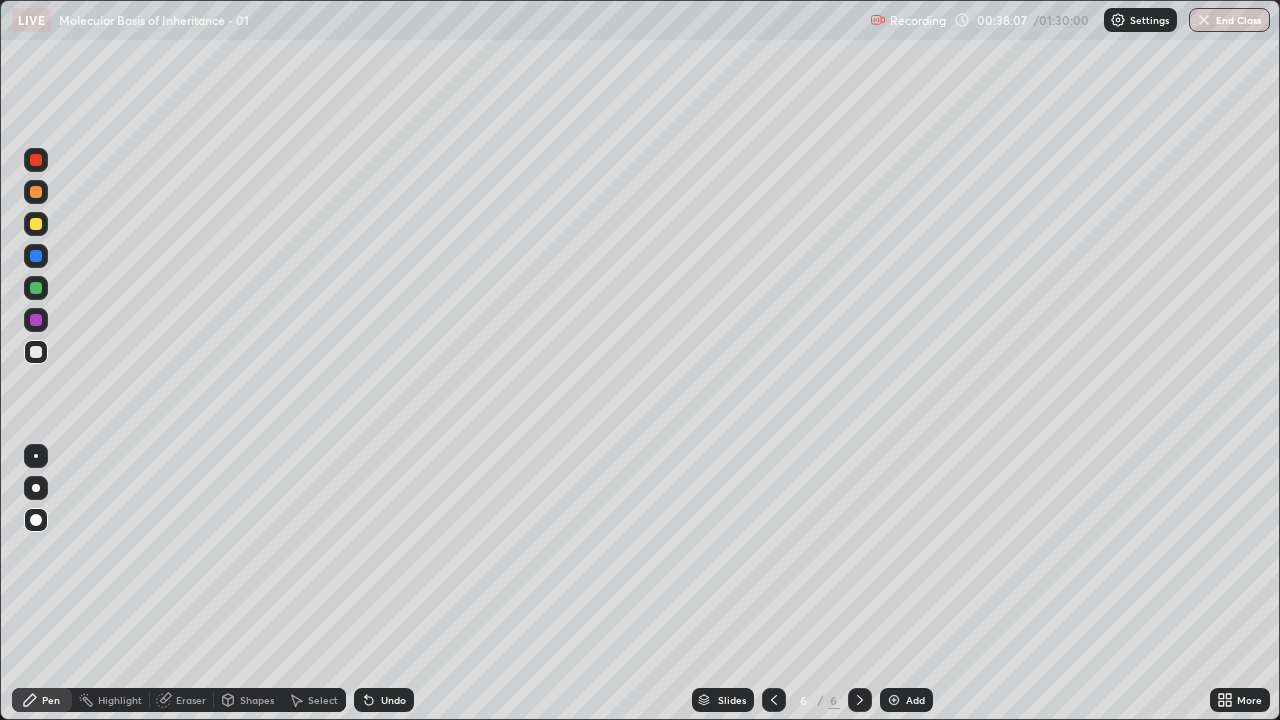 click at bounding box center [36, 224] 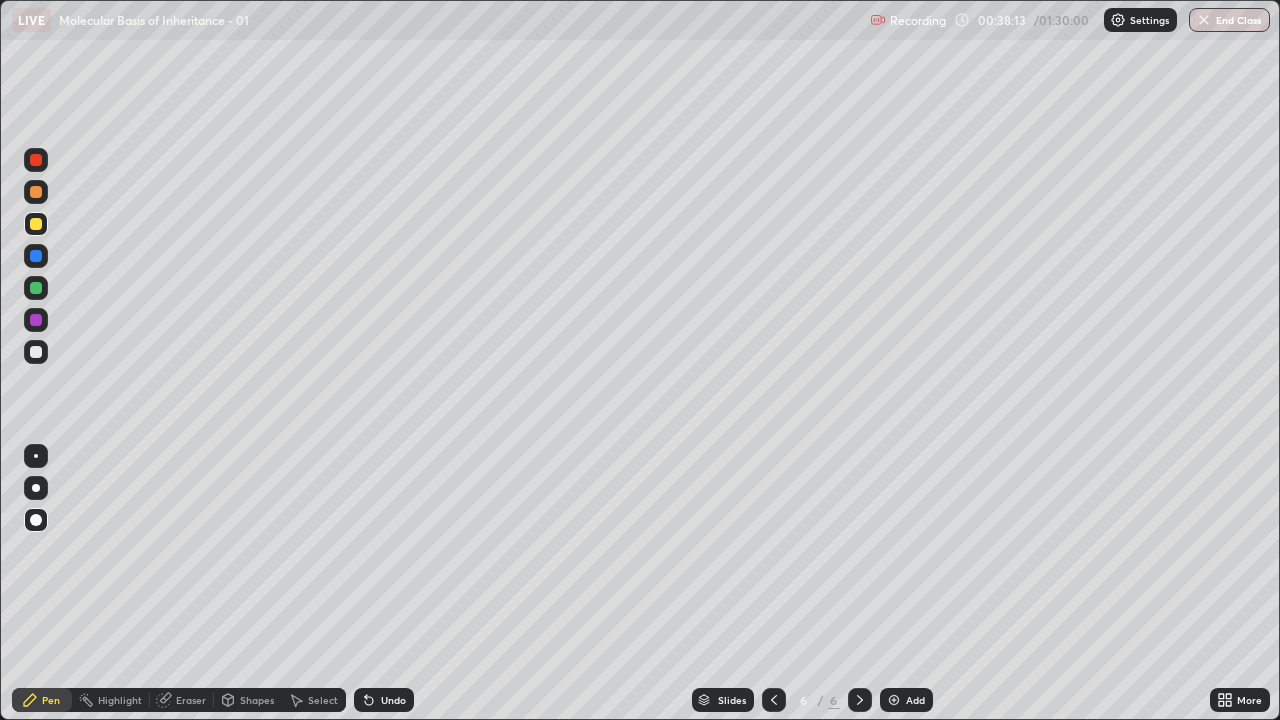 click at bounding box center (36, 352) 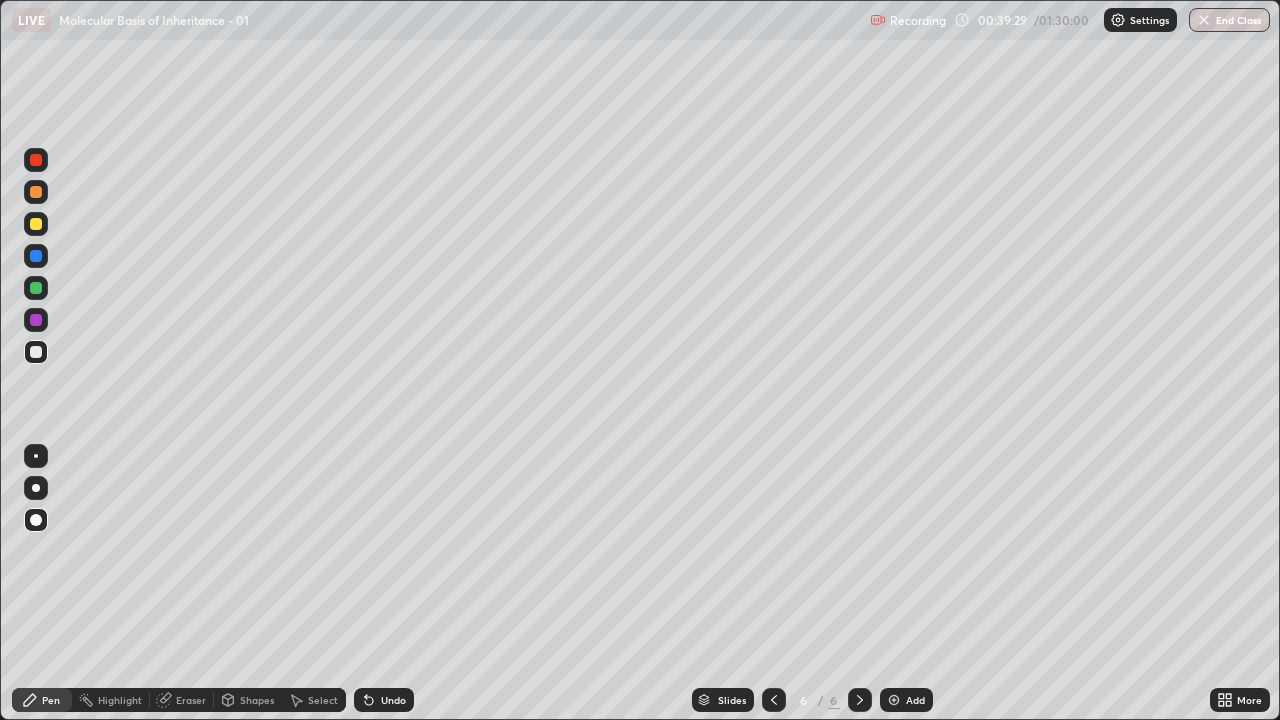 click at bounding box center [36, 224] 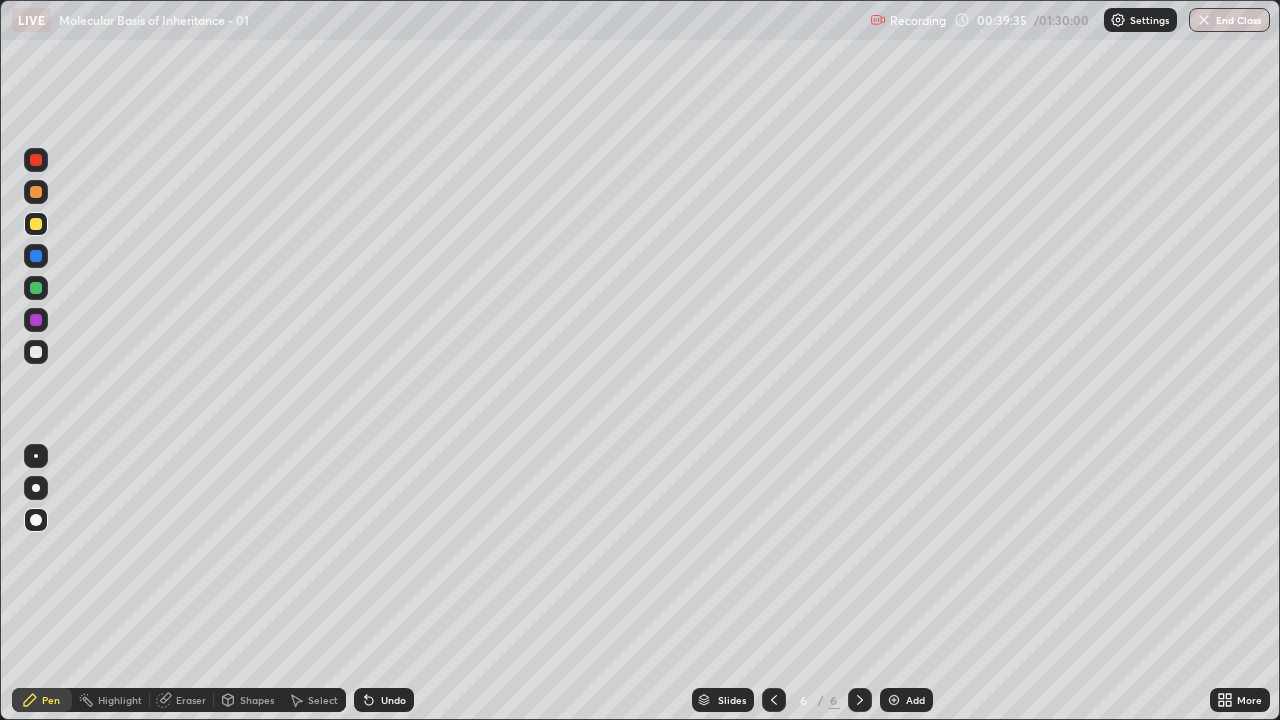 click at bounding box center (36, 352) 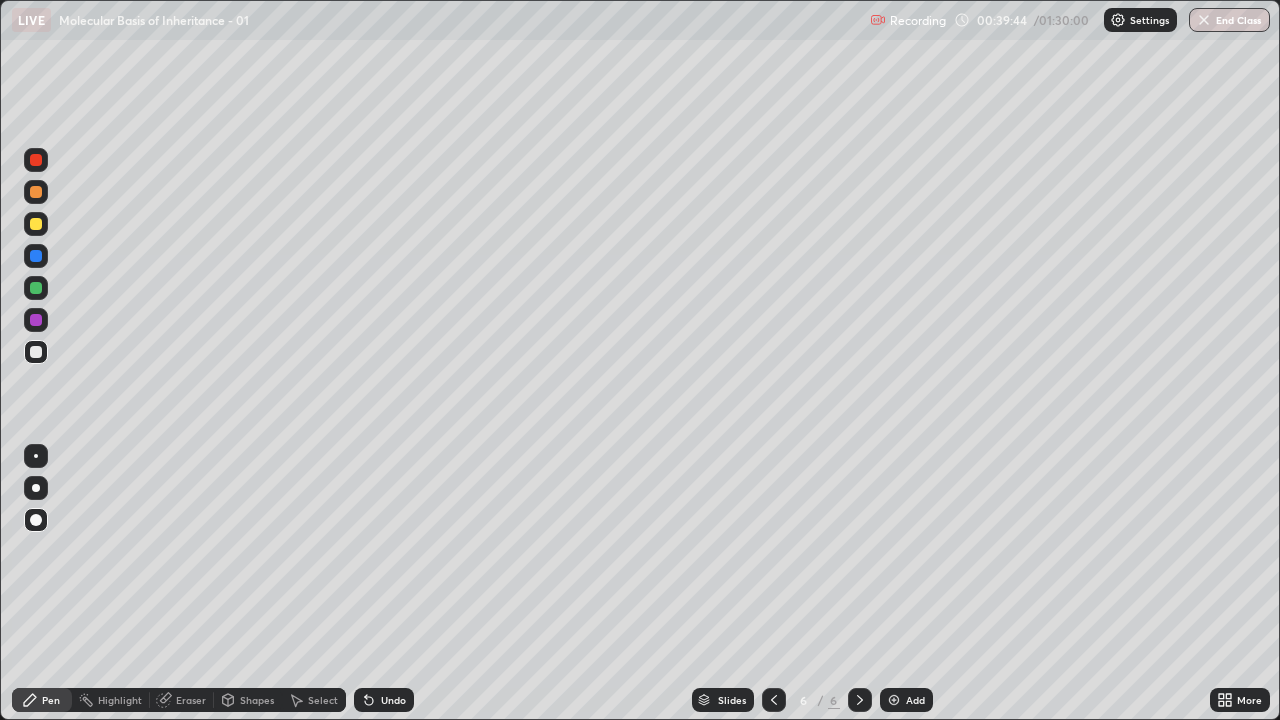 click at bounding box center [36, 352] 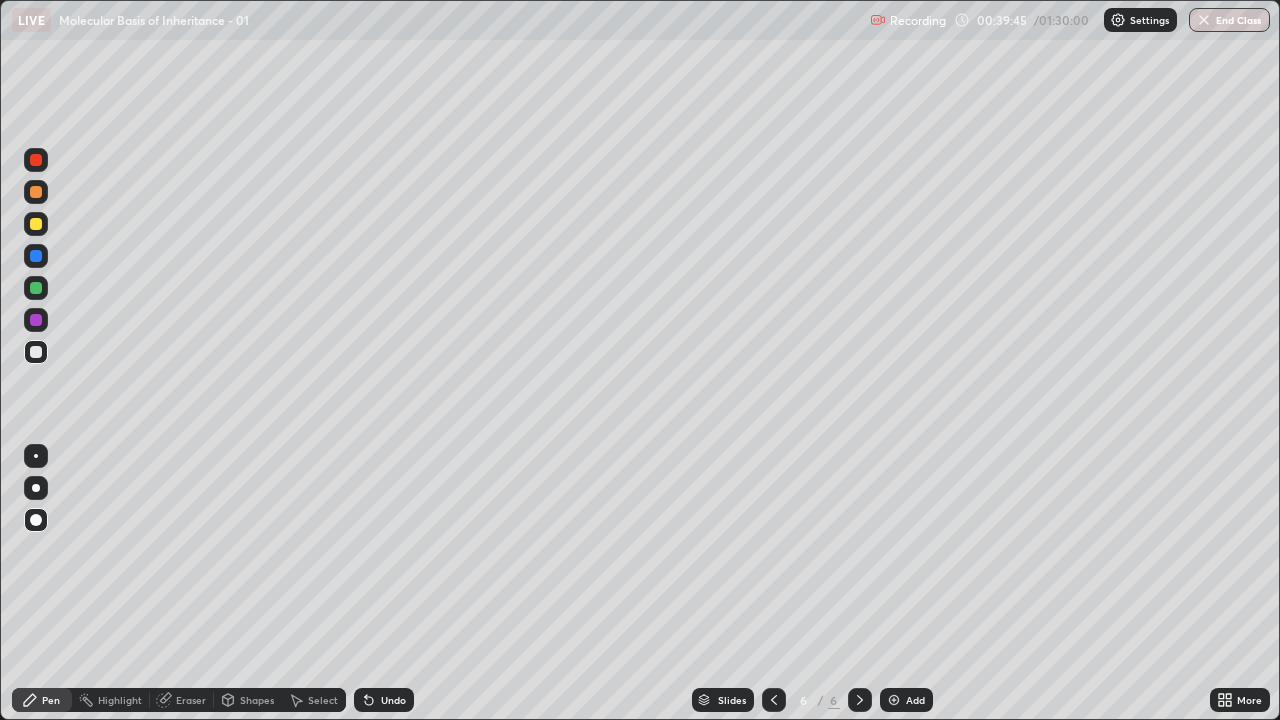 click at bounding box center (36, 288) 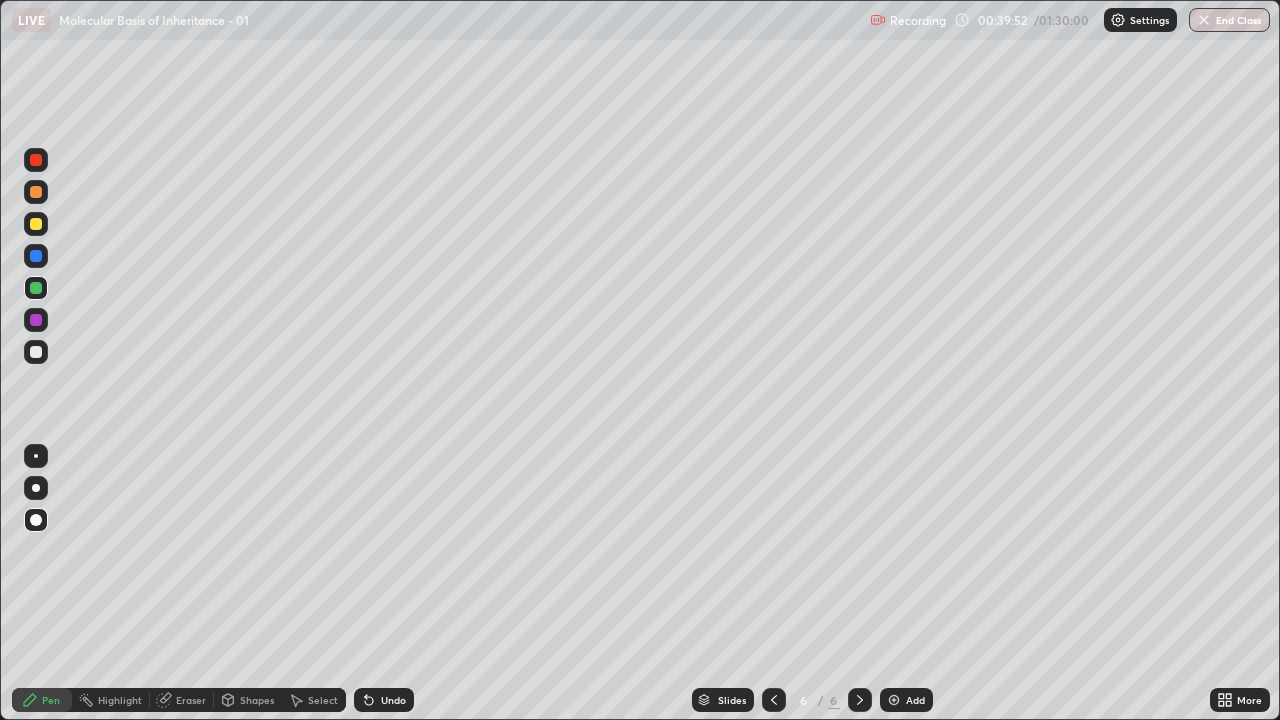 click at bounding box center (36, 352) 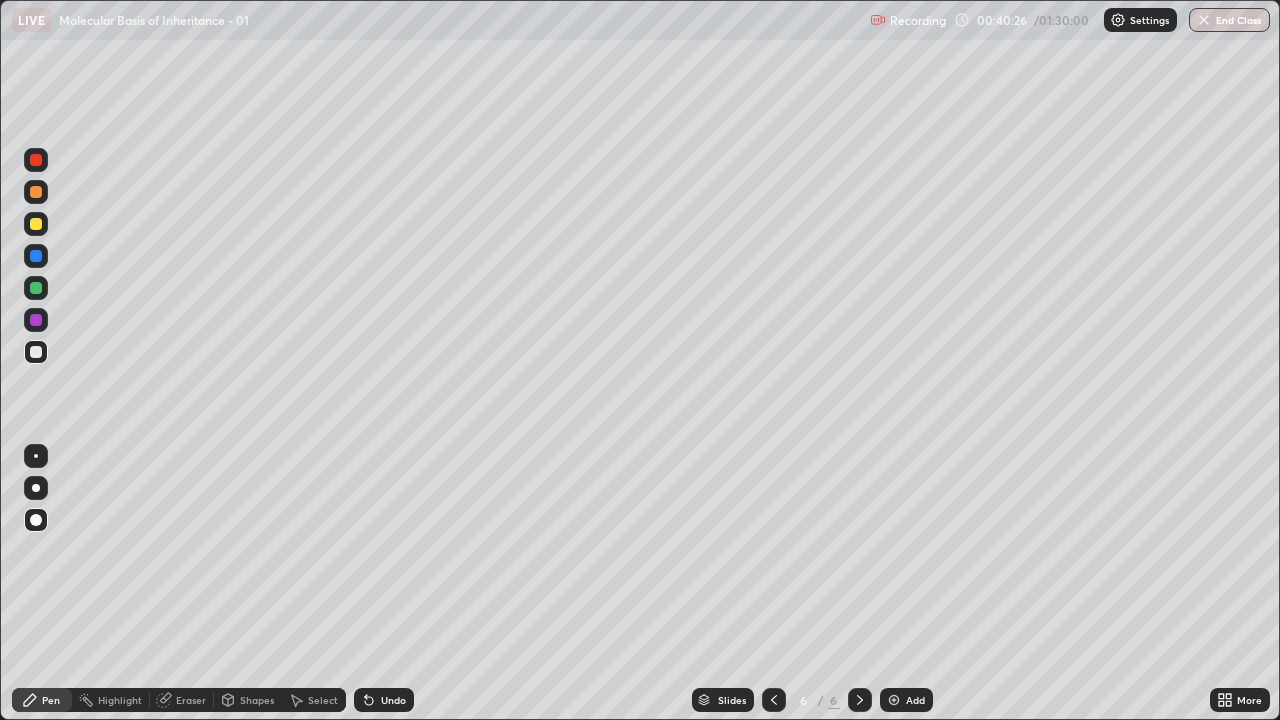 click at bounding box center (36, 352) 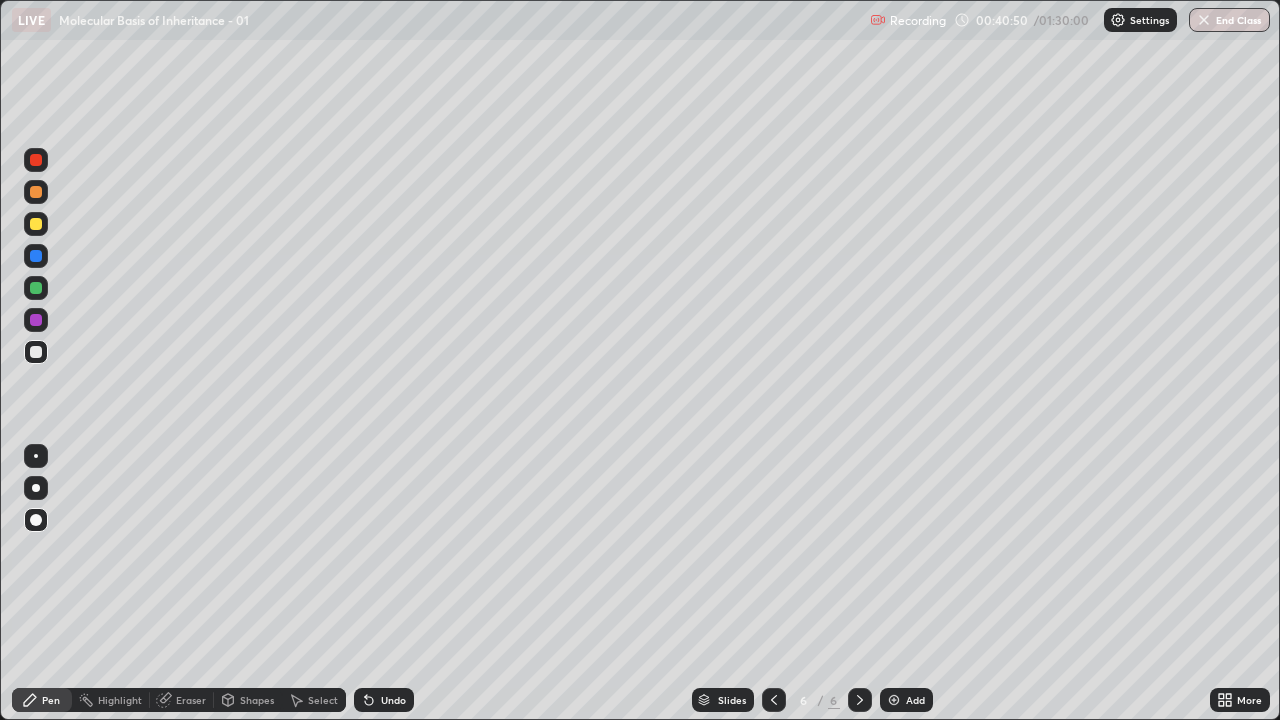 click 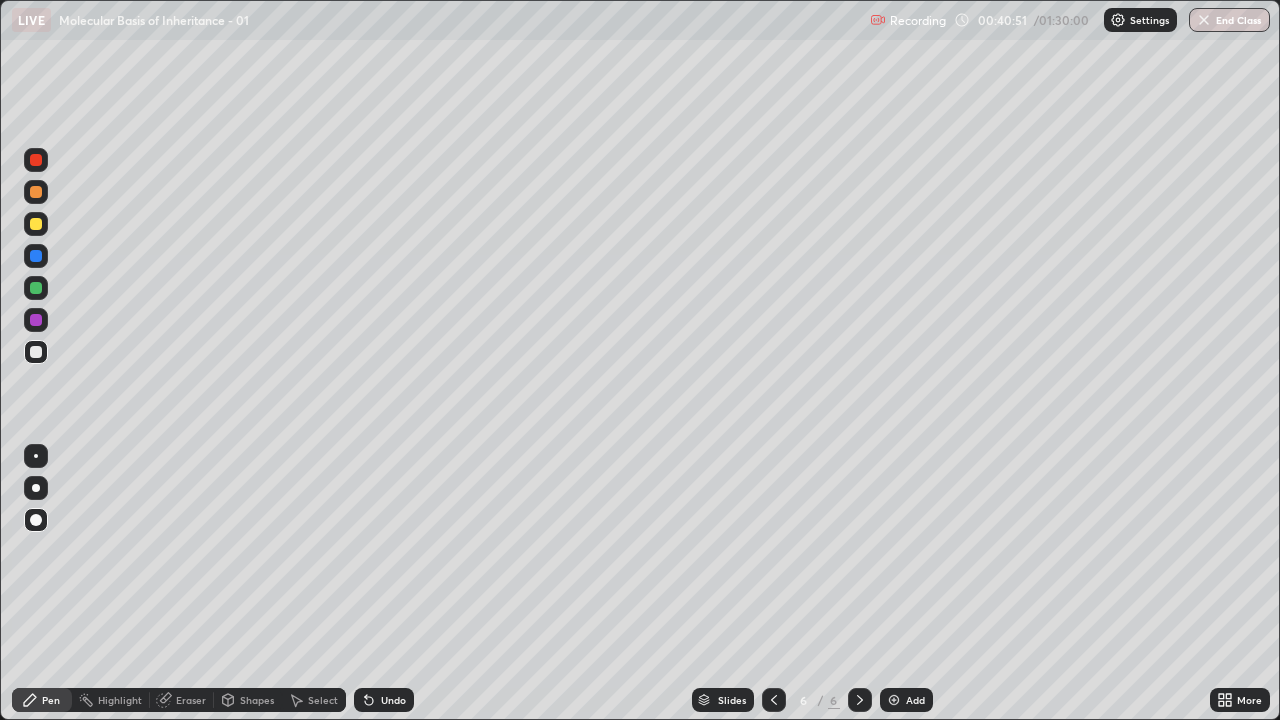 click on "Undo" at bounding box center [384, 700] 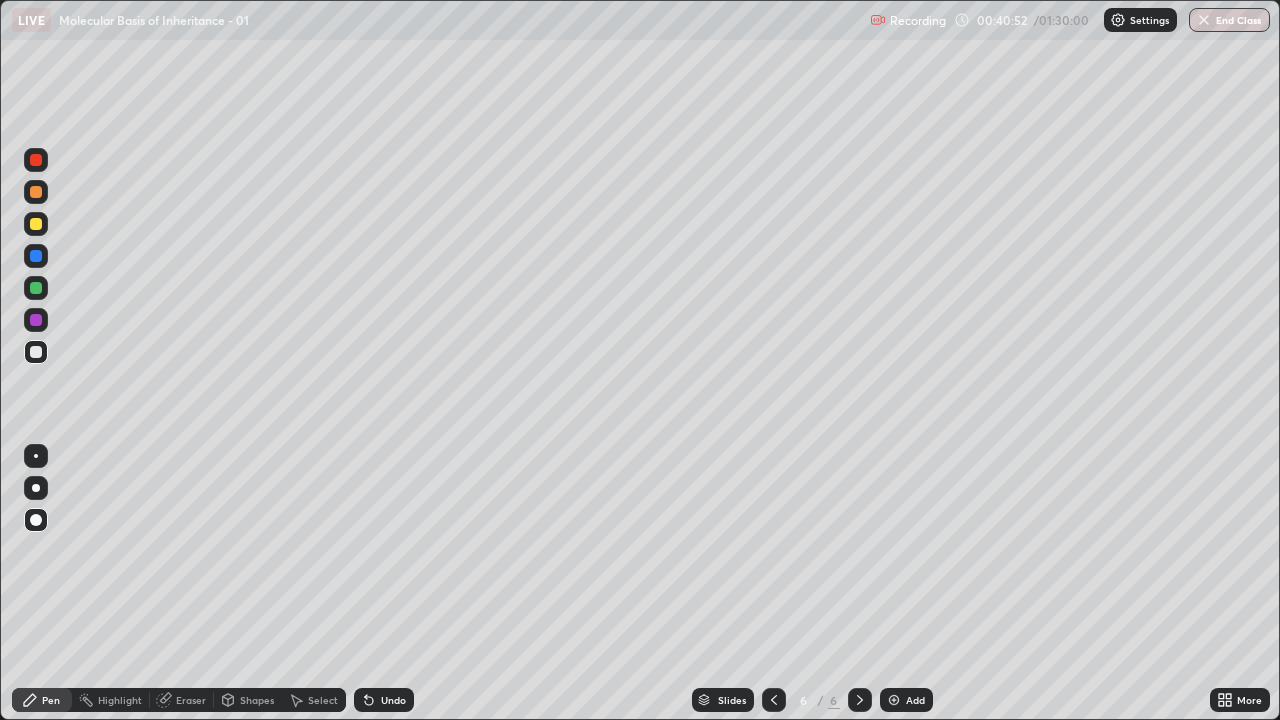 click at bounding box center [36, 224] 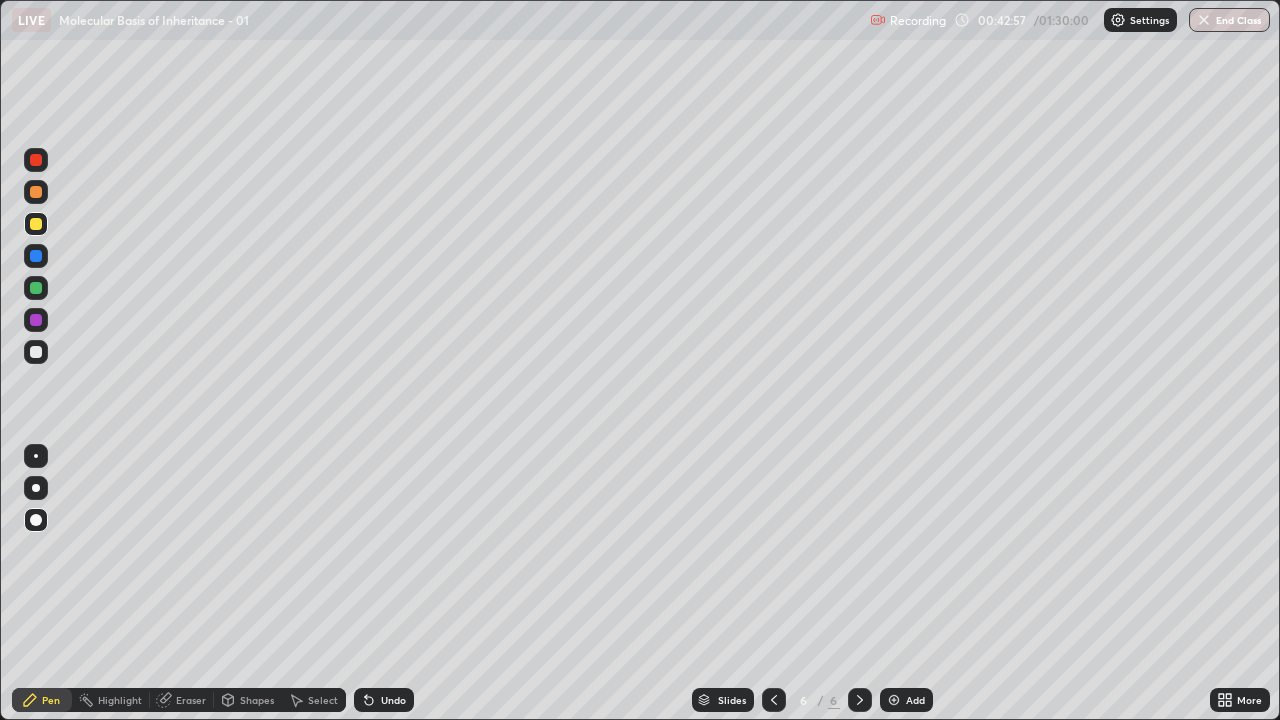 click on "Add" at bounding box center [906, 700] 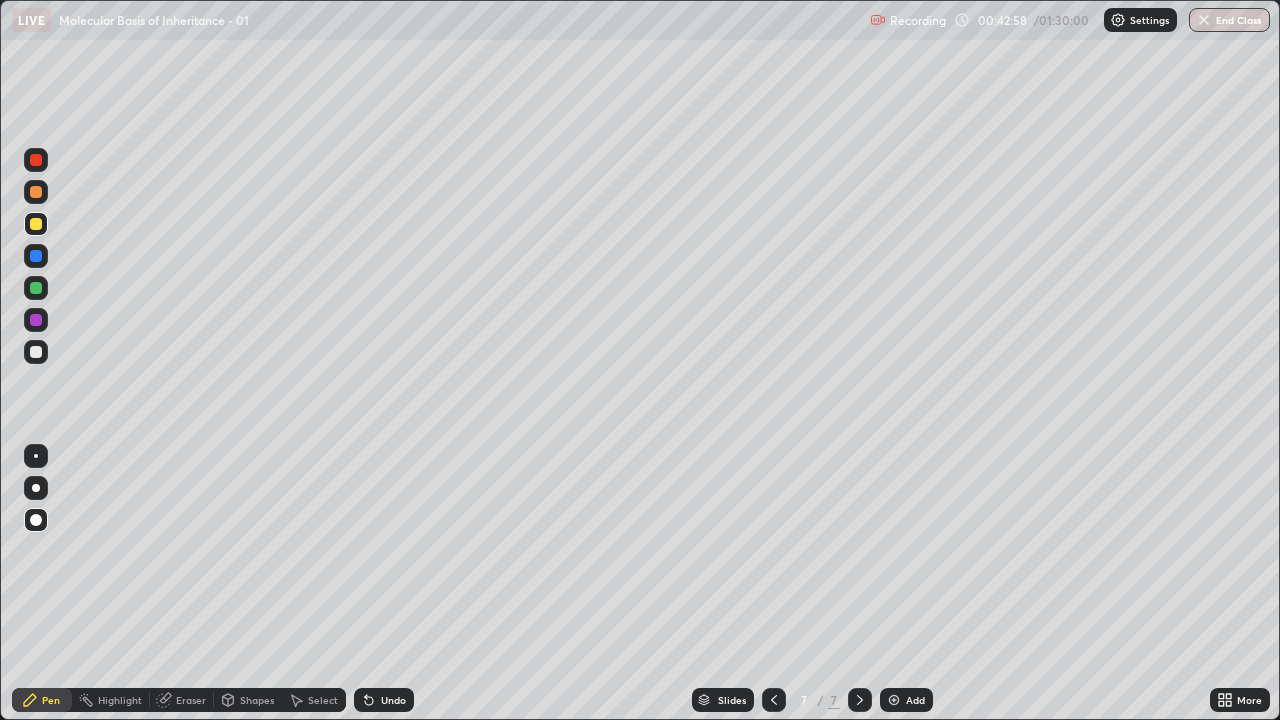 click at bounding box center (36, 224) 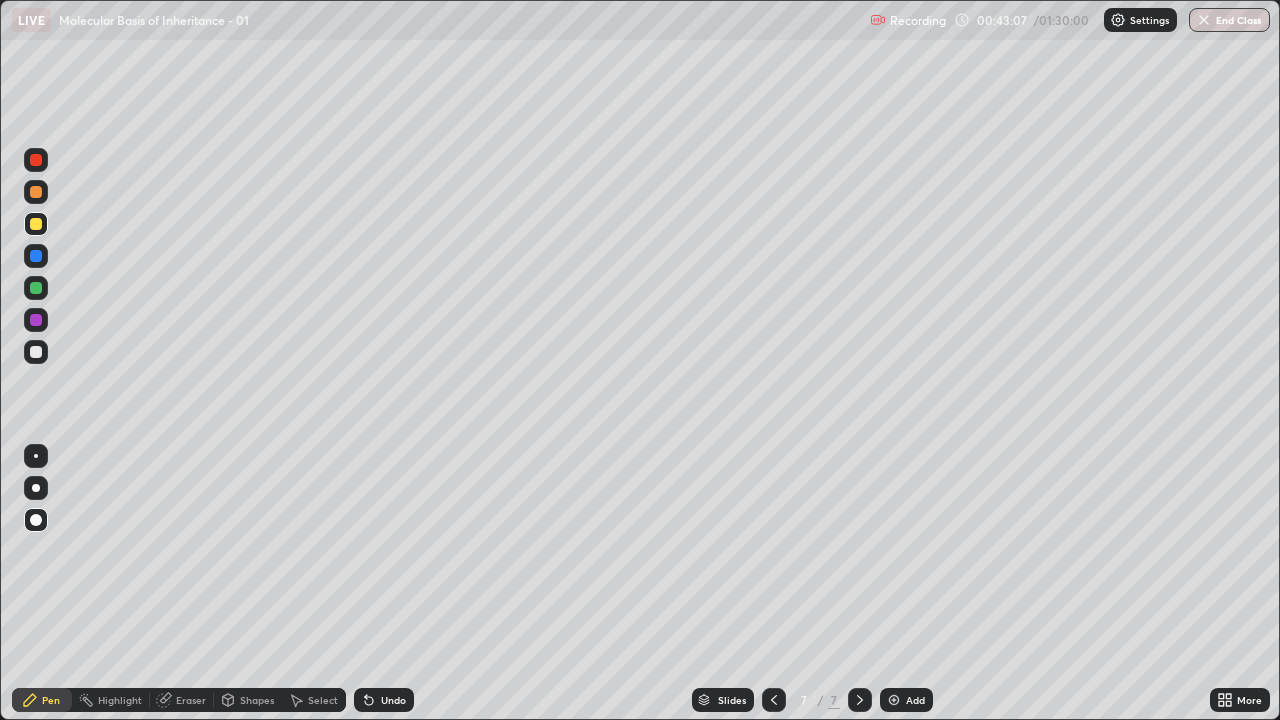 click 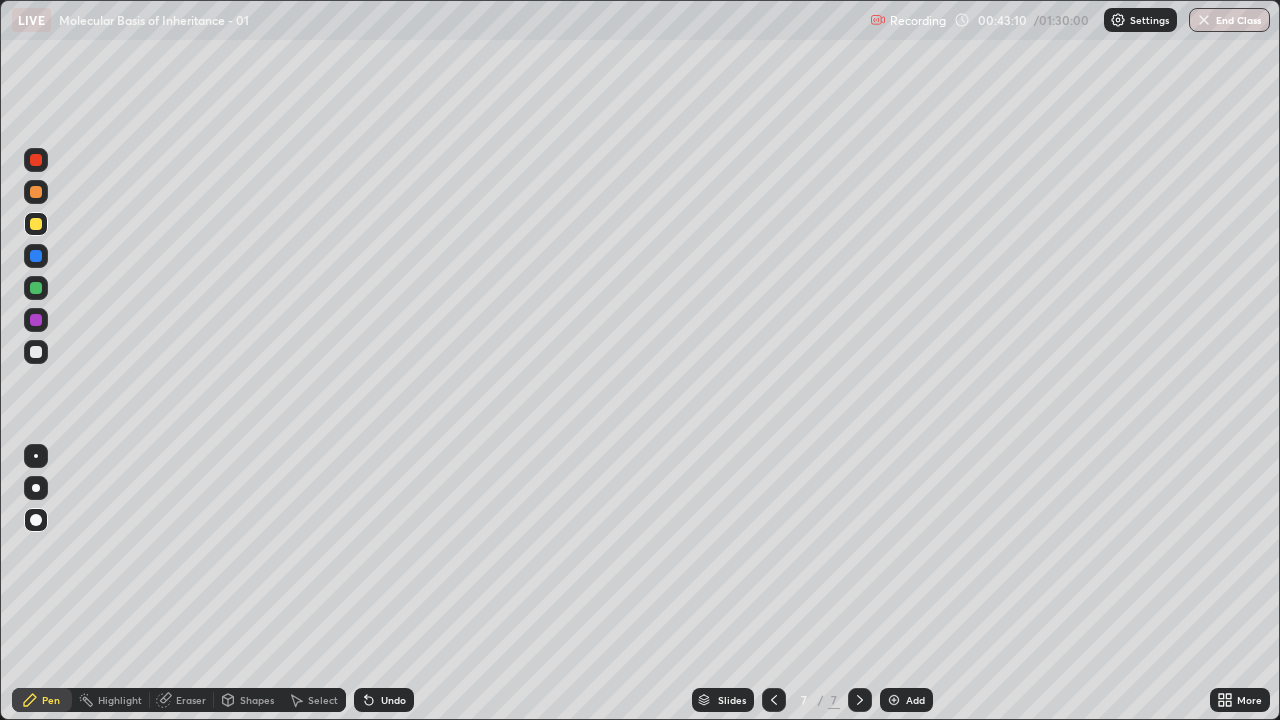 click at bounding box center (36, 352) 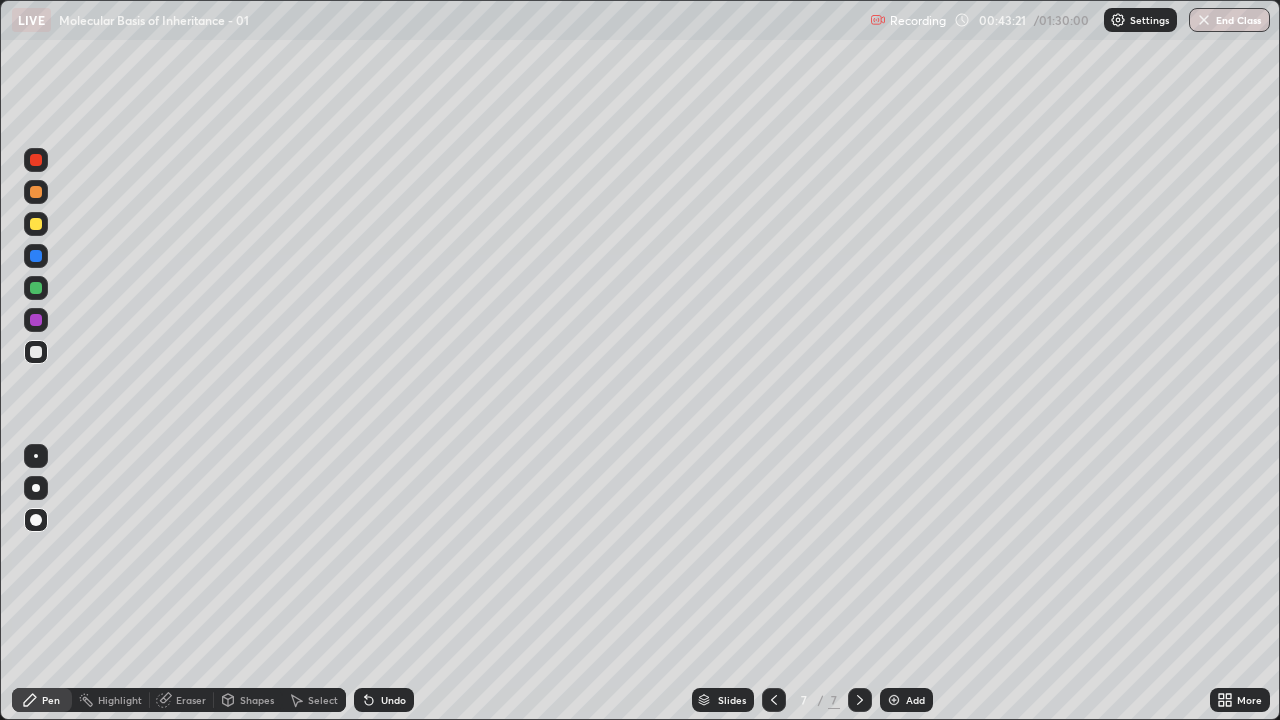 click at bounding box center (36, 320) 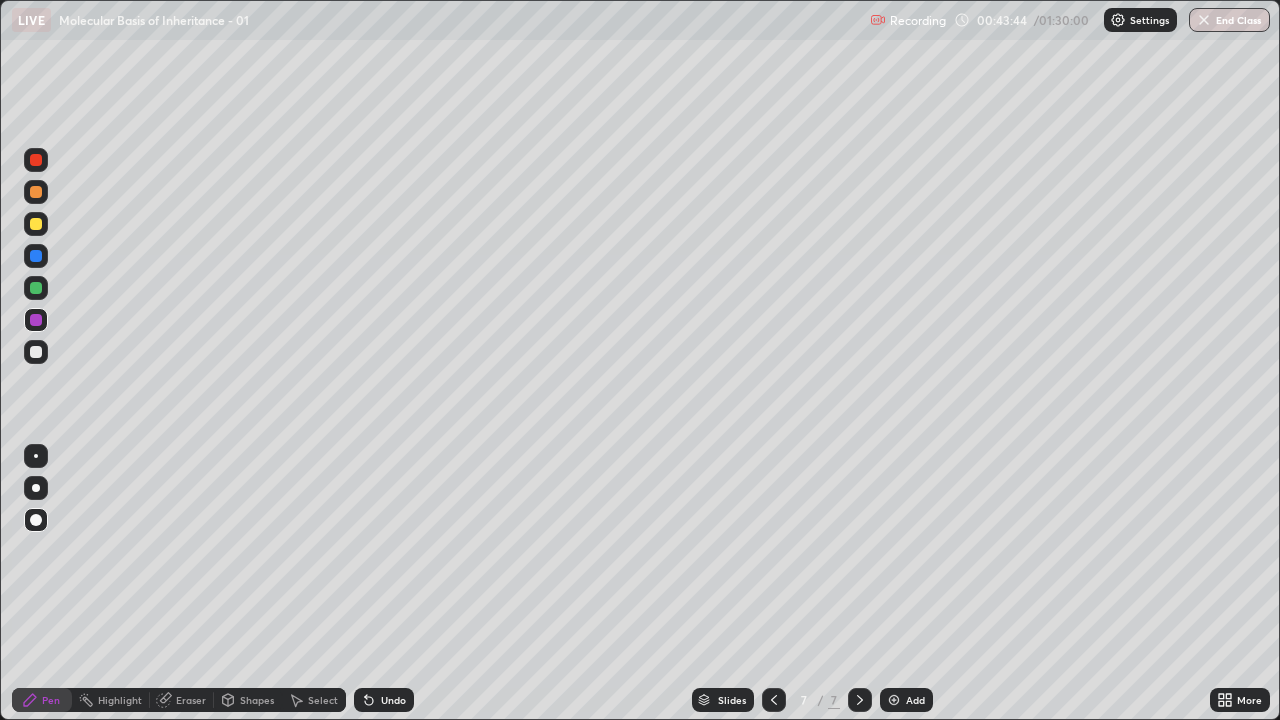click at bounding box center [36, 288] 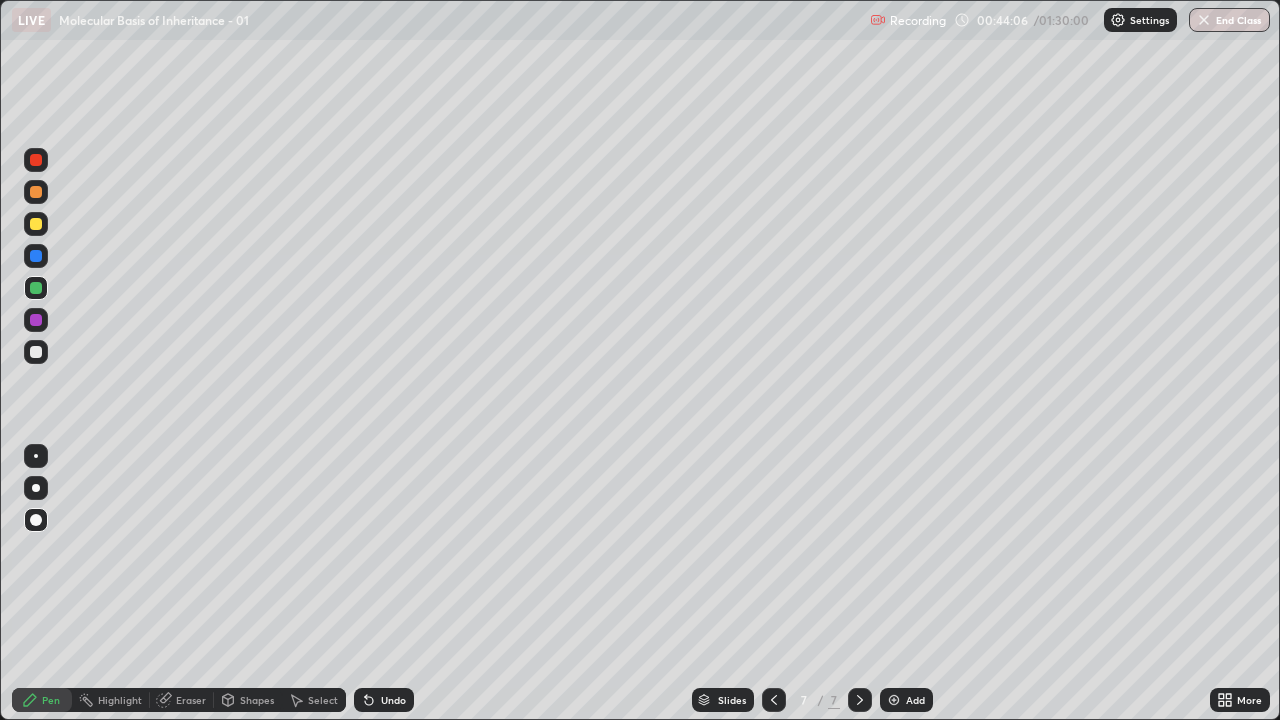 click at bounding box center (36, 224) 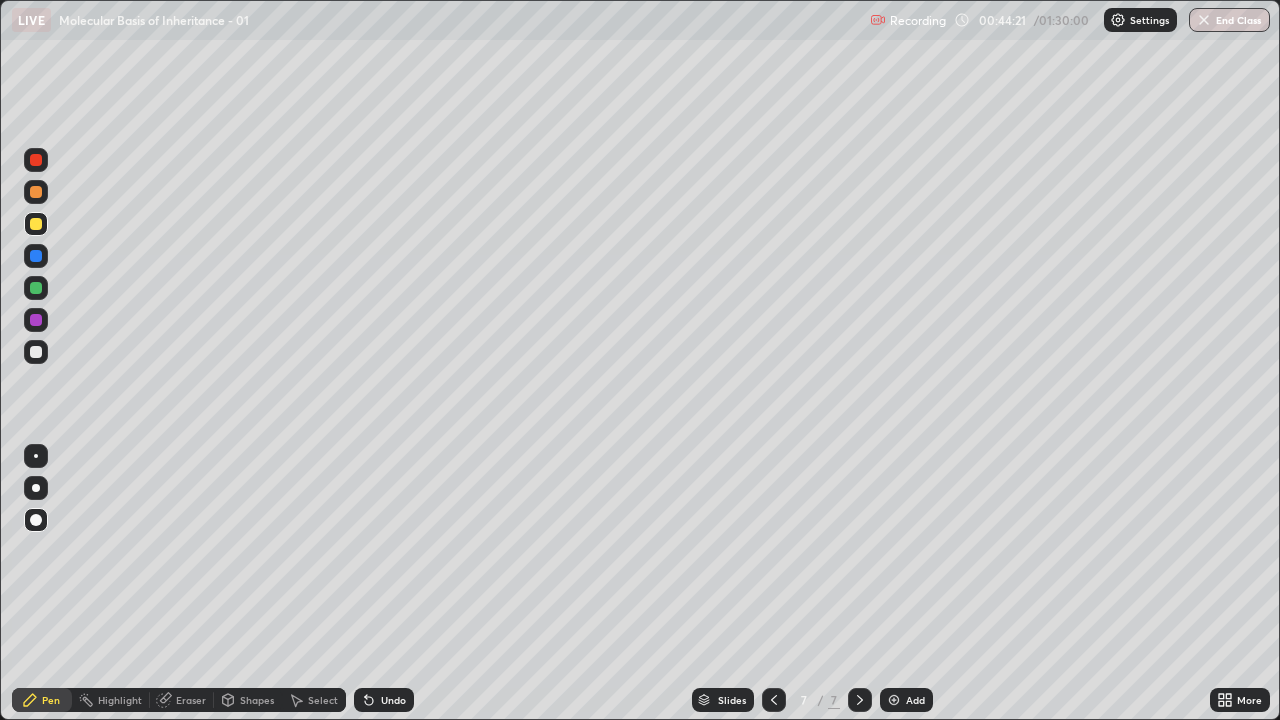 click at bounding box center [36, 256] 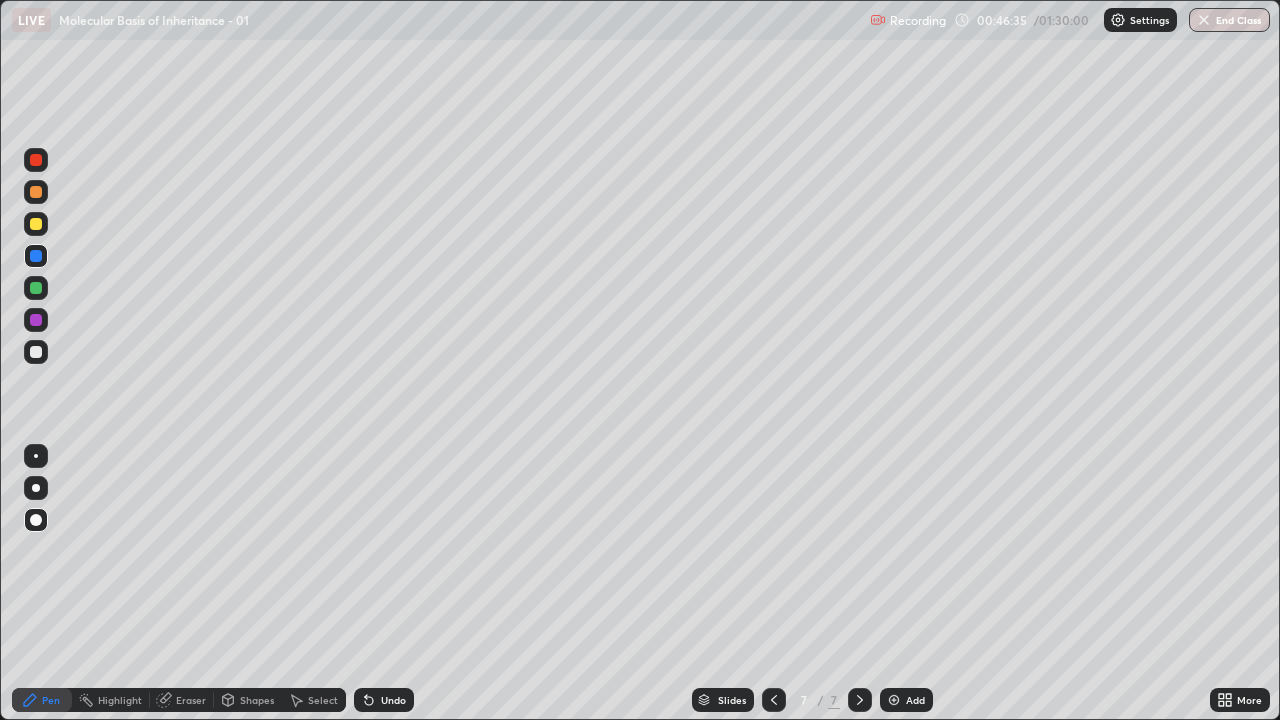 click at bounding box center [36, 192] 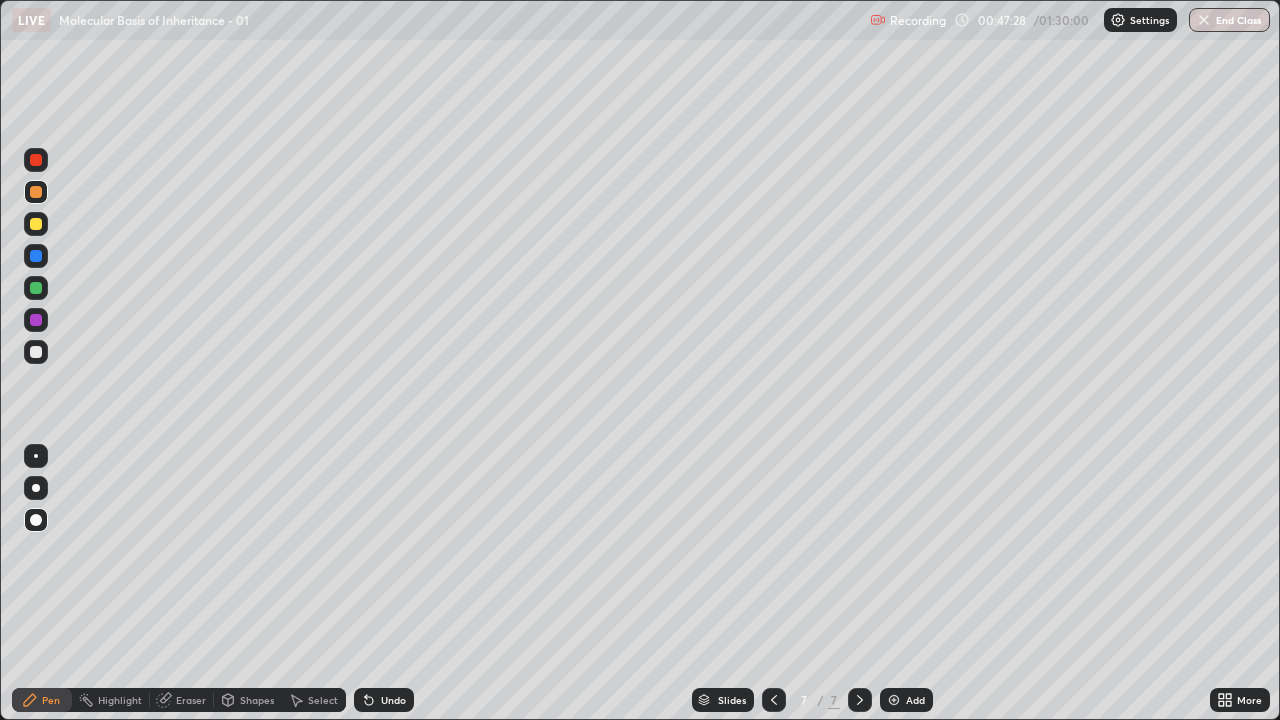 click at bounding box center [36, 352] 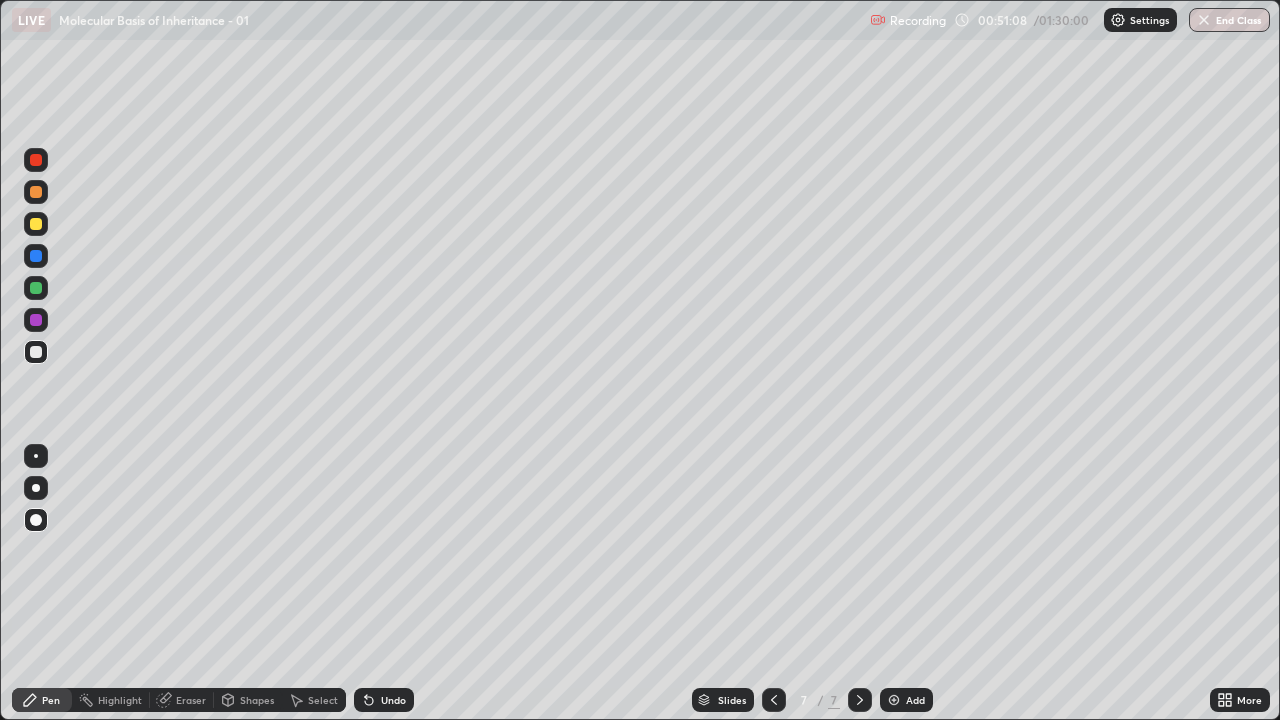 click on "Add" at bounding box center (906, 700) 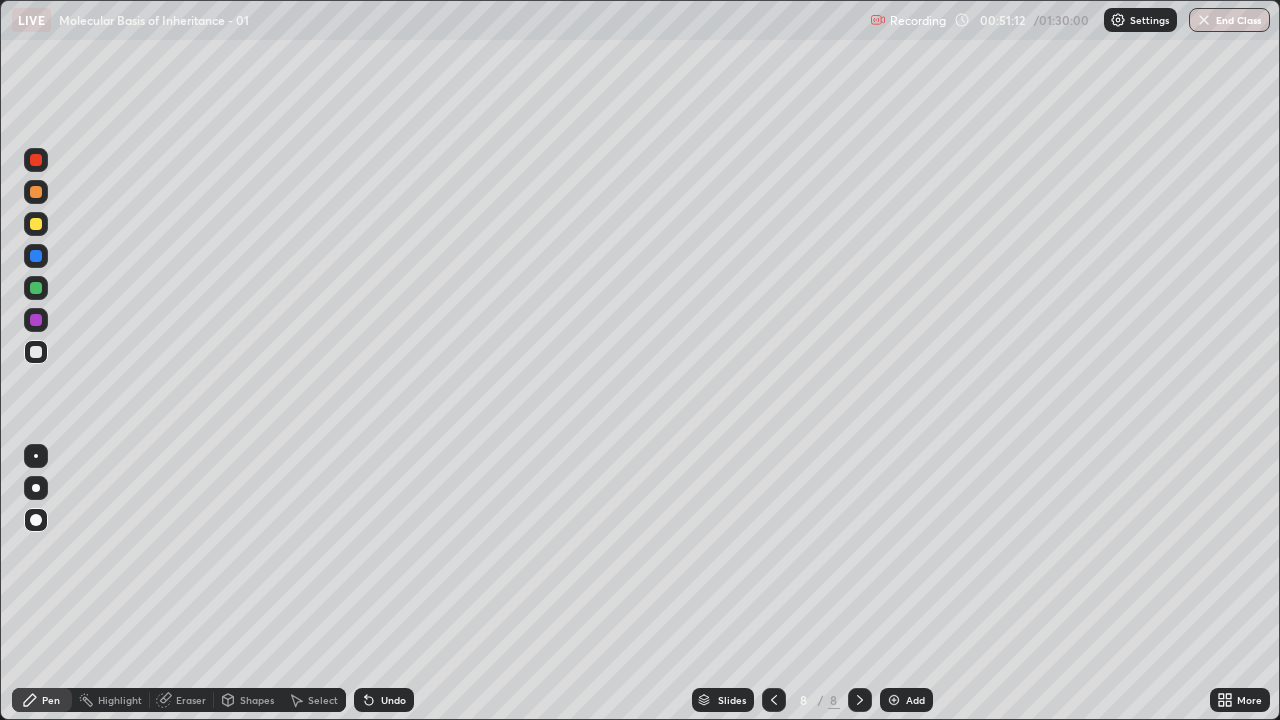 click 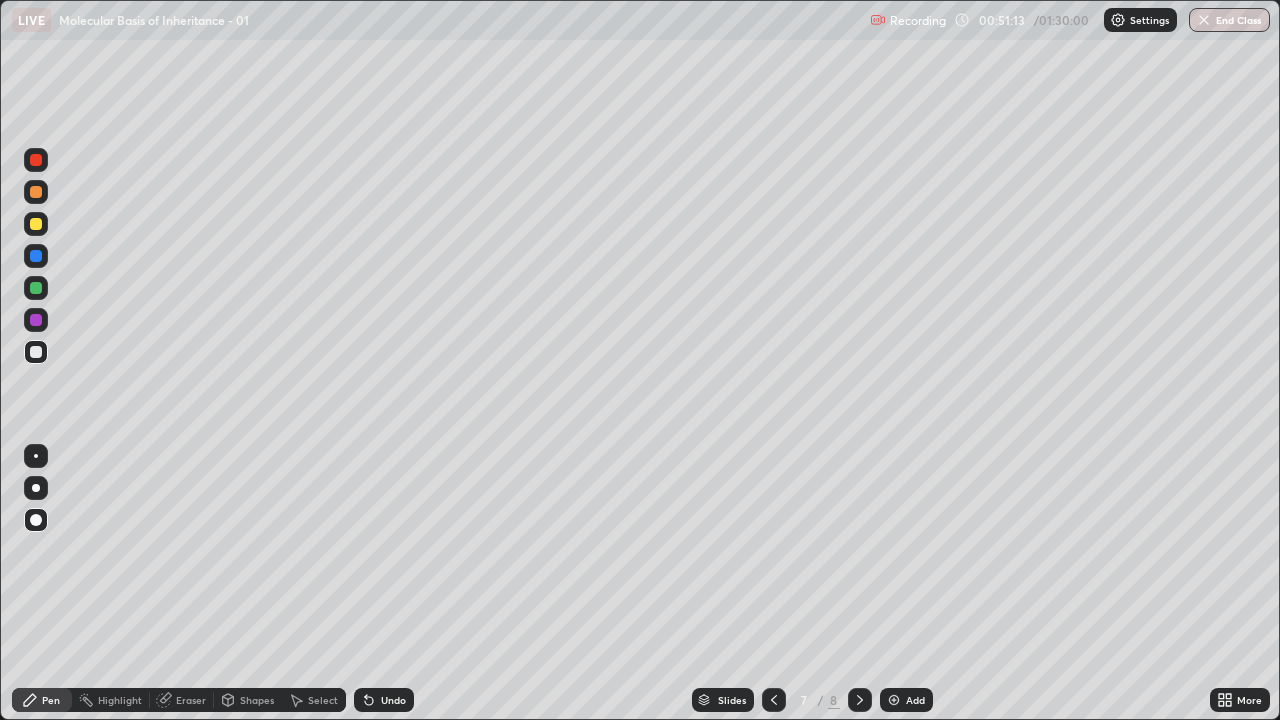 click 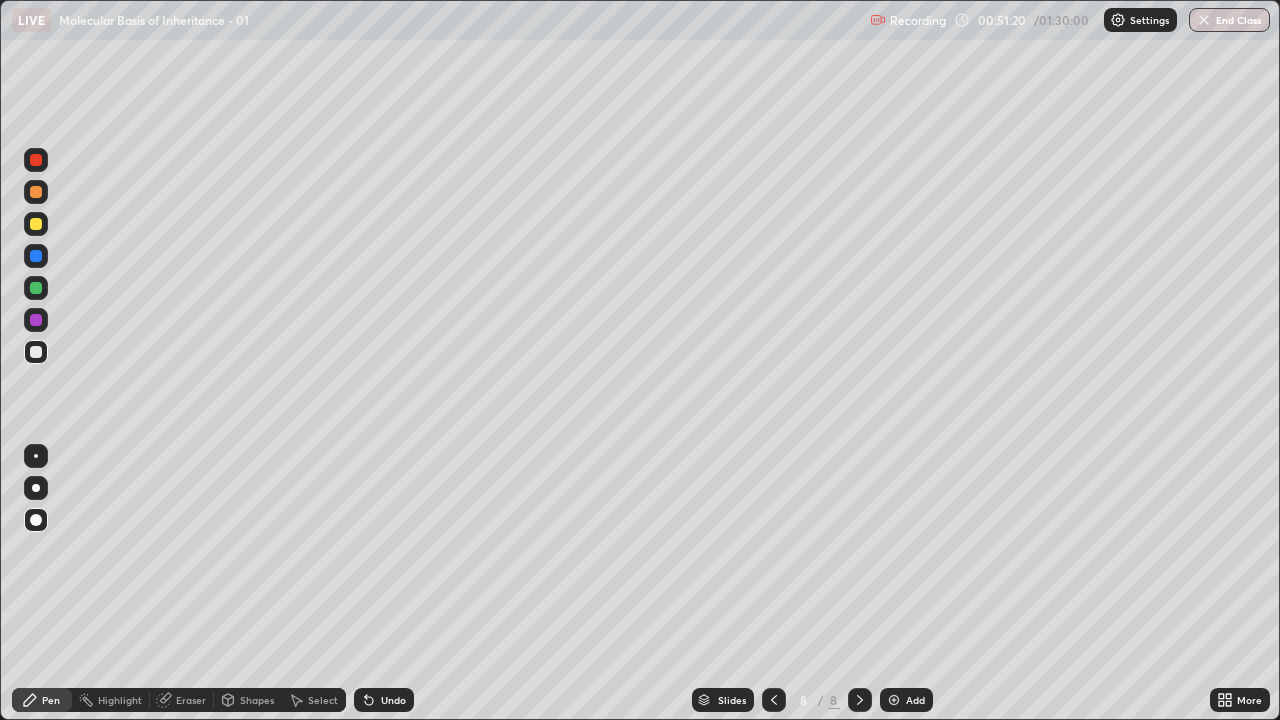 click 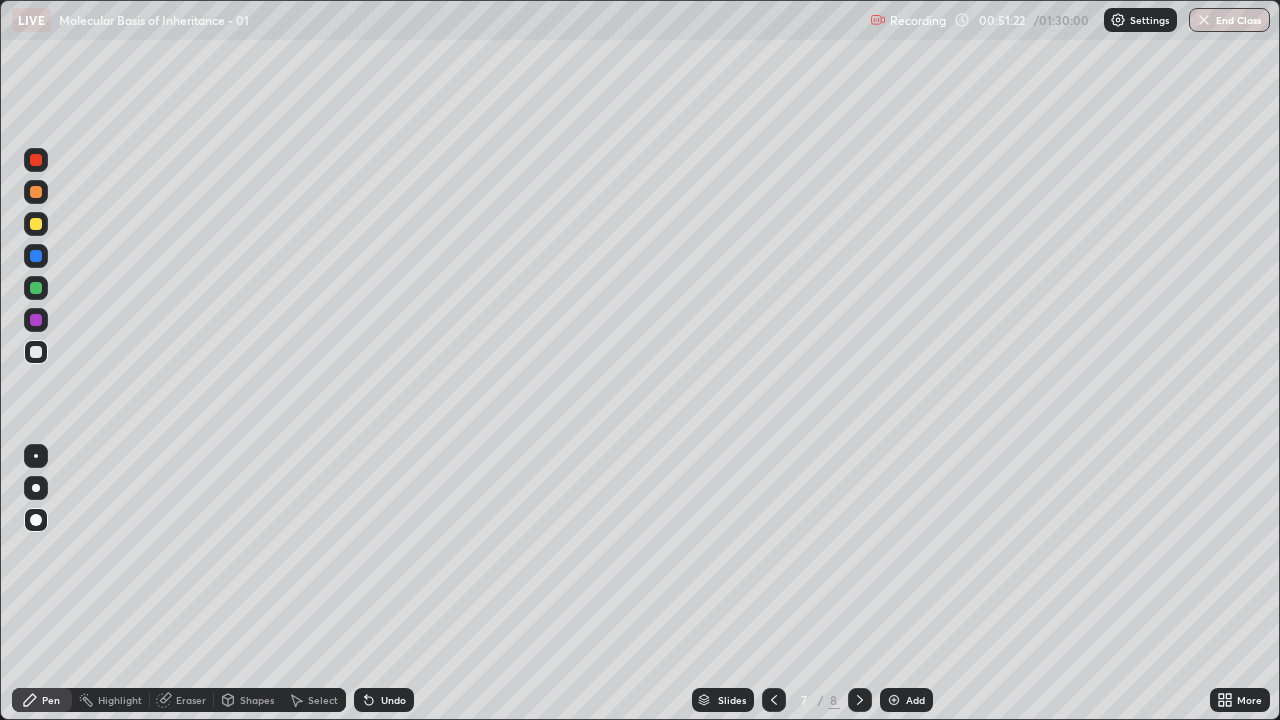 click 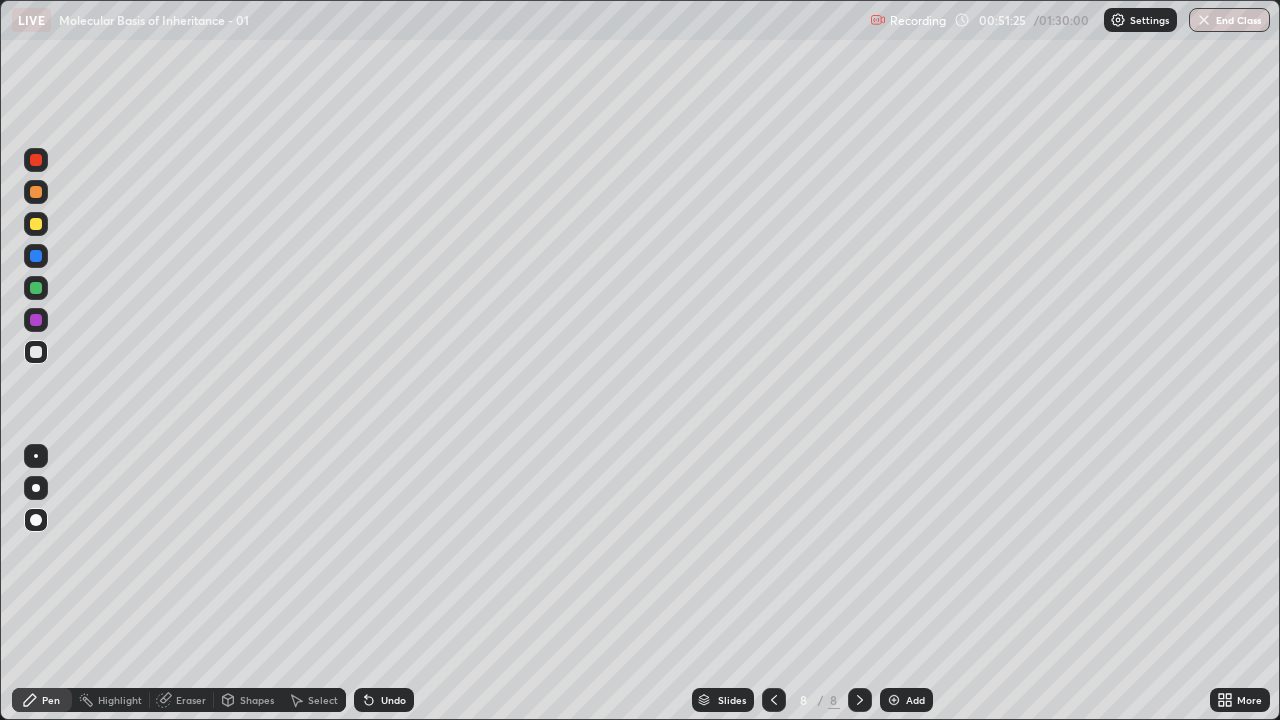 click at bounding box center [36, 192] 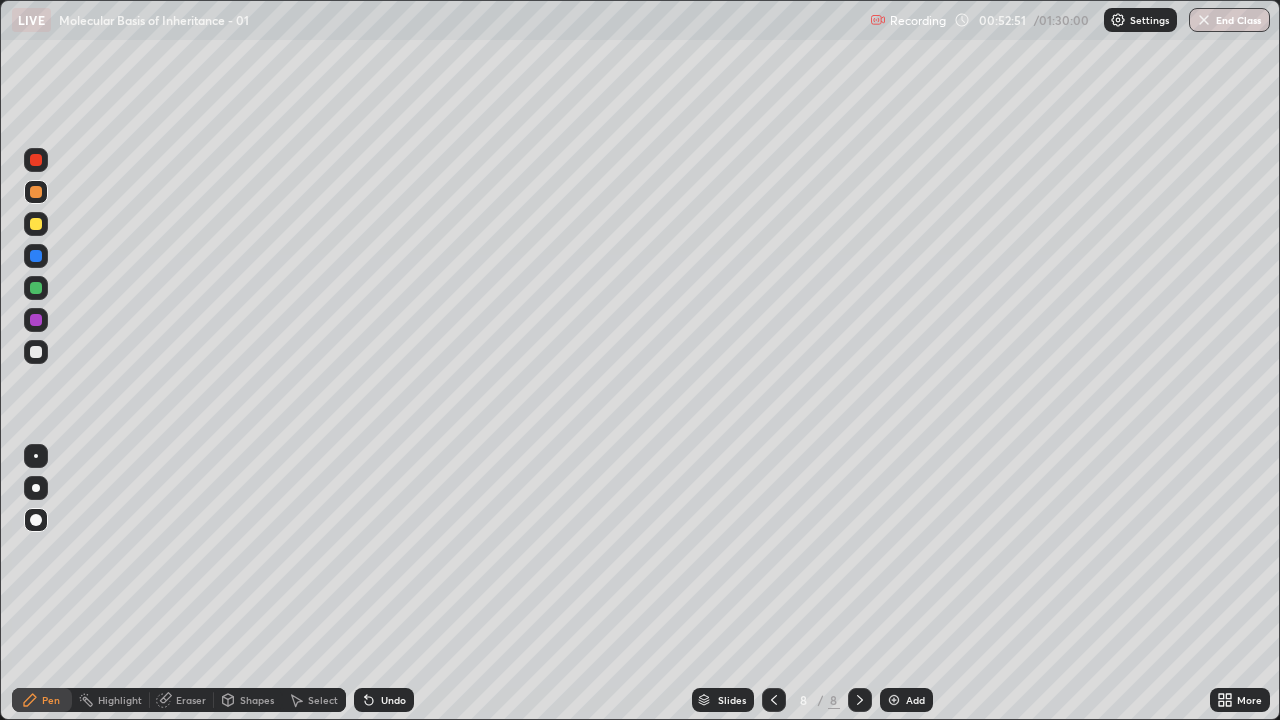 click at bounding box center (36, 352) 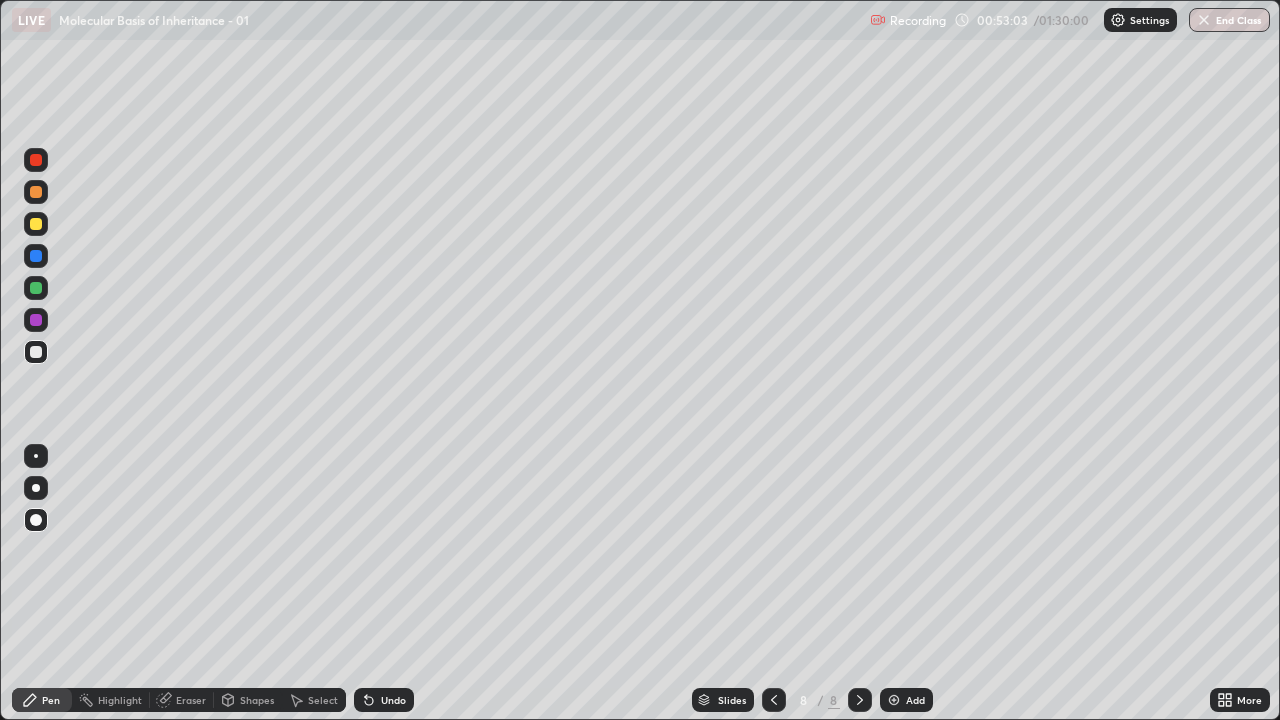 click on "Undo" at bounding box center [384, 700] 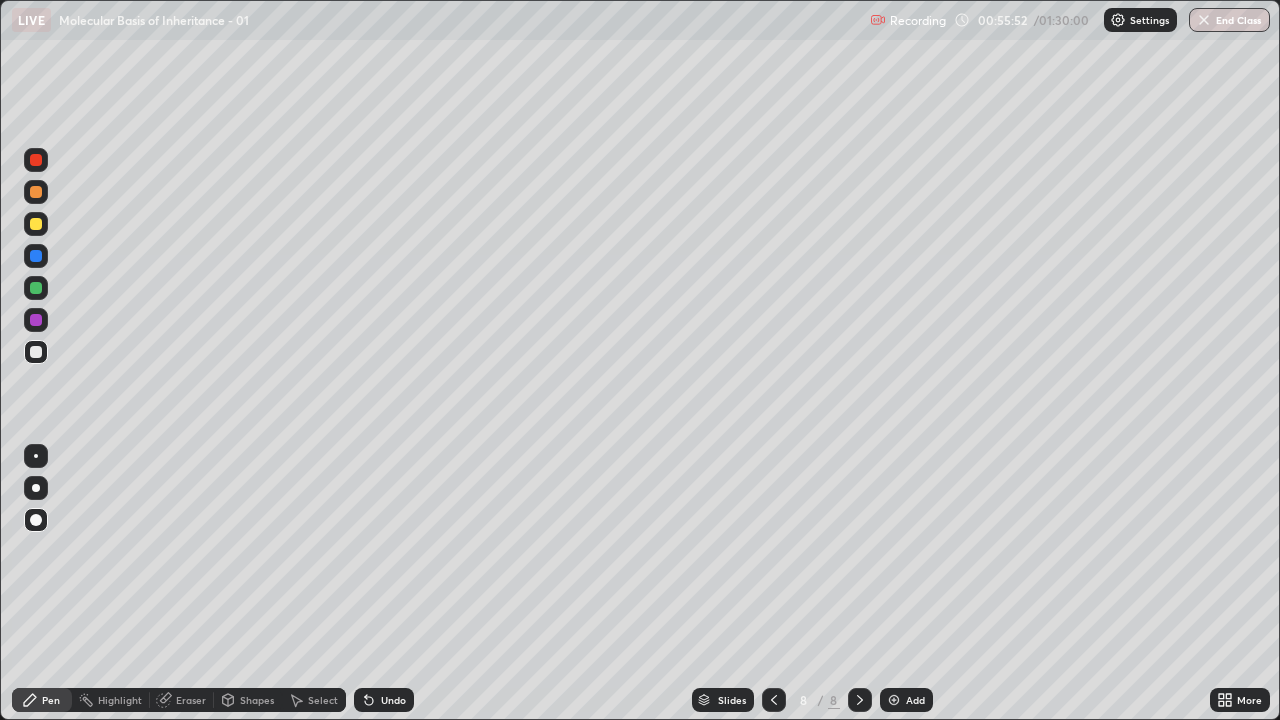 click on "Undo" at bounding box center [384, 700] 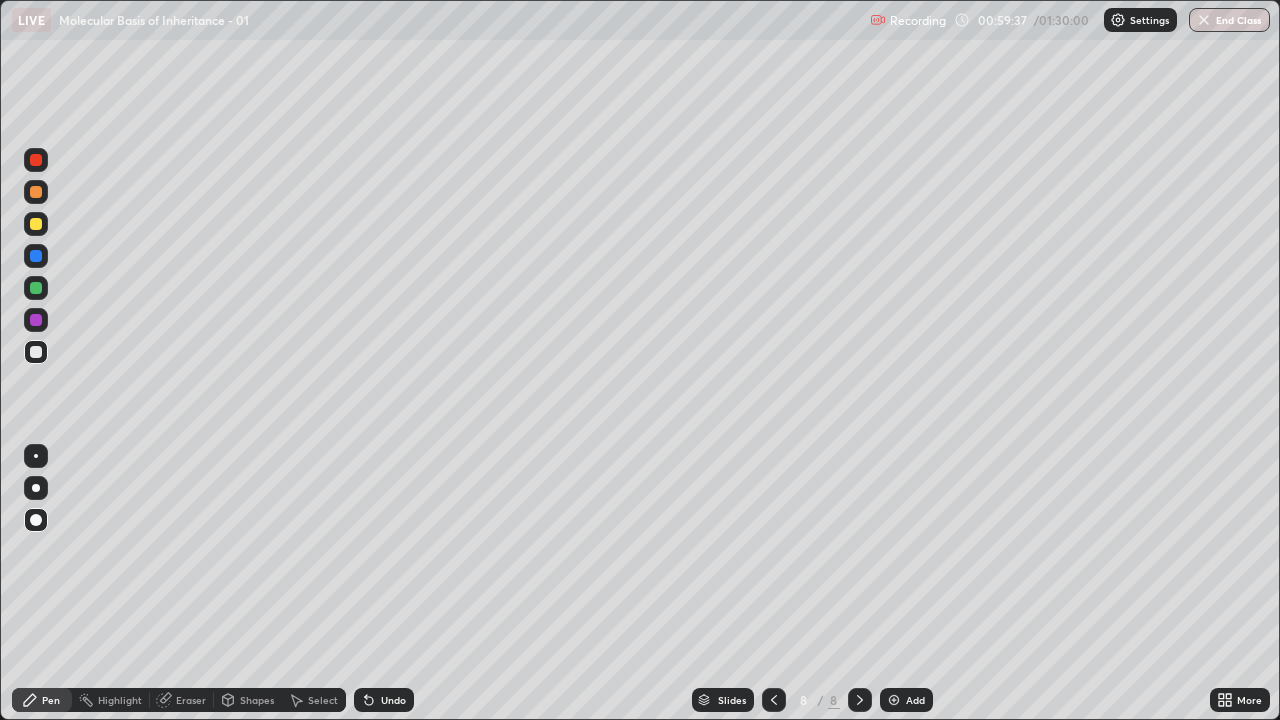 click on "Add" at bounding box center [915, 700] 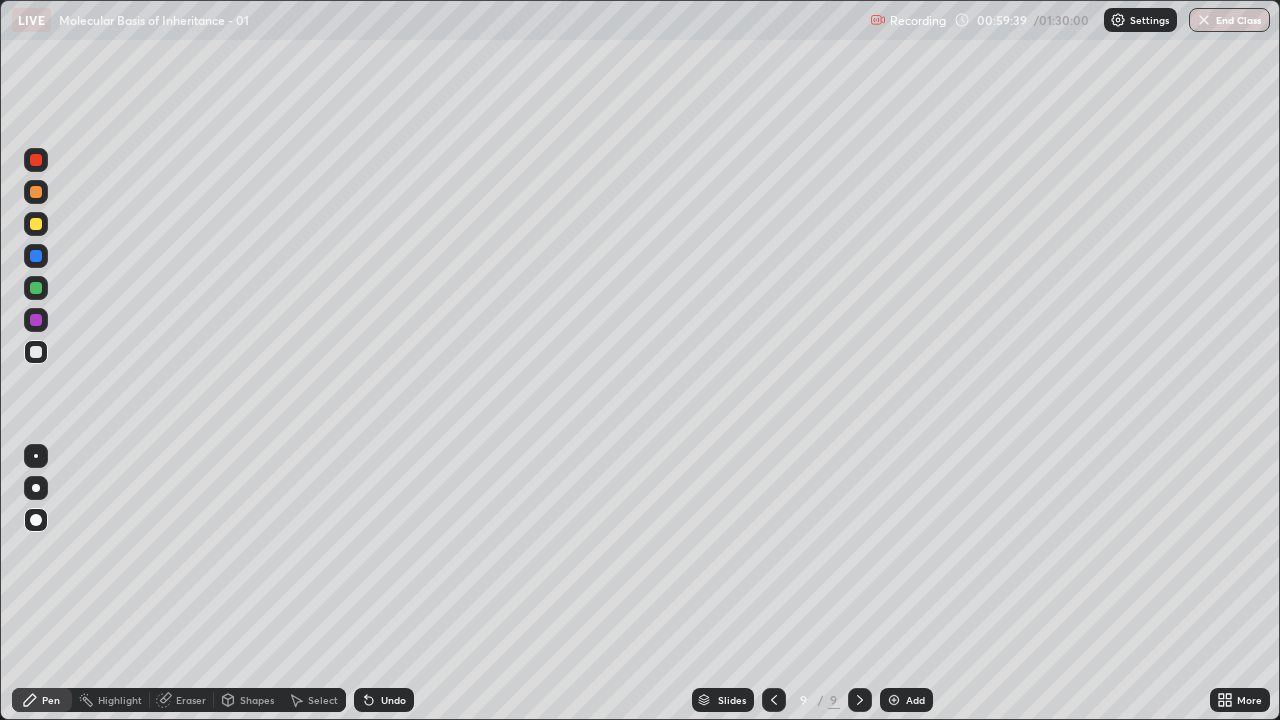 click at bounding box center [36, 288] 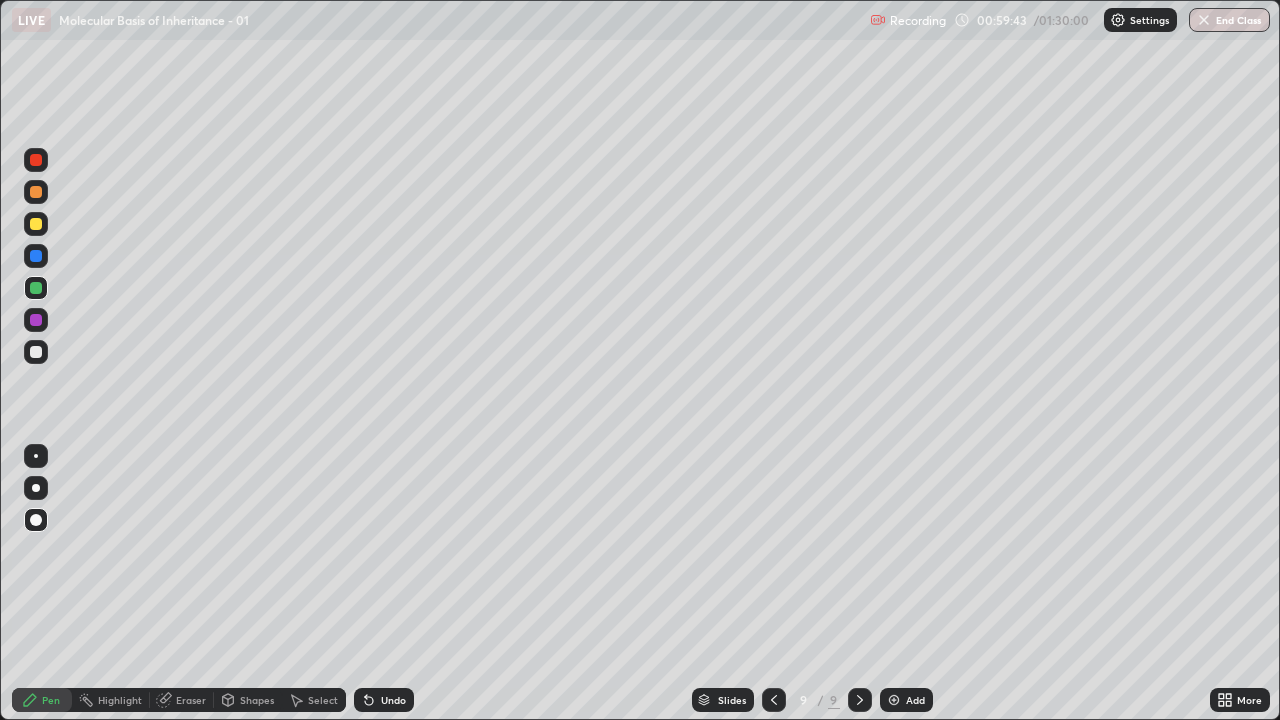 click at bounding box center (36, 224) 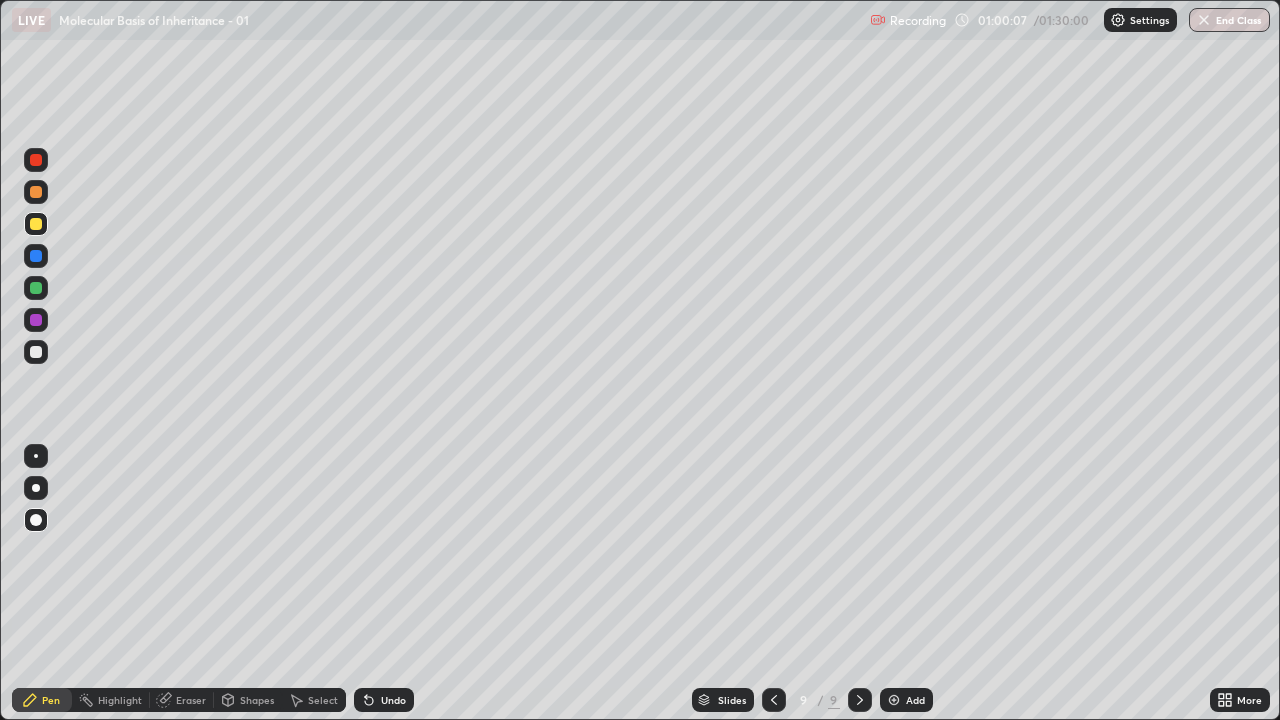 click at bounding box center (36, 352) 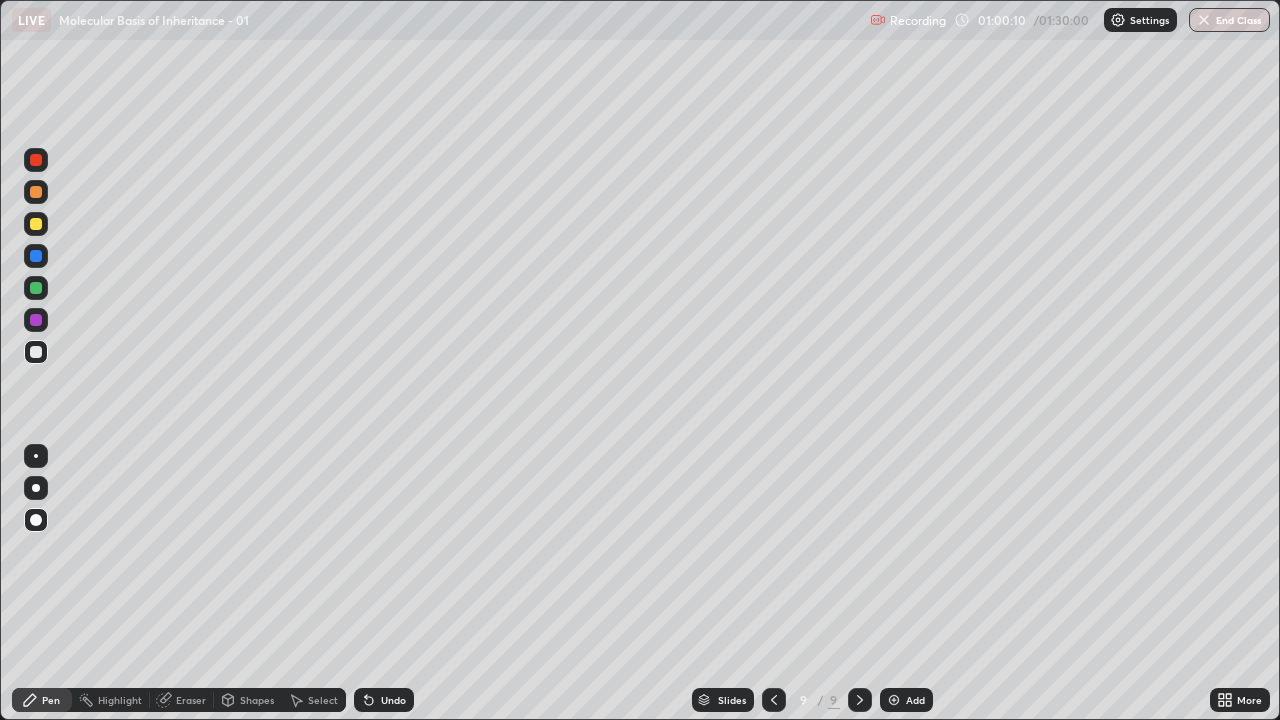 click at bounding box center (36, 256) 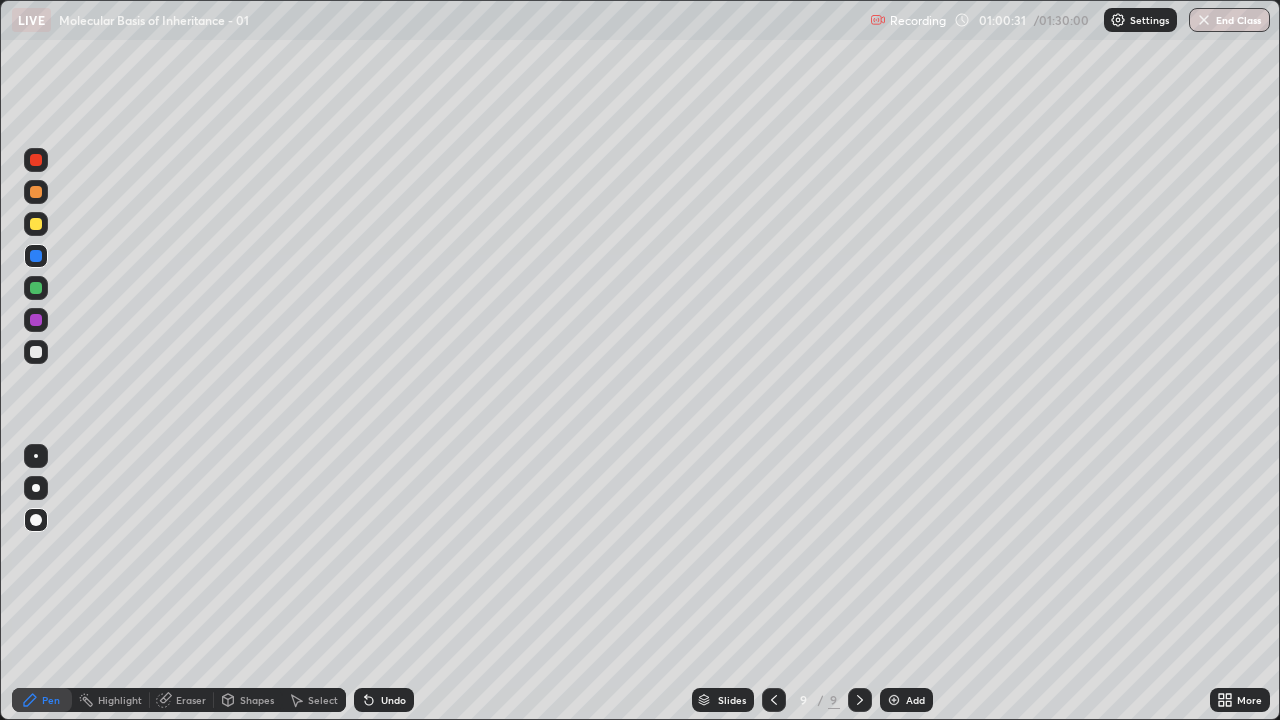 click at bounding box center (36, 352) 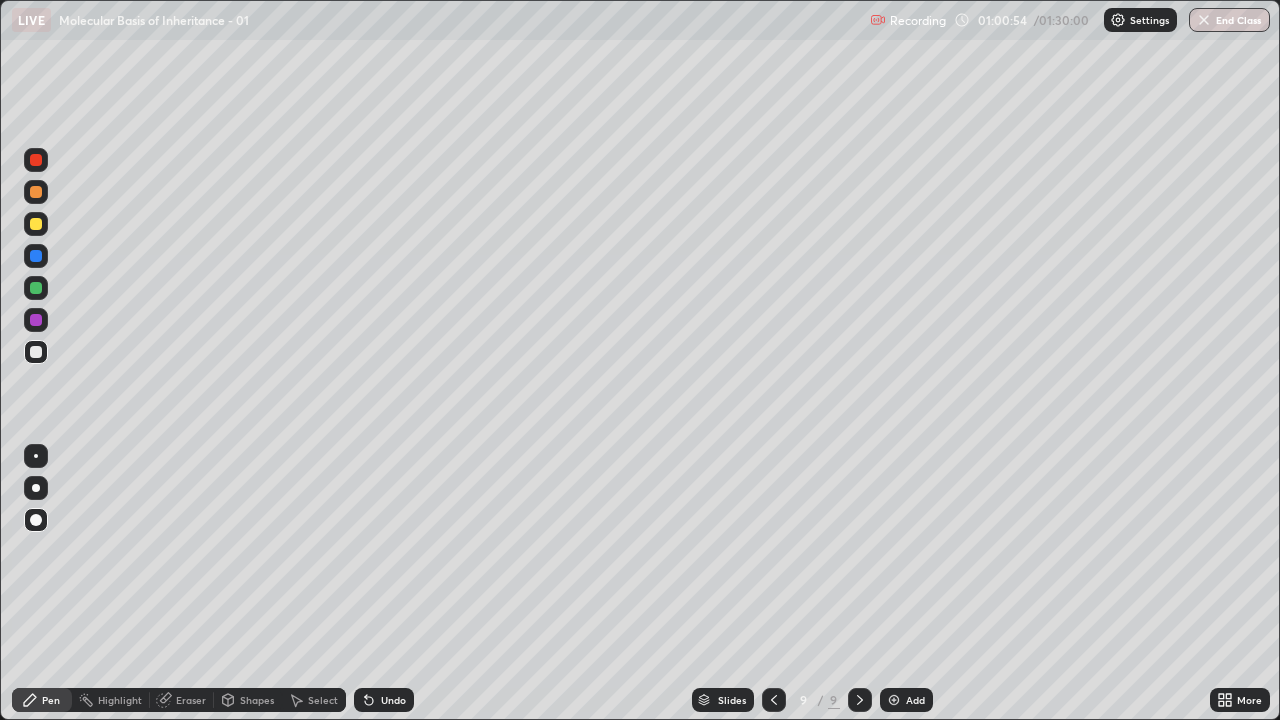 click at bounding box center (36, 192) 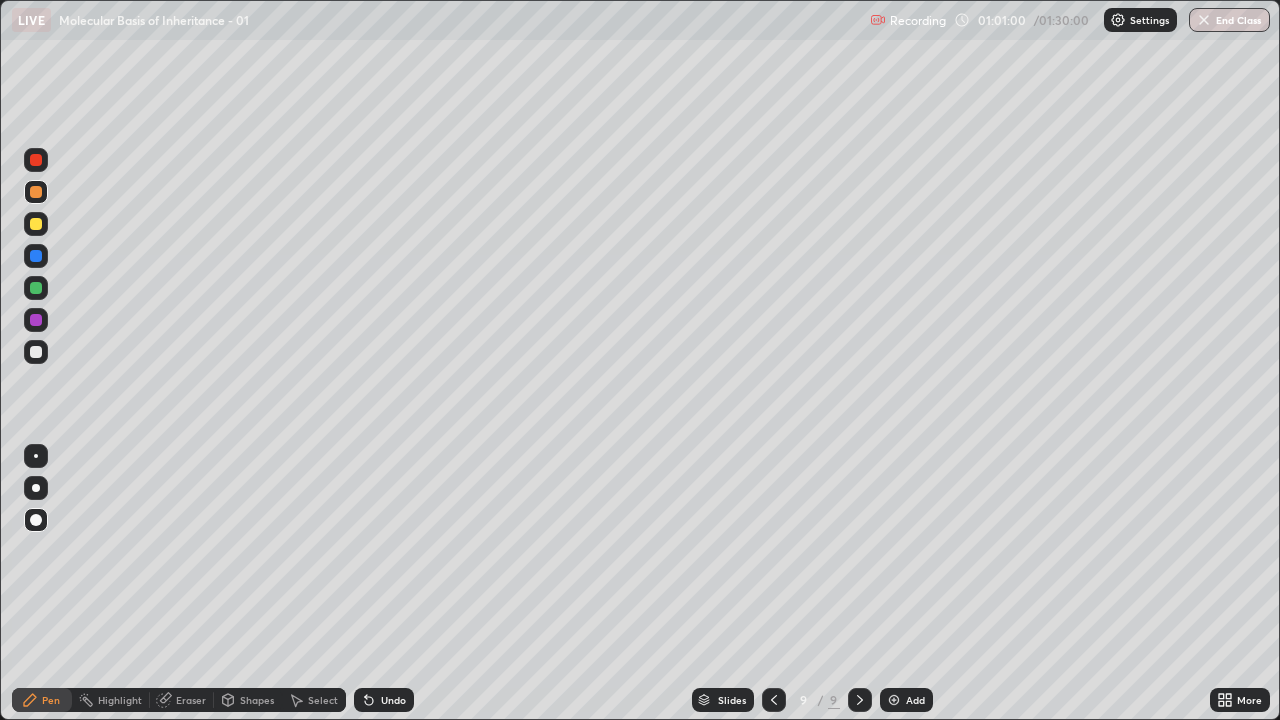 click on "Undo" at bounding box center [384, 700] 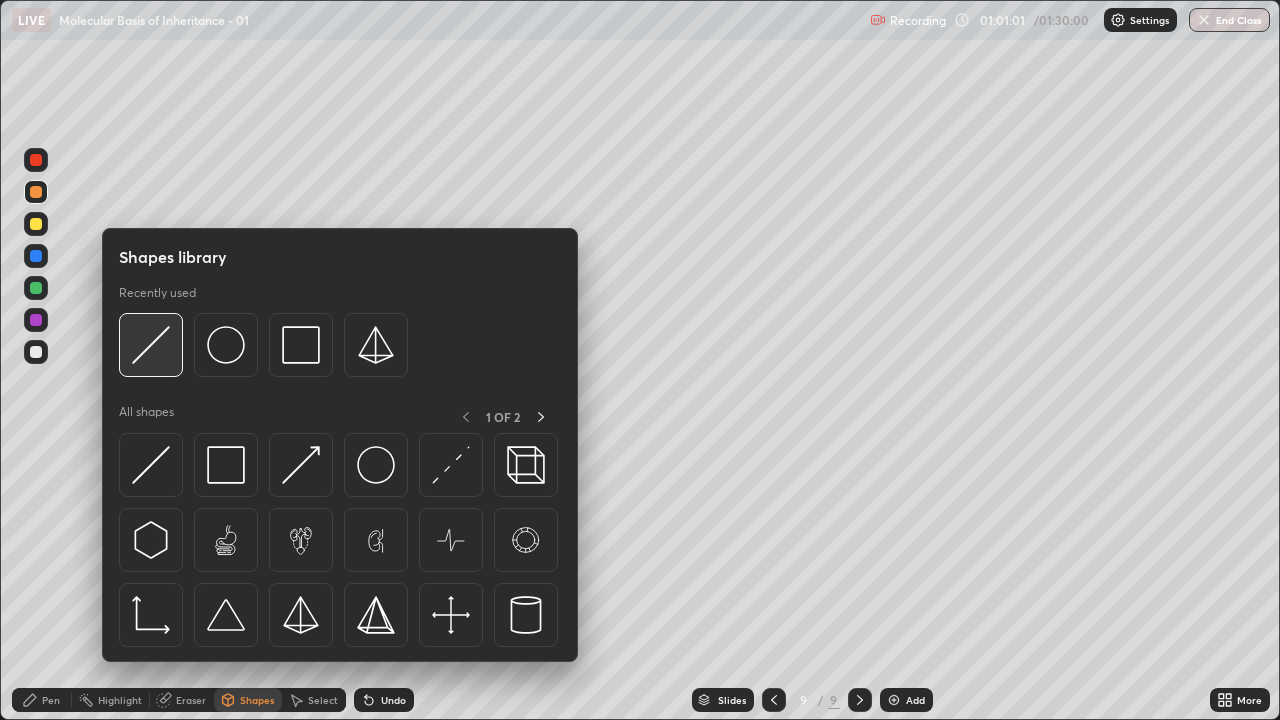 click at bounding box center (151, 345) 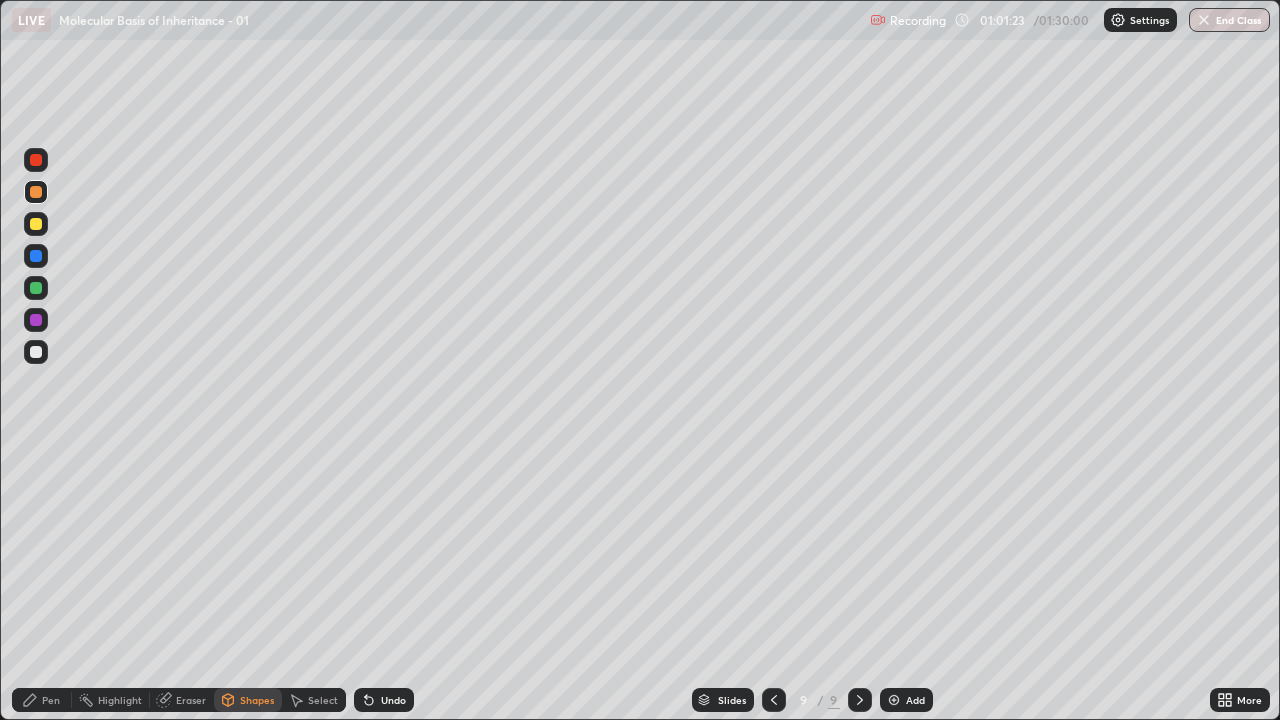 click on "Pen" at bounding box center [51, 700] 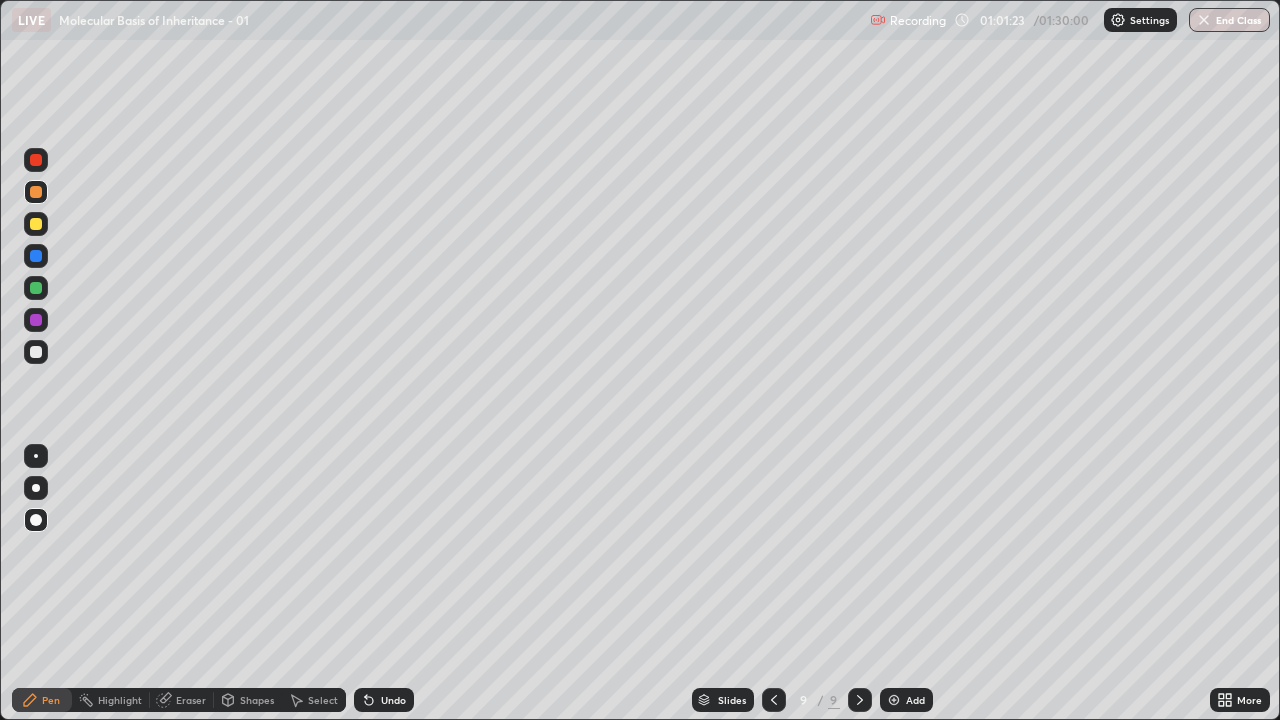 click at bounding box center (36, 352) 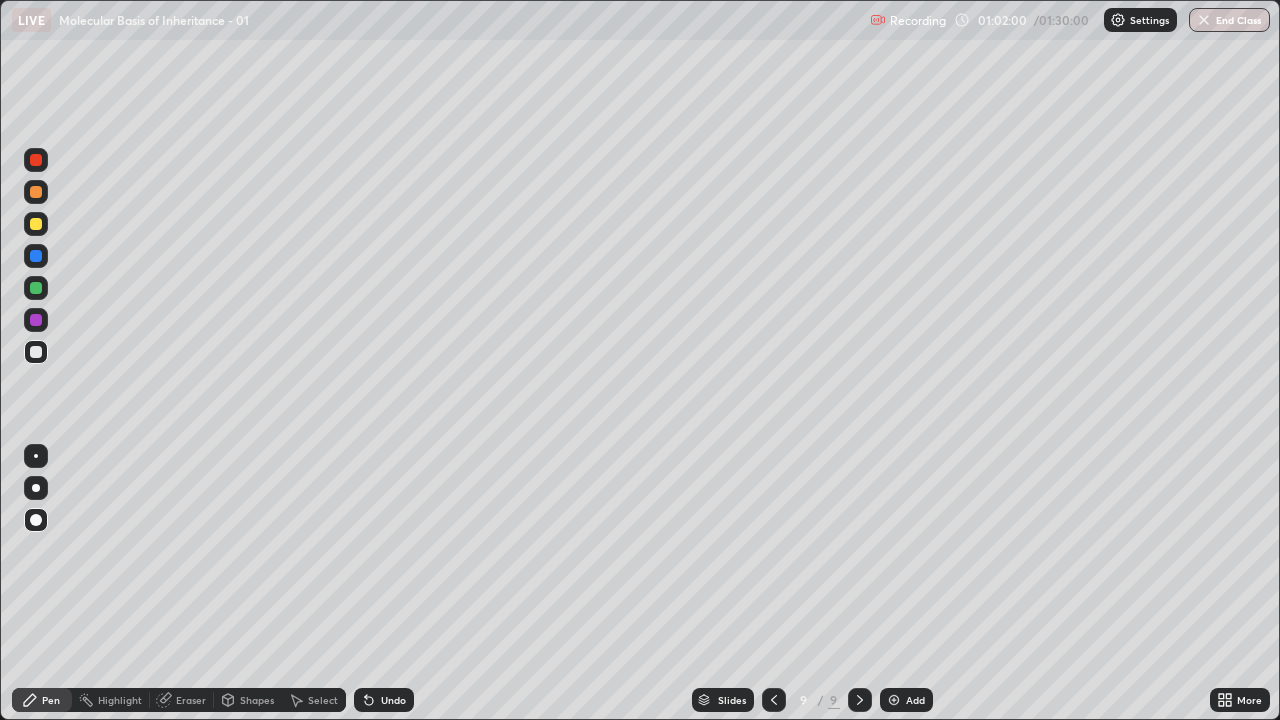 click at bounding box center [36, 352] 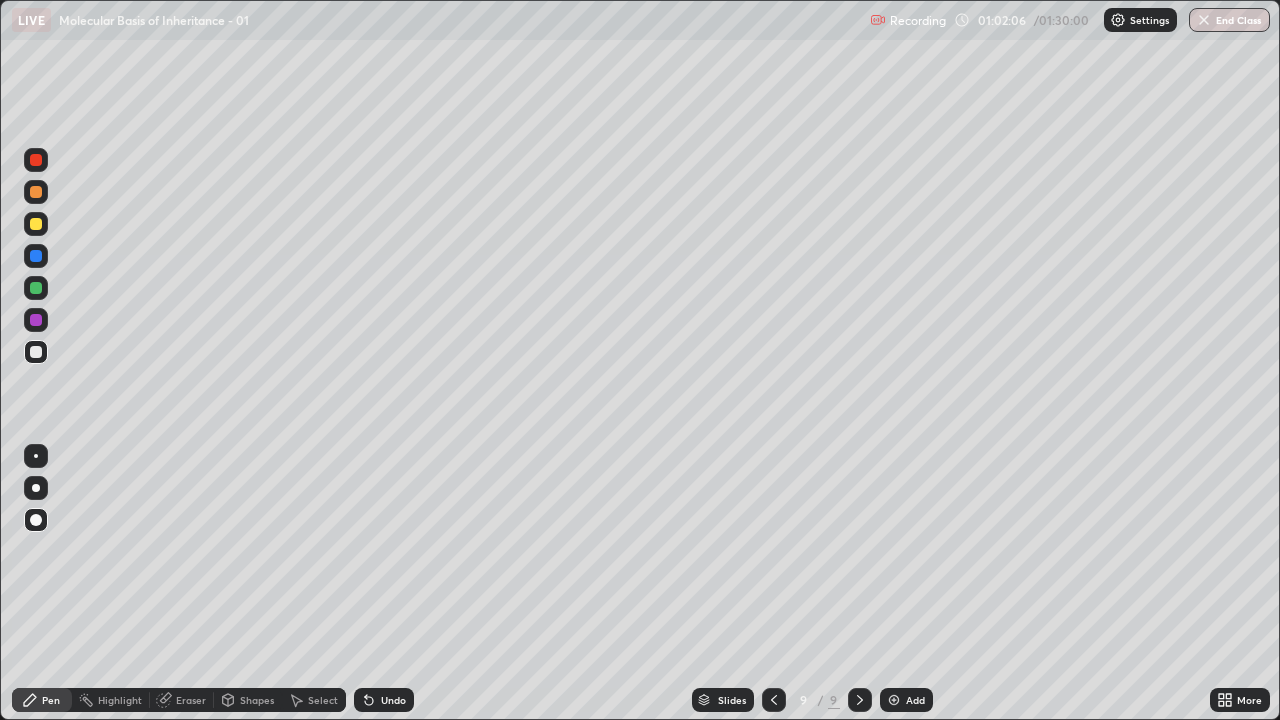 click 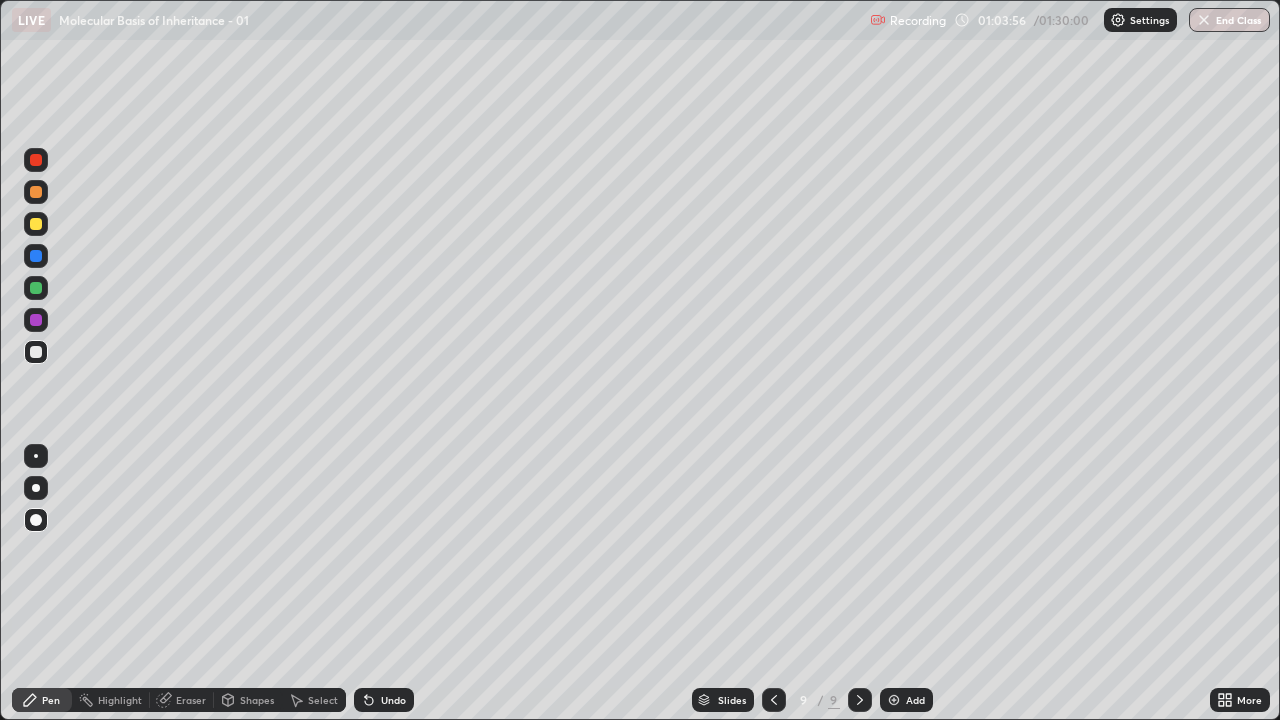 click at bounding box center [36, 352] 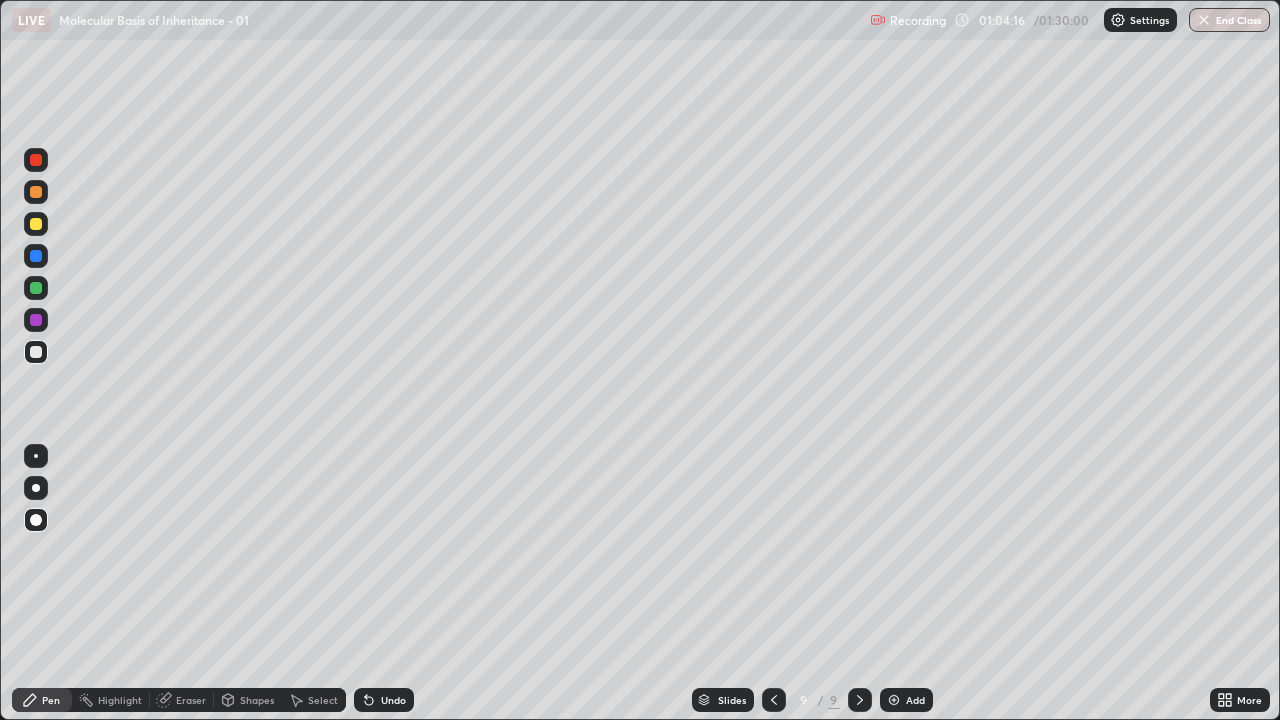 click at bounding box center [36, 320] 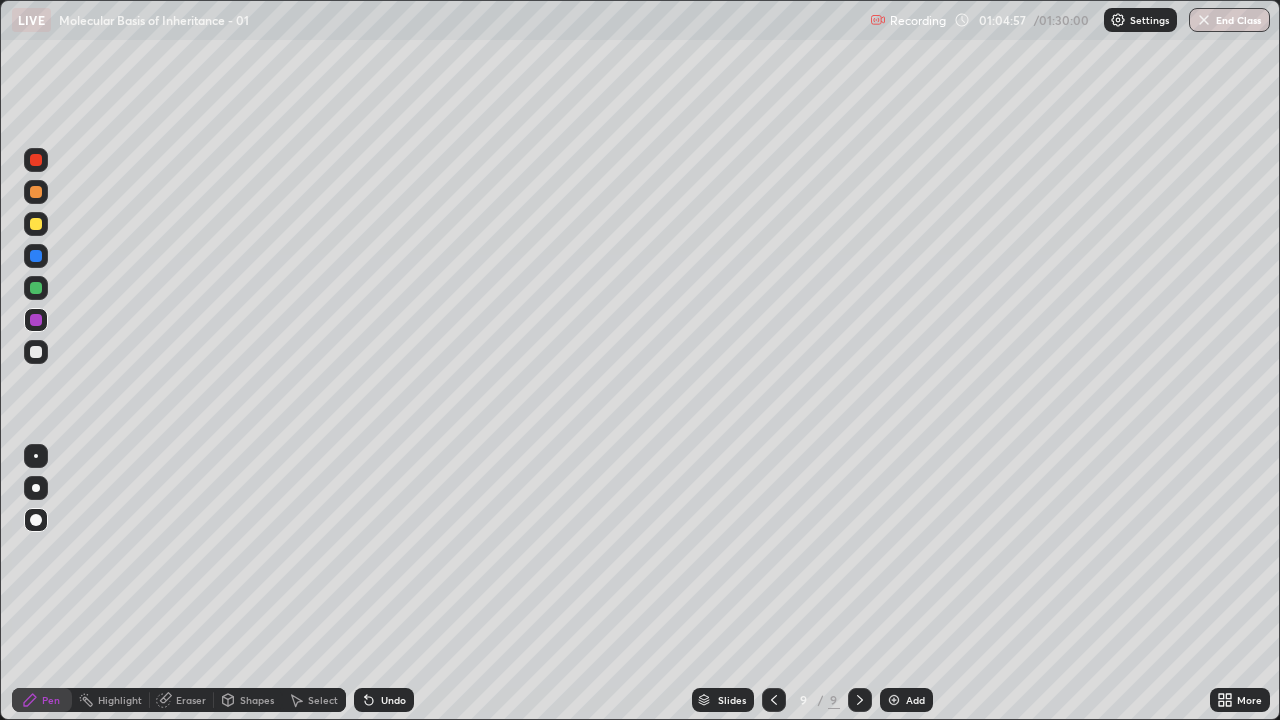 click at bounding box center [36, 352] 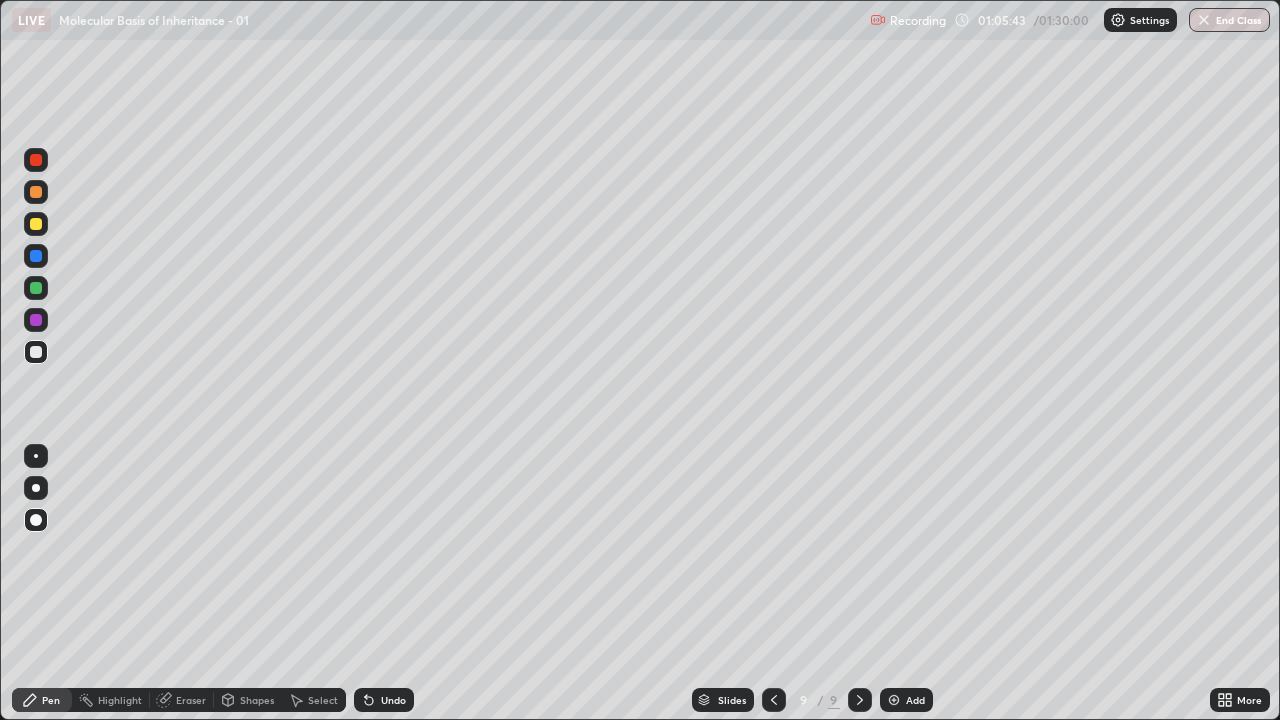 click at bounding box center [36, 352] 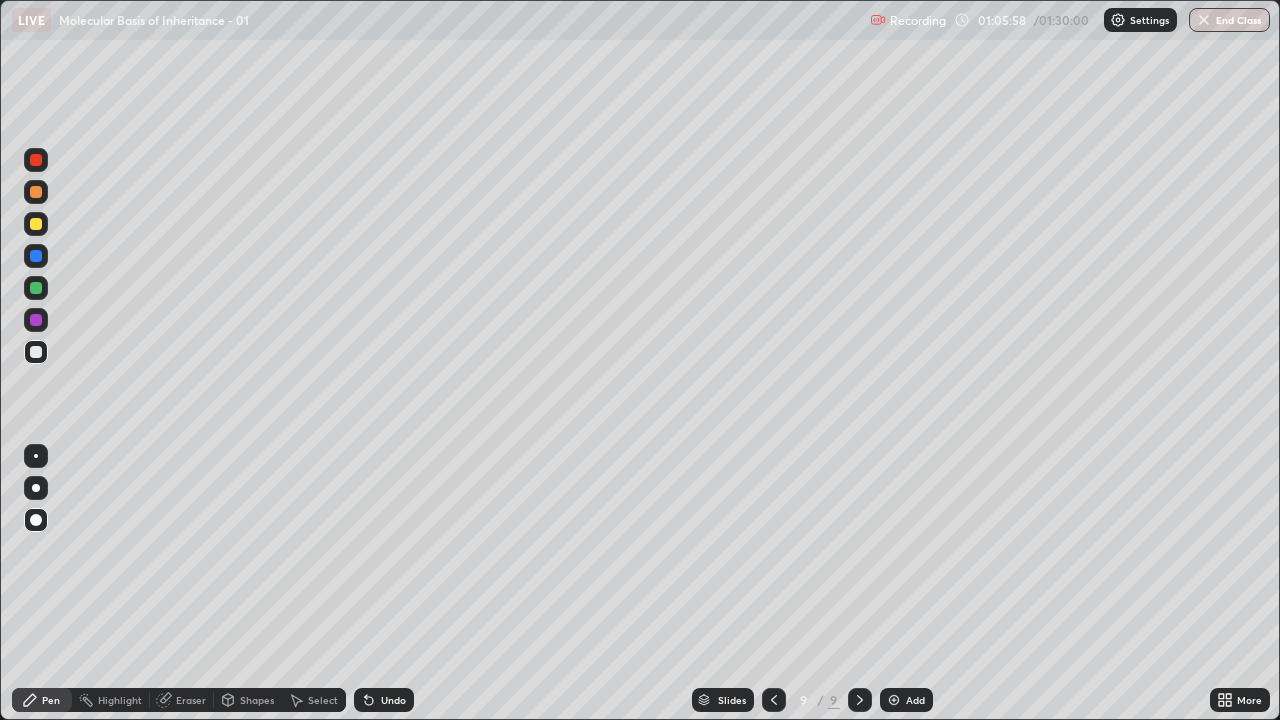 click at bounding box center [36, 352] 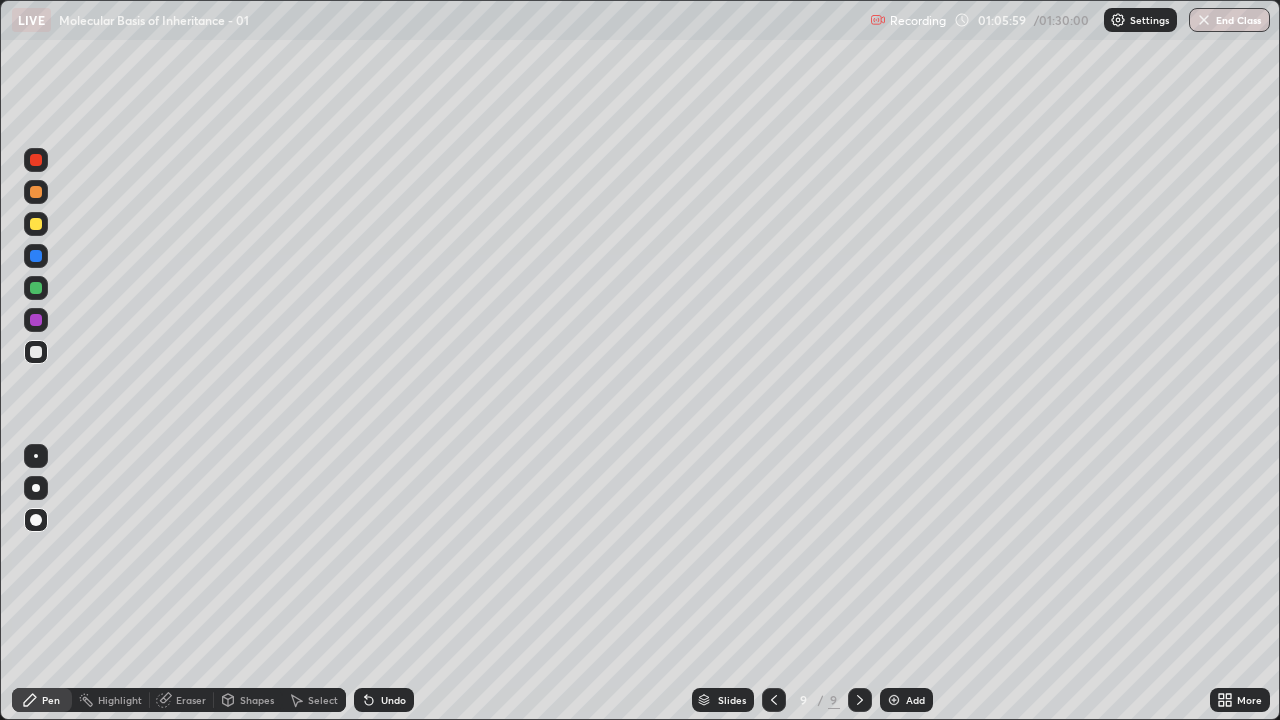 click at bounding box center [36, 256] 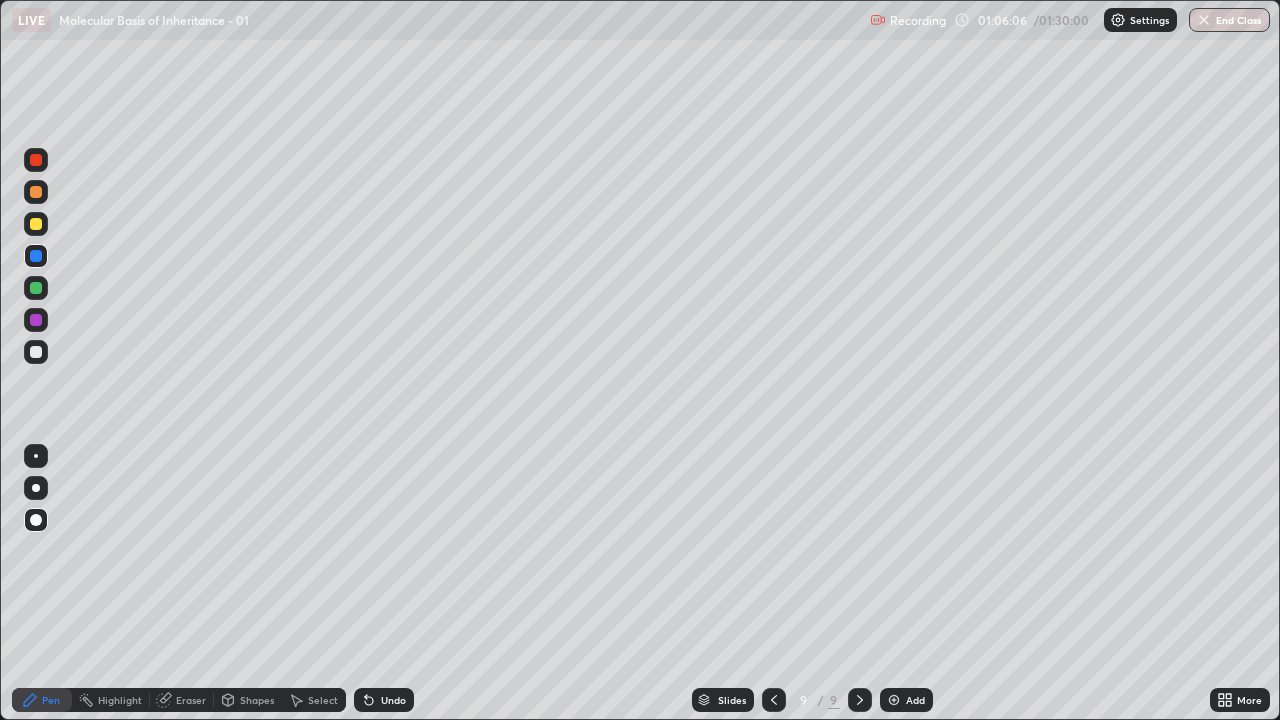 click at bounding box center [36, 320] 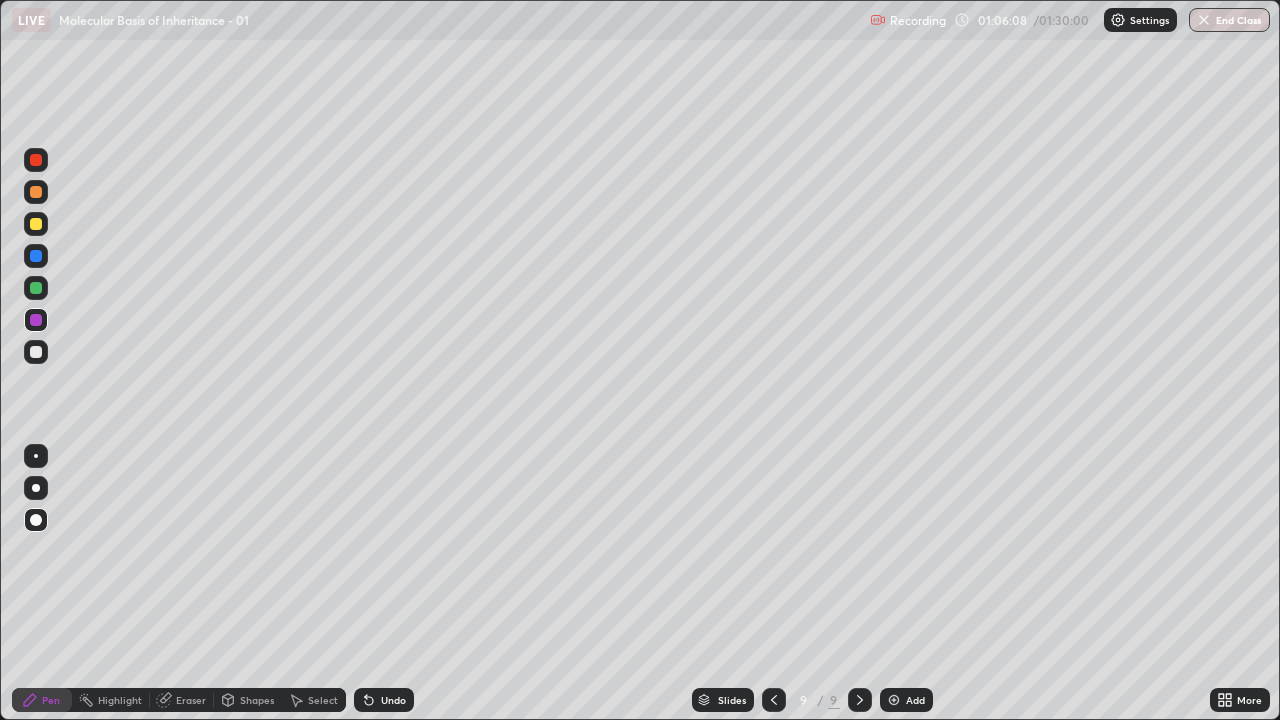 click at bounding box center (36, 192) 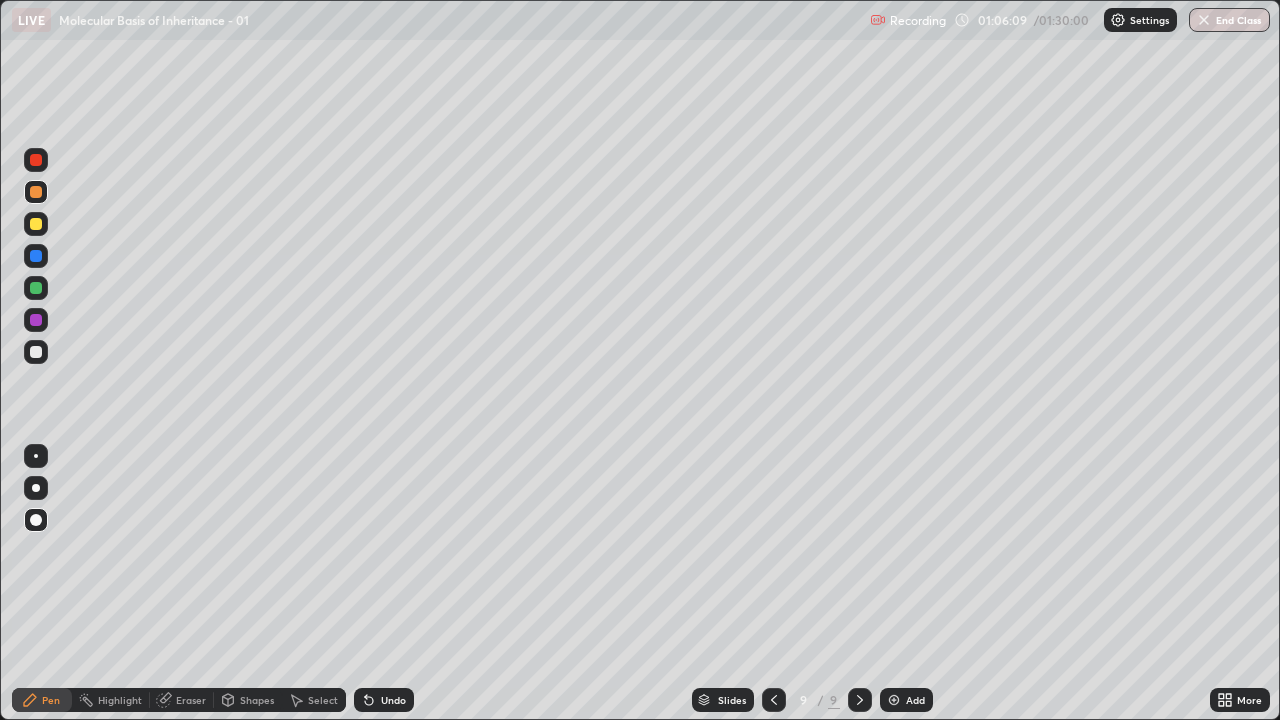 click at bounding box center (36, 288) 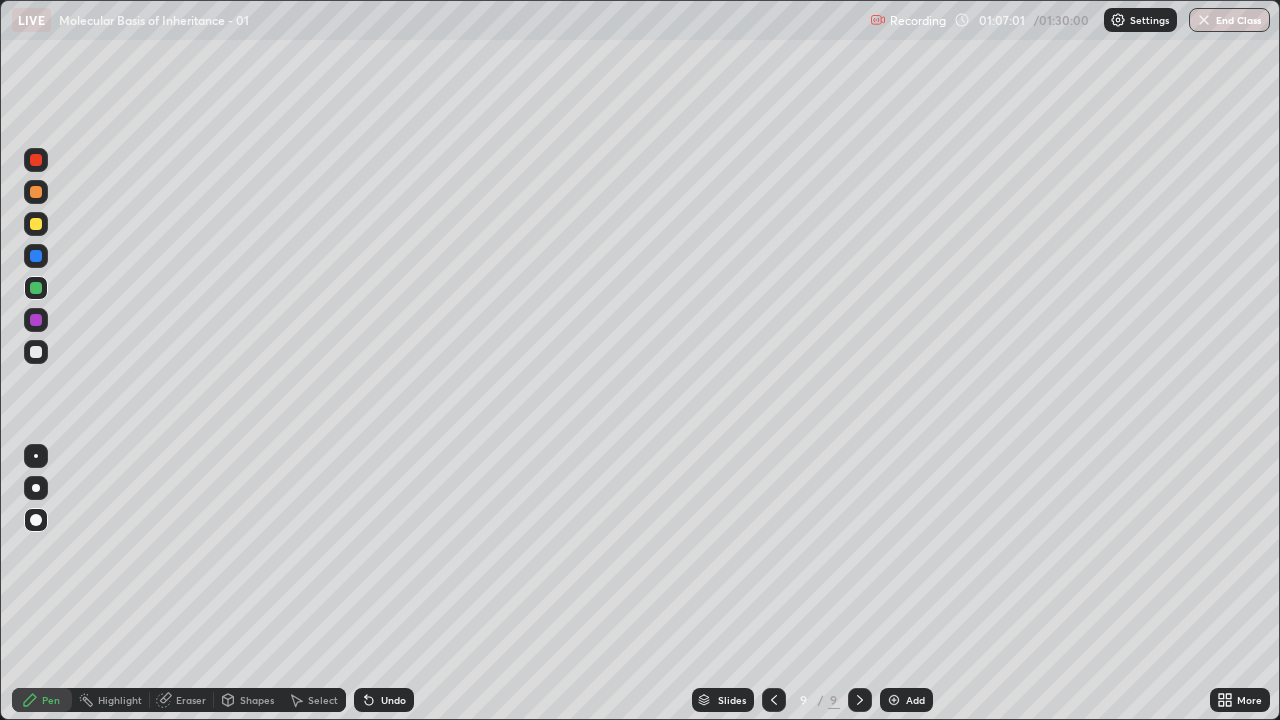 click at bounding box center [36, 352] 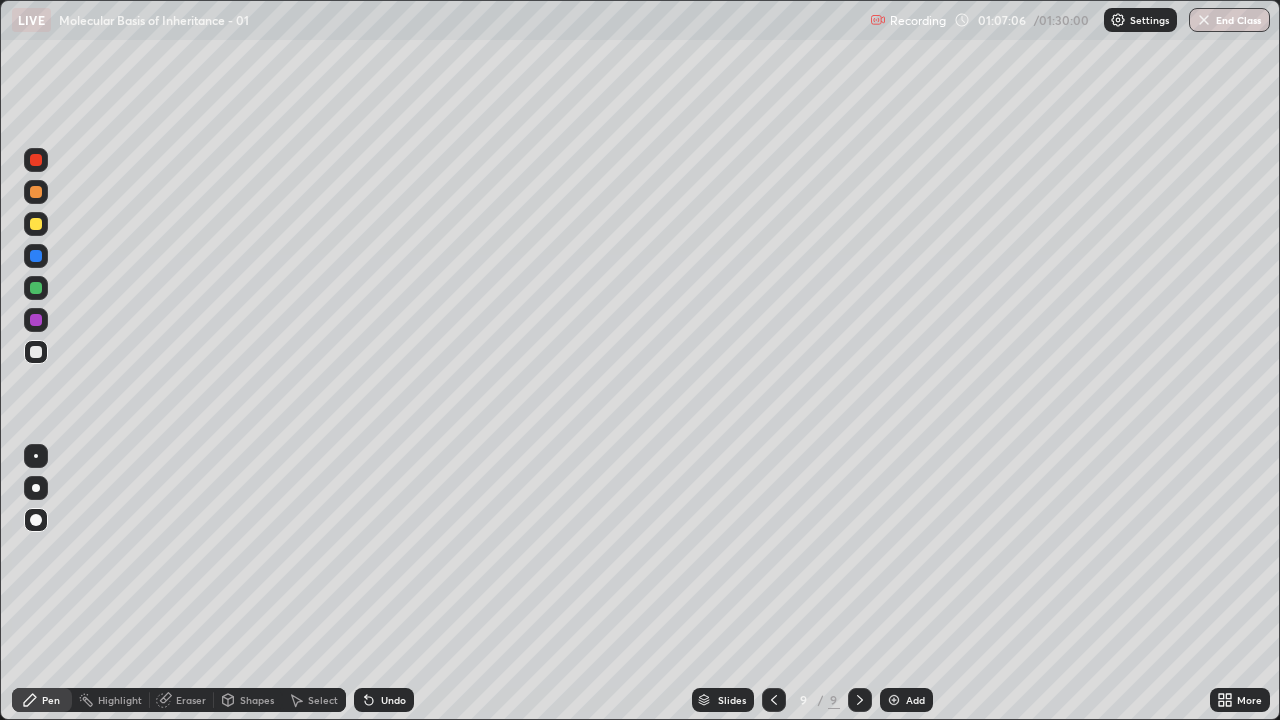 click 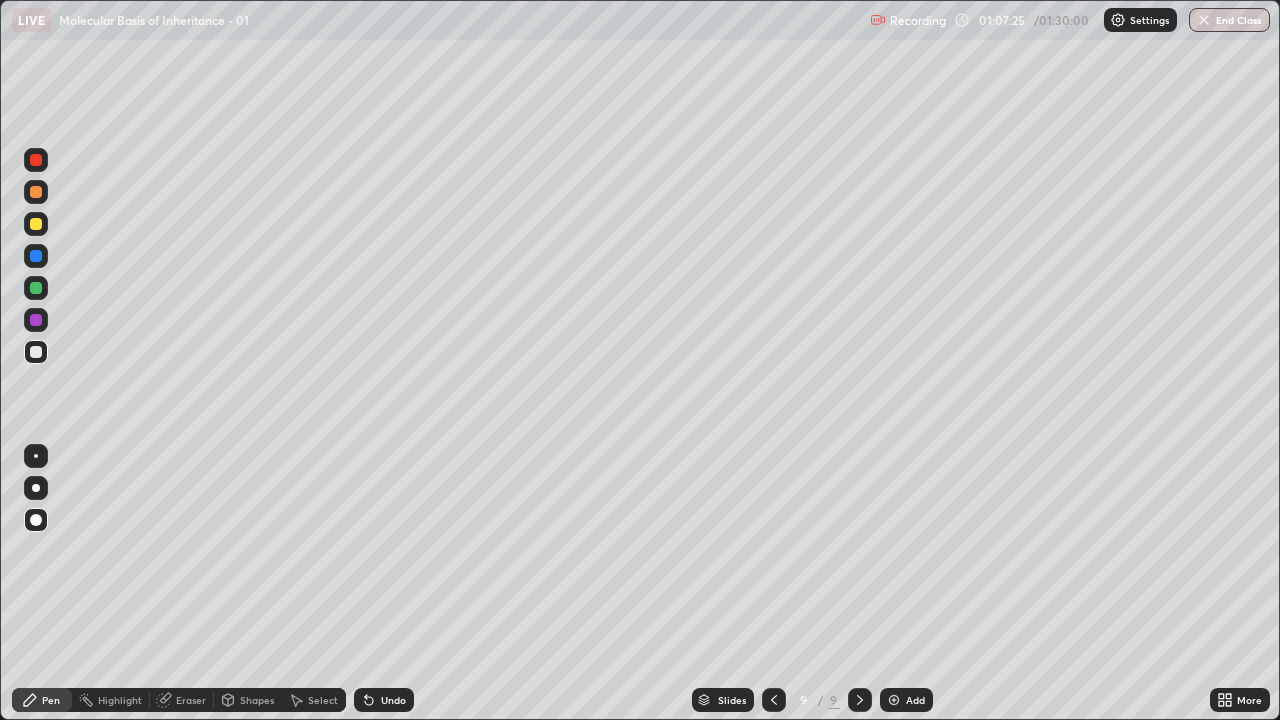 click at bounding box center (36, 256) 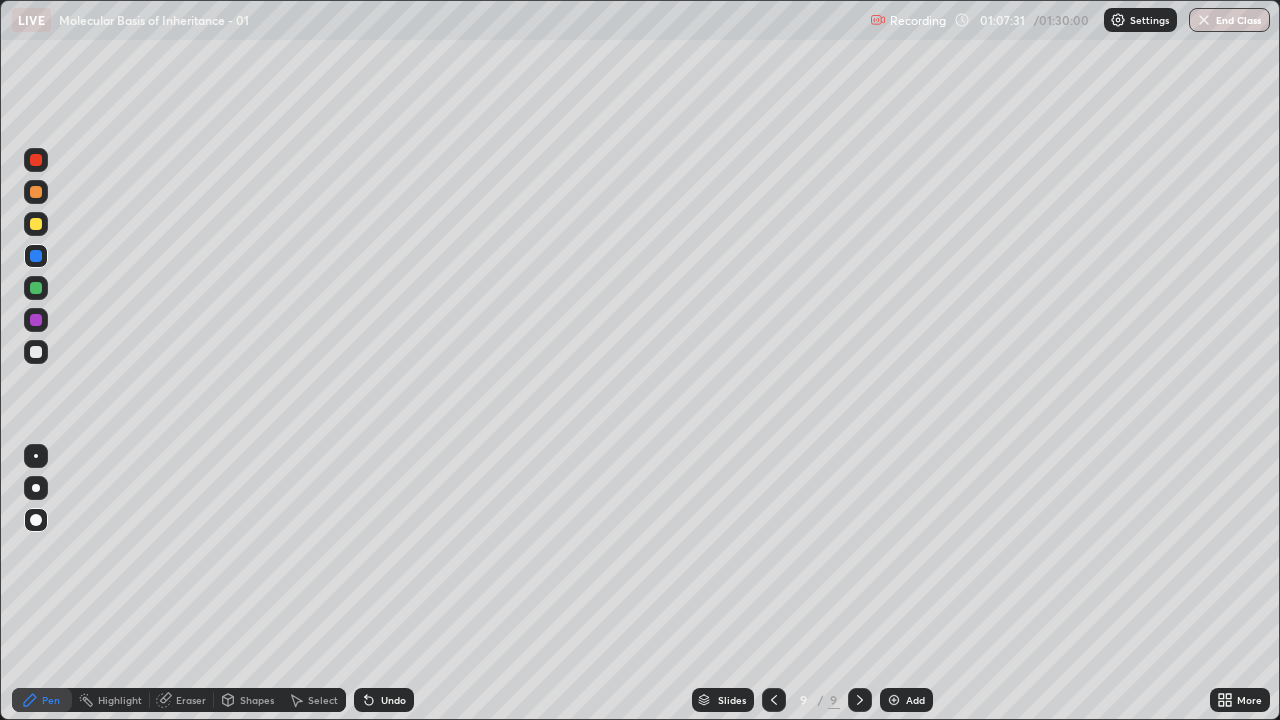click at bounding box center (36, 288) 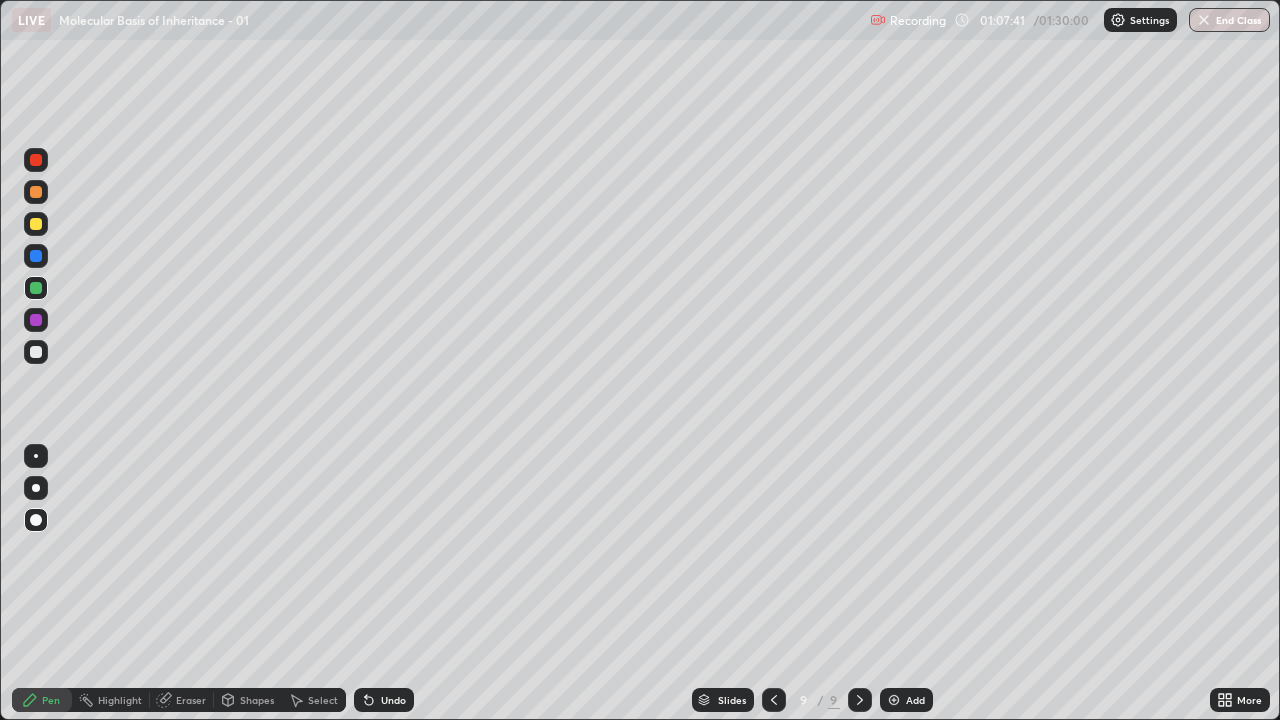 click at bounding box center (36, 352) 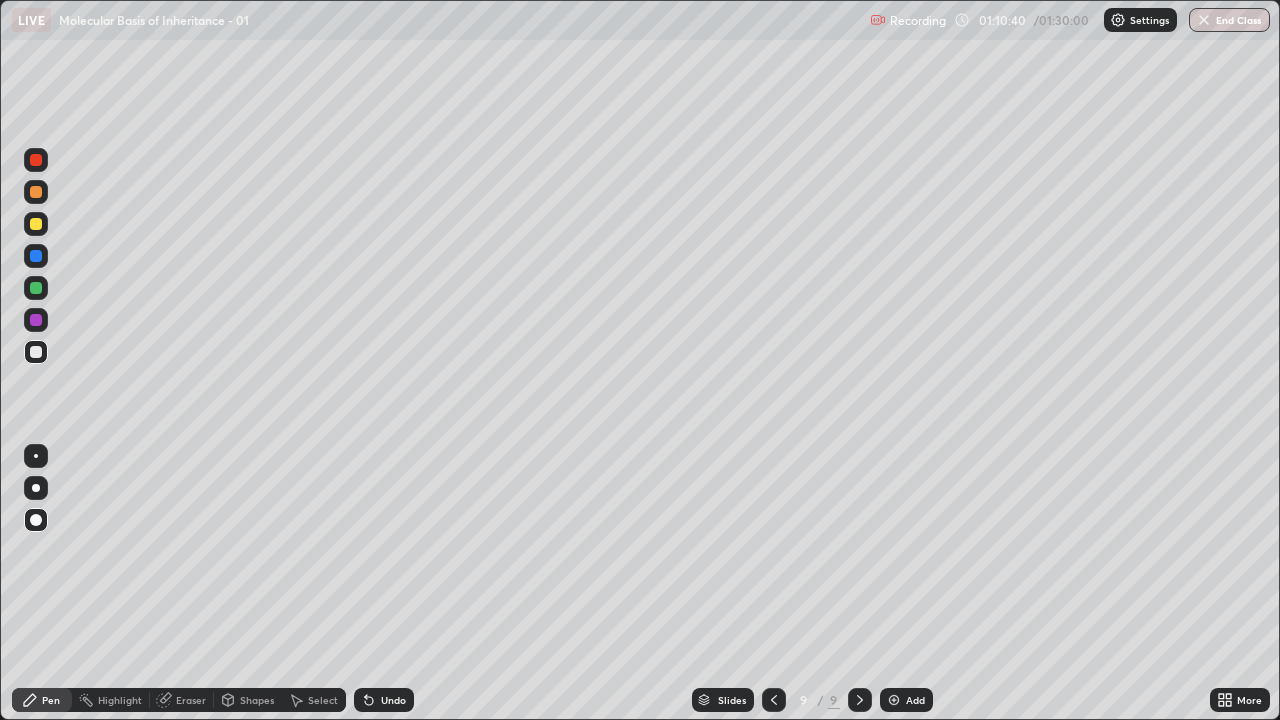 click on "Add" at bounding box center (906, 700) 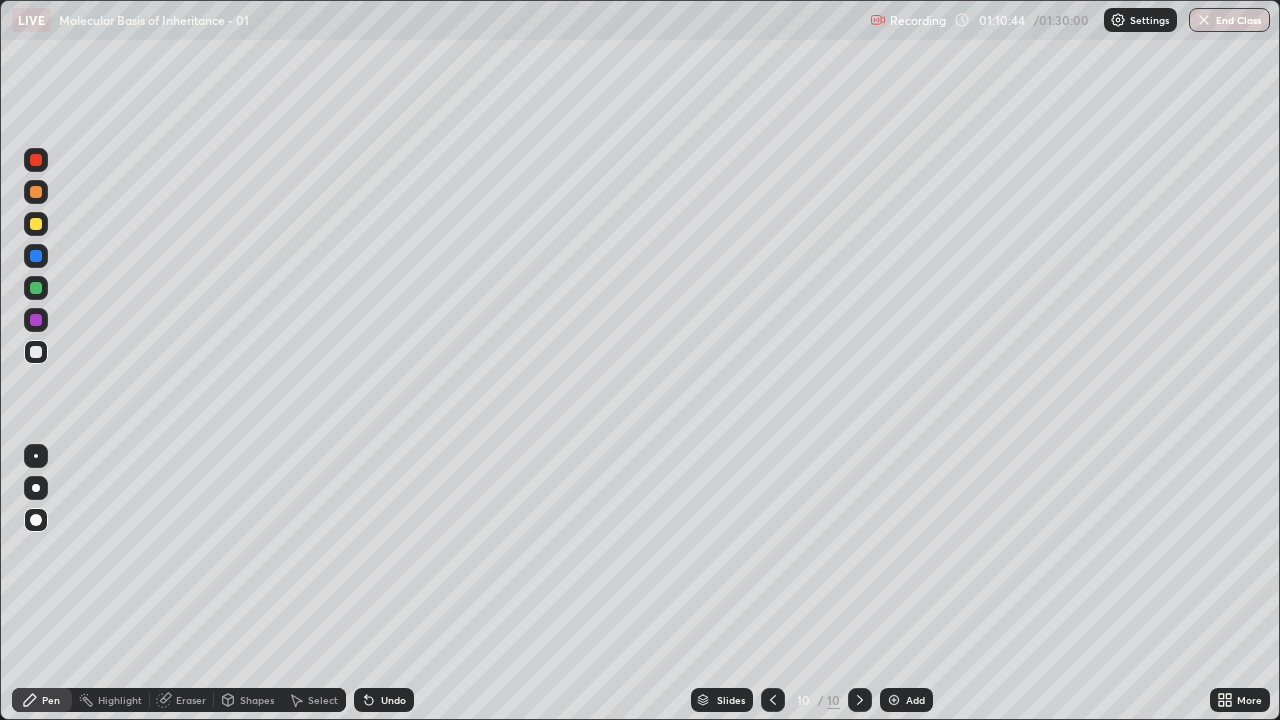 click at bounding box center [36, 224] 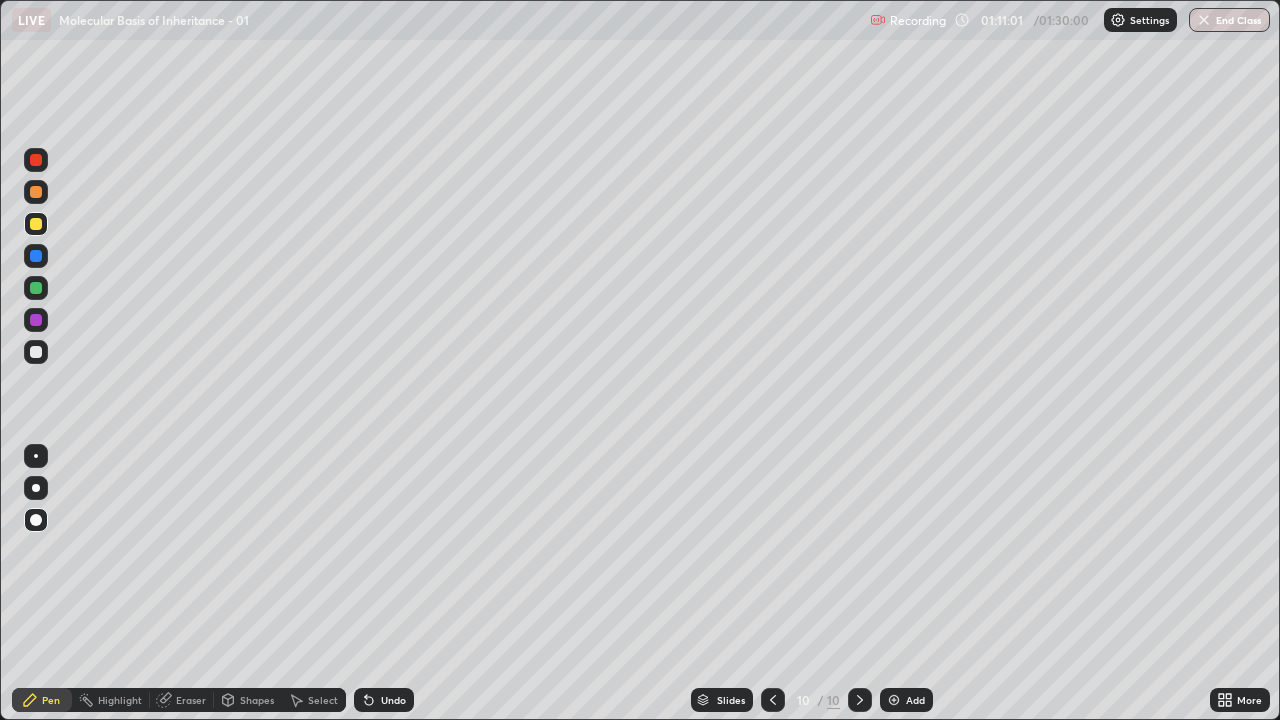 click 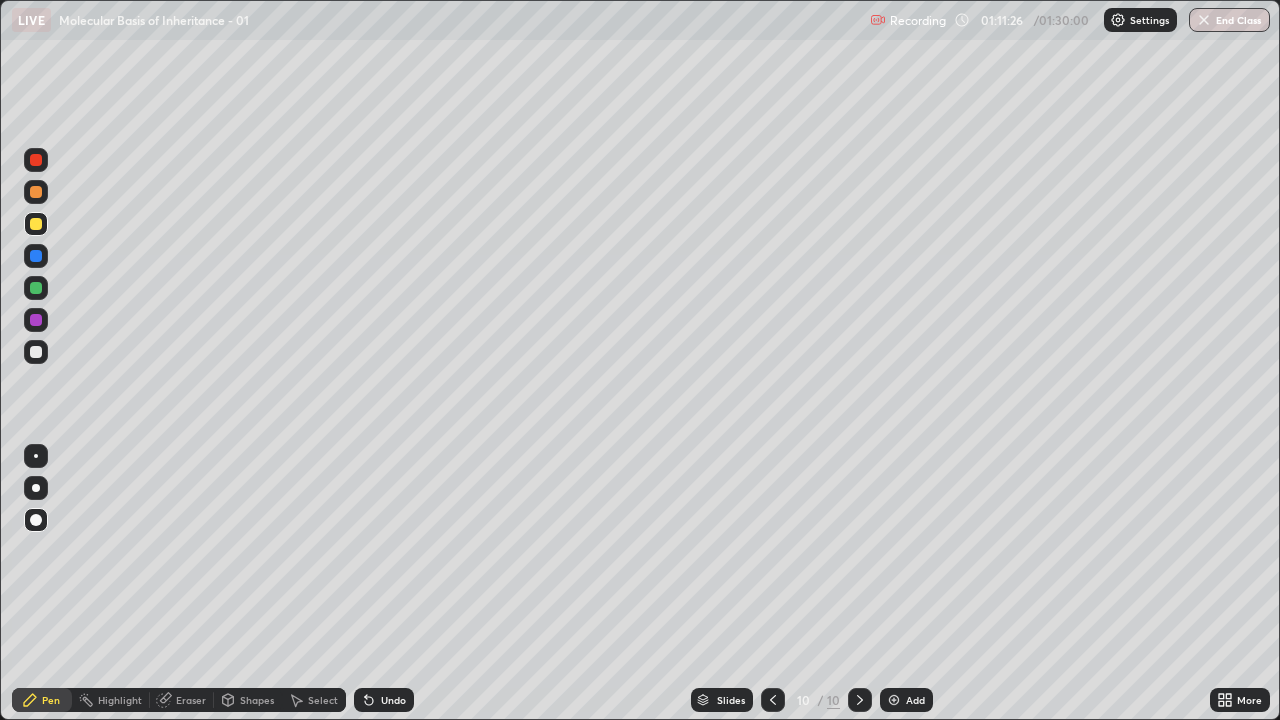 click 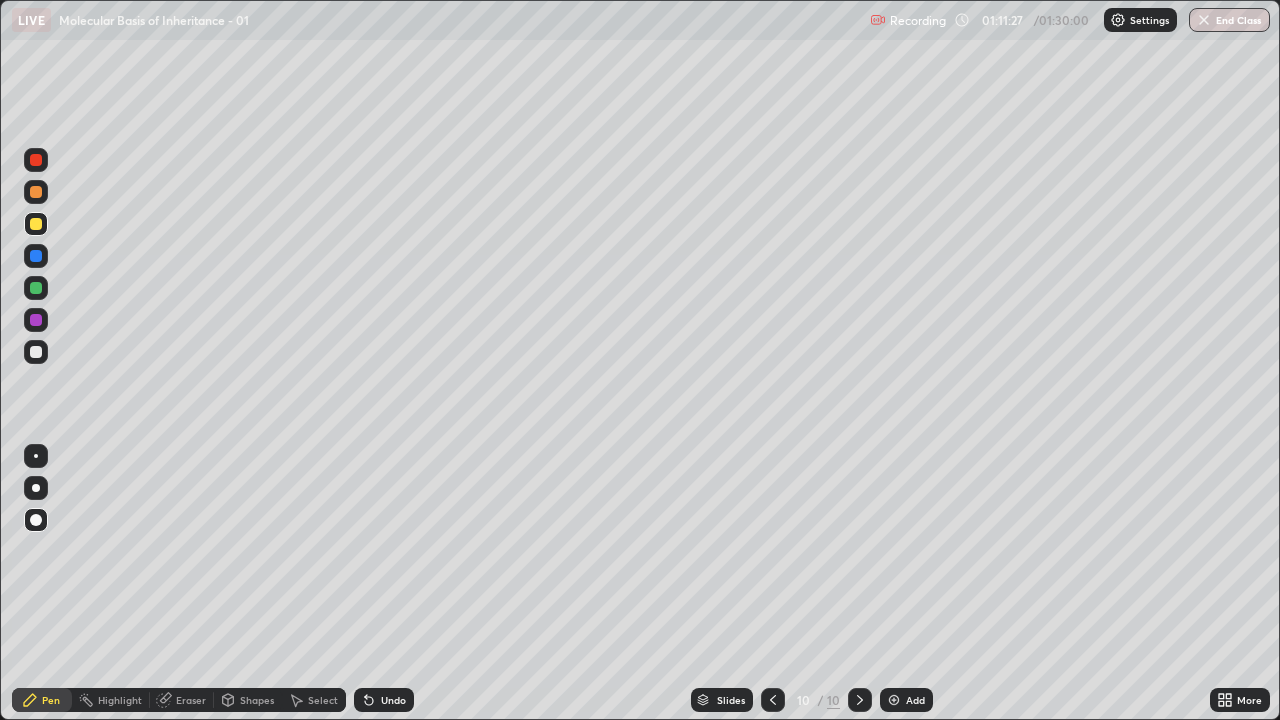 click 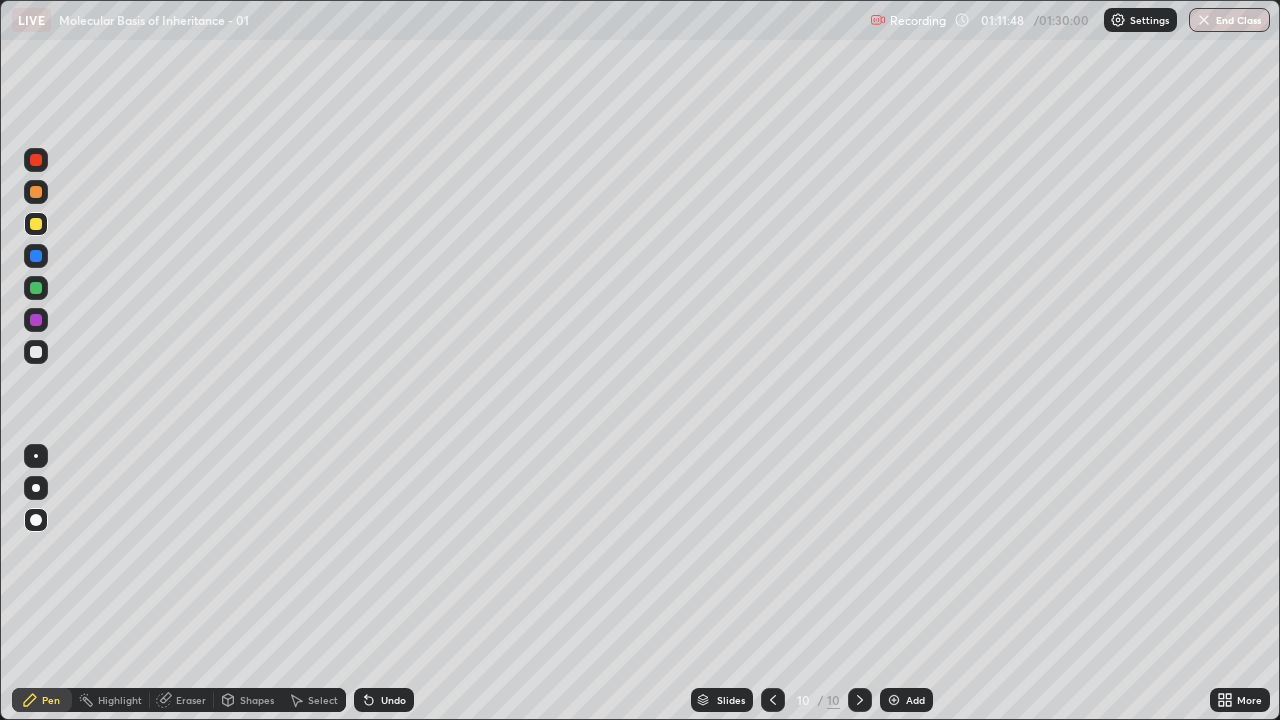 click 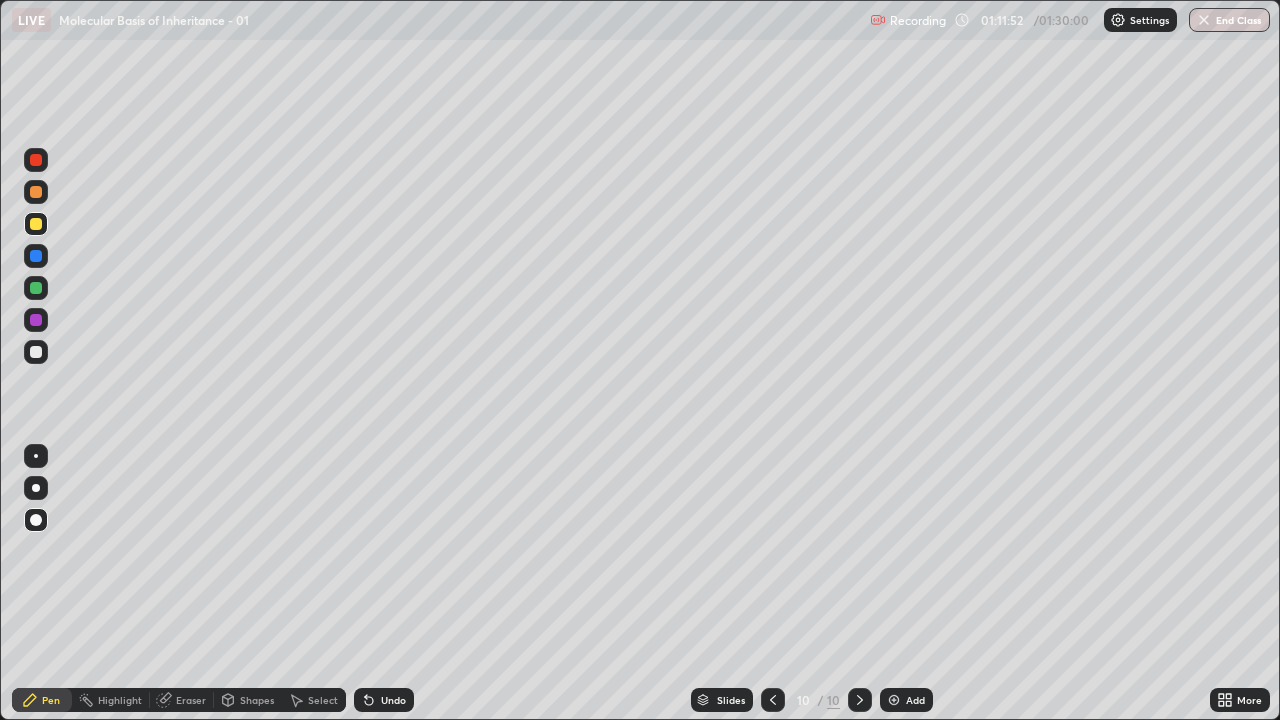 click on "Eraser" at bounding box center [191, 700] 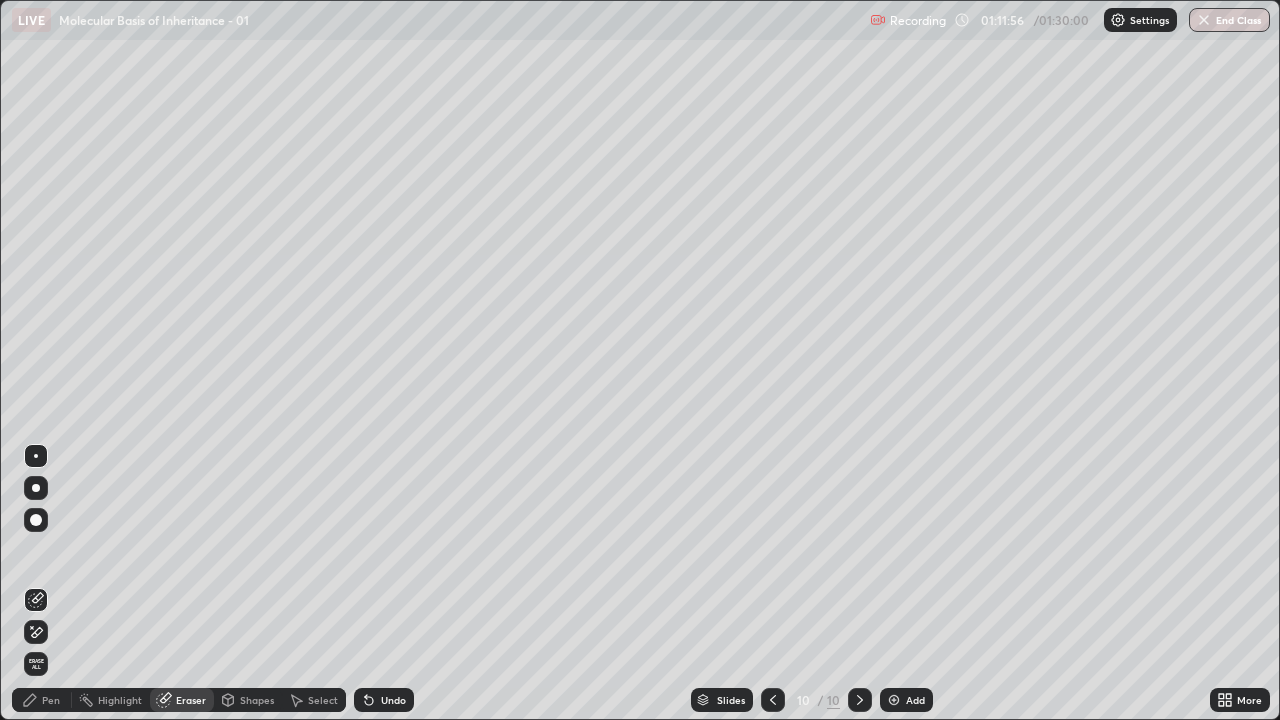 click on "Pen" at bounding box center [42, 700] 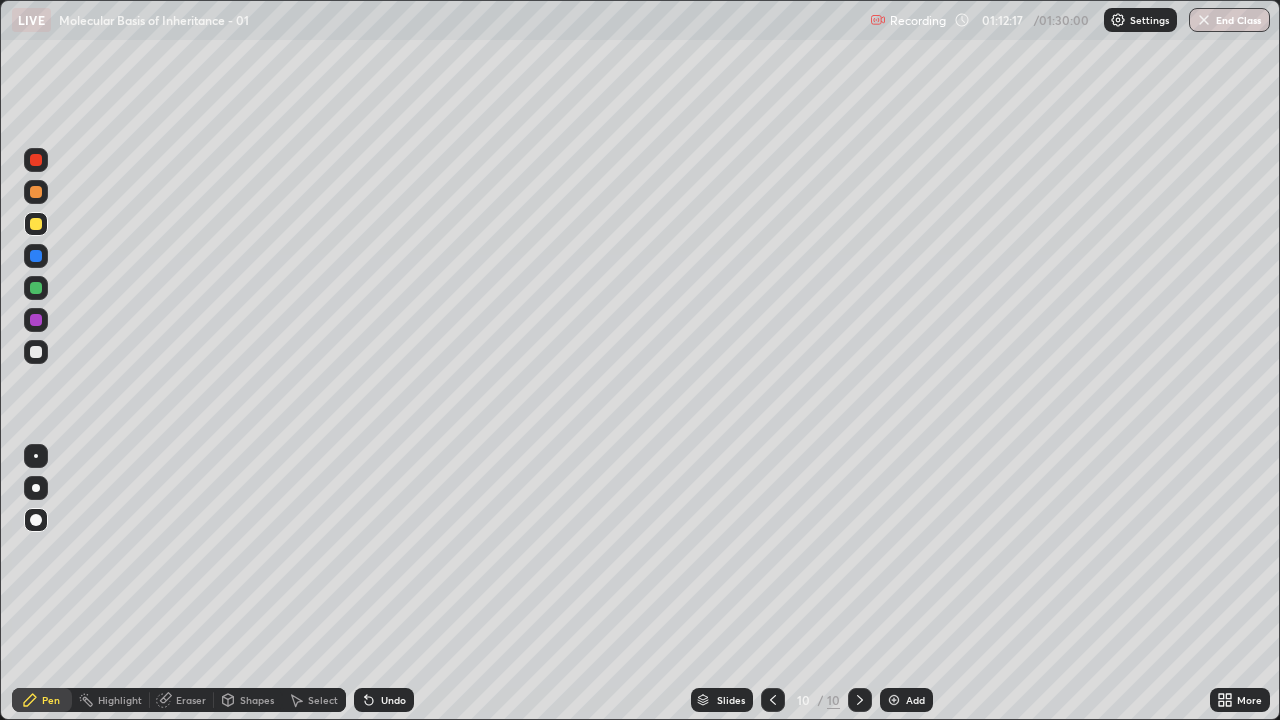 click at bounding box center [36, 352] 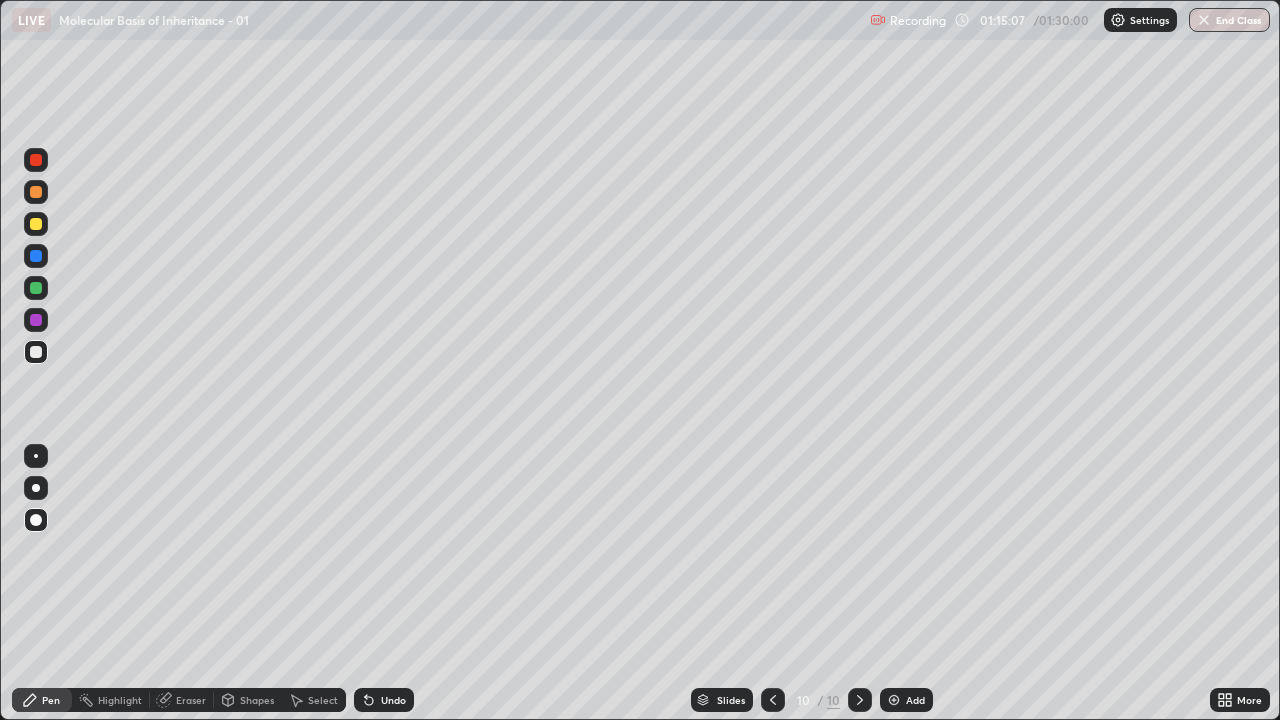 click 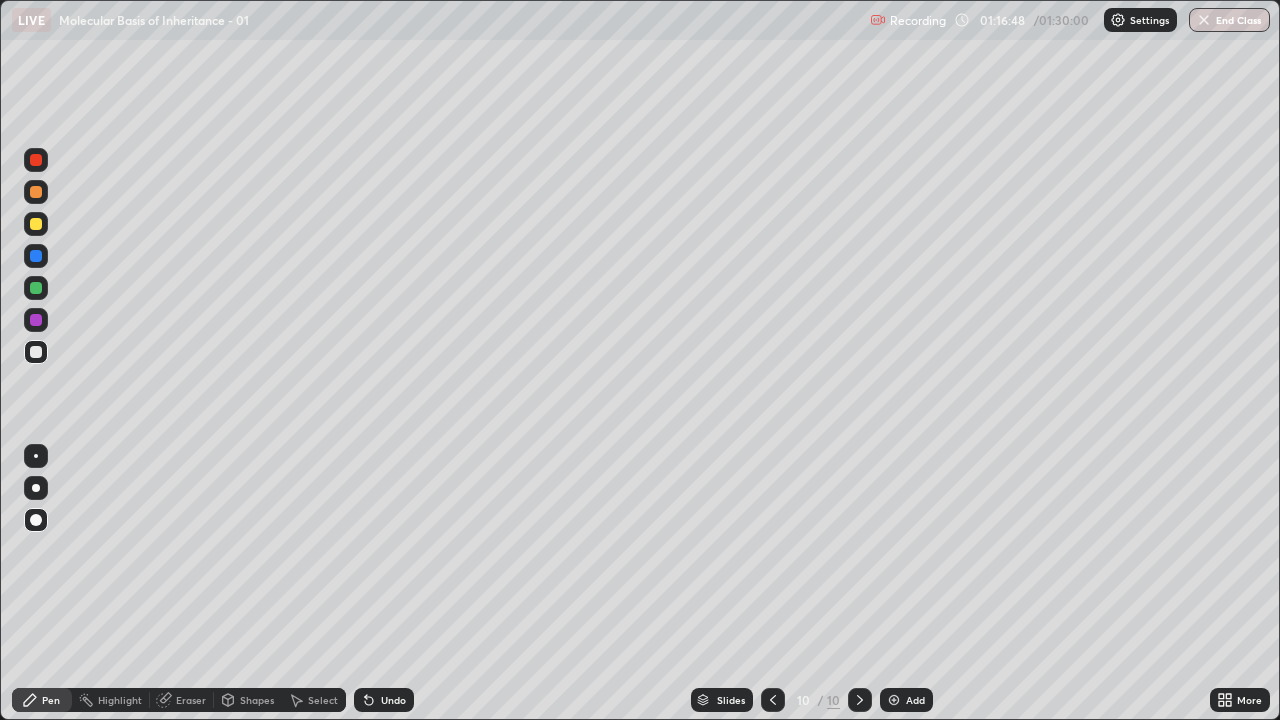 click at bounding box center [36, 352] 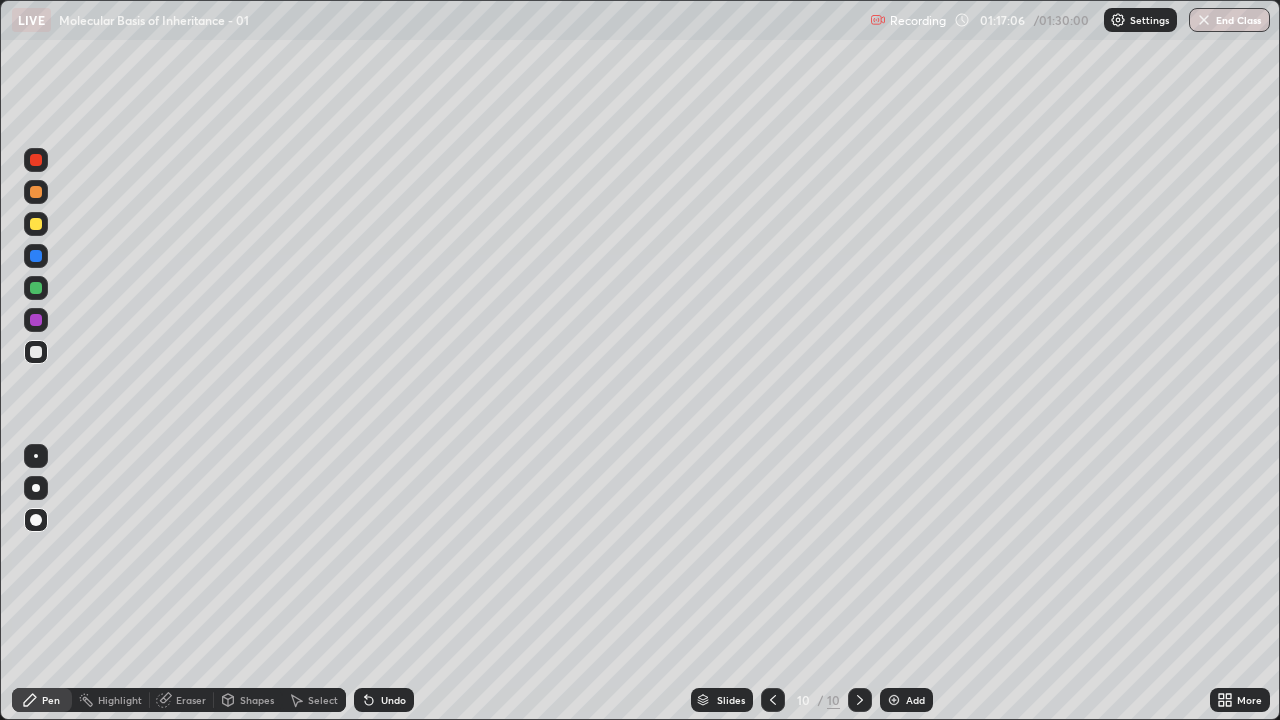 click at bounding box center (36, 352) 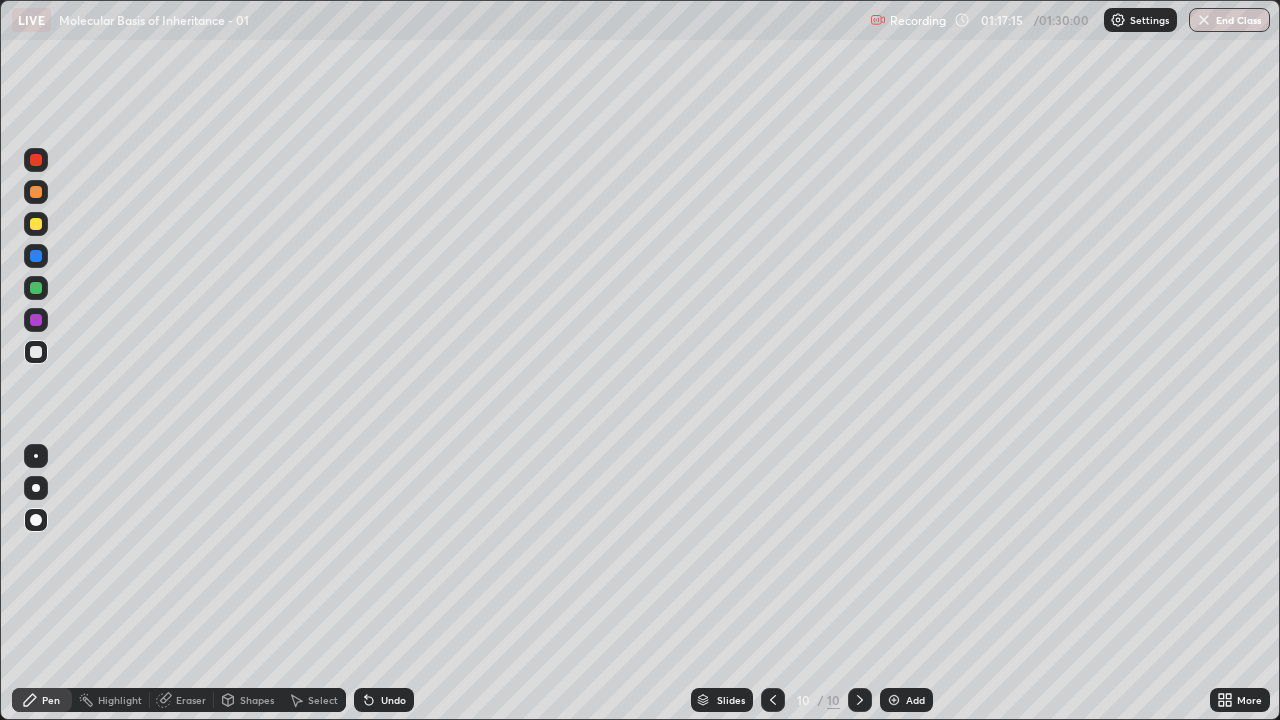 click 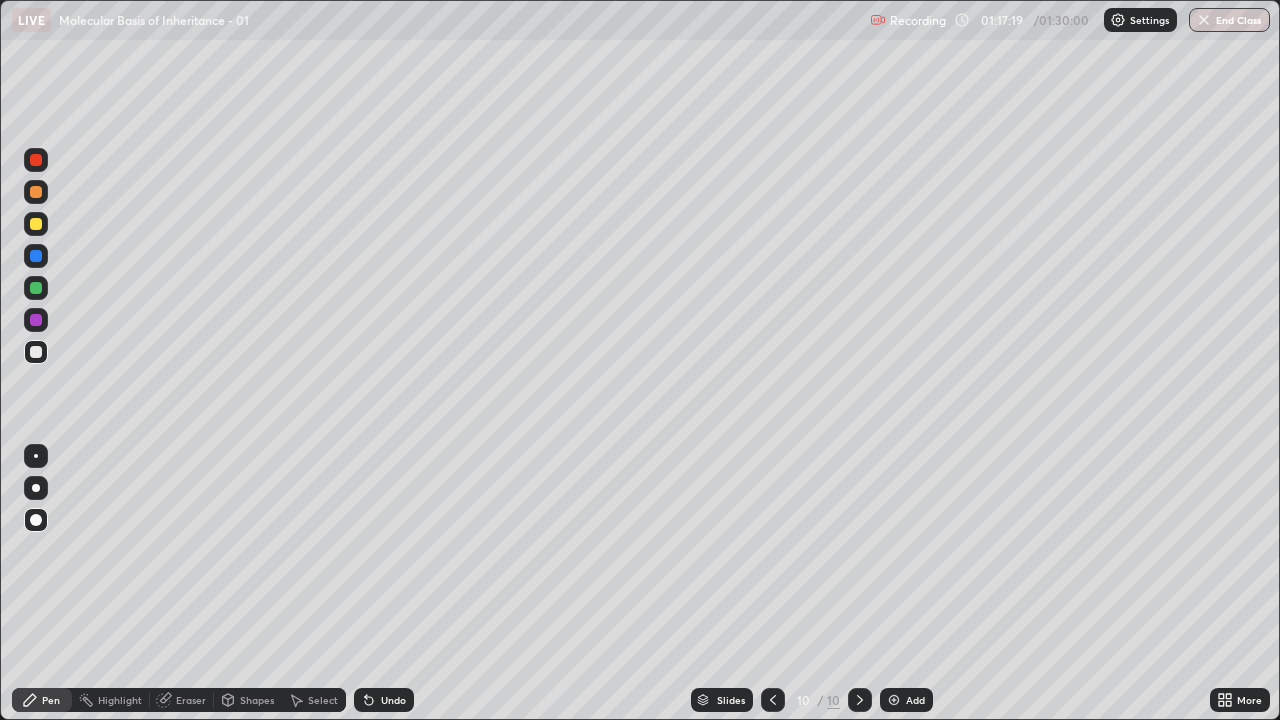 click at bounding box center (36, 320) 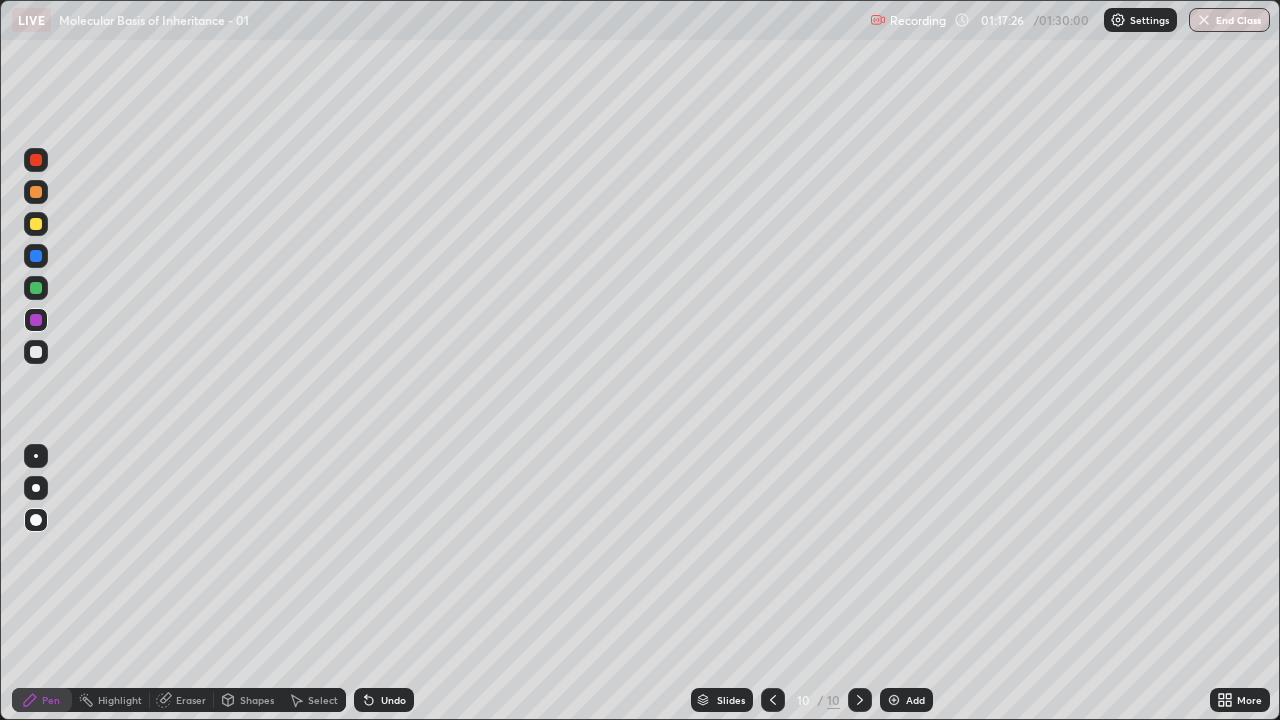 click at bounding box center (36, 224) 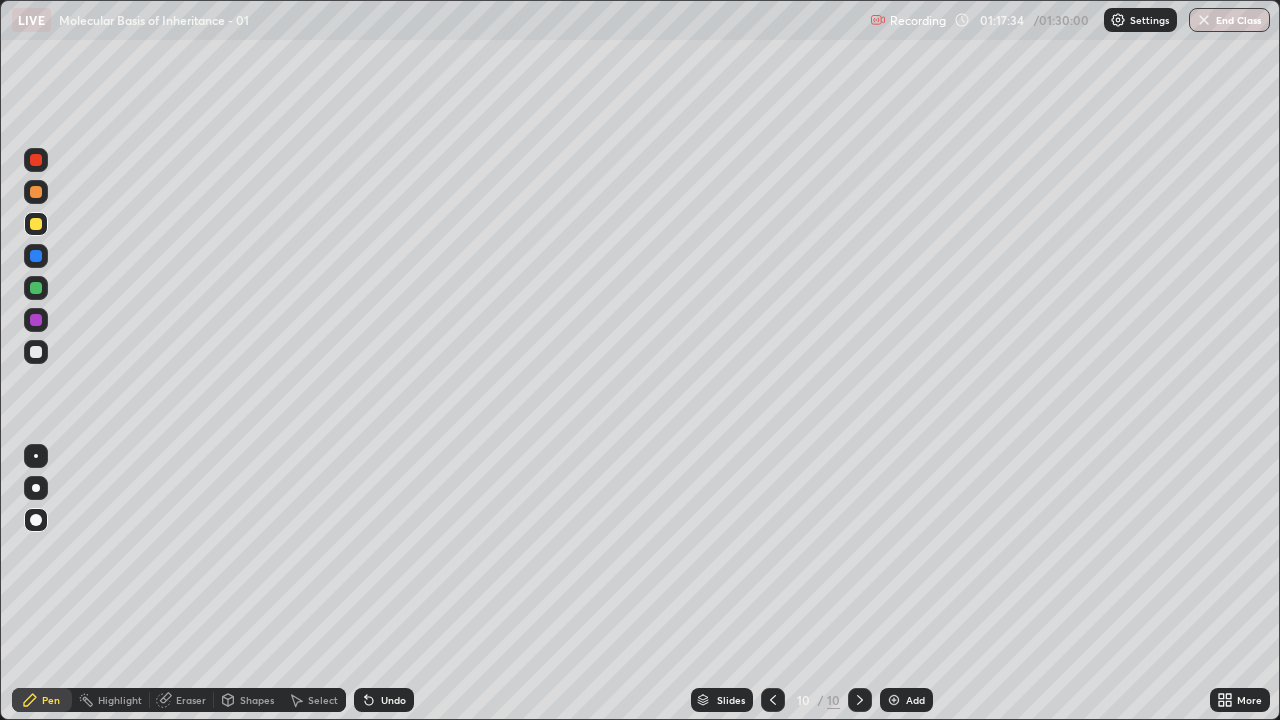 click at bounding box center [36, 352] 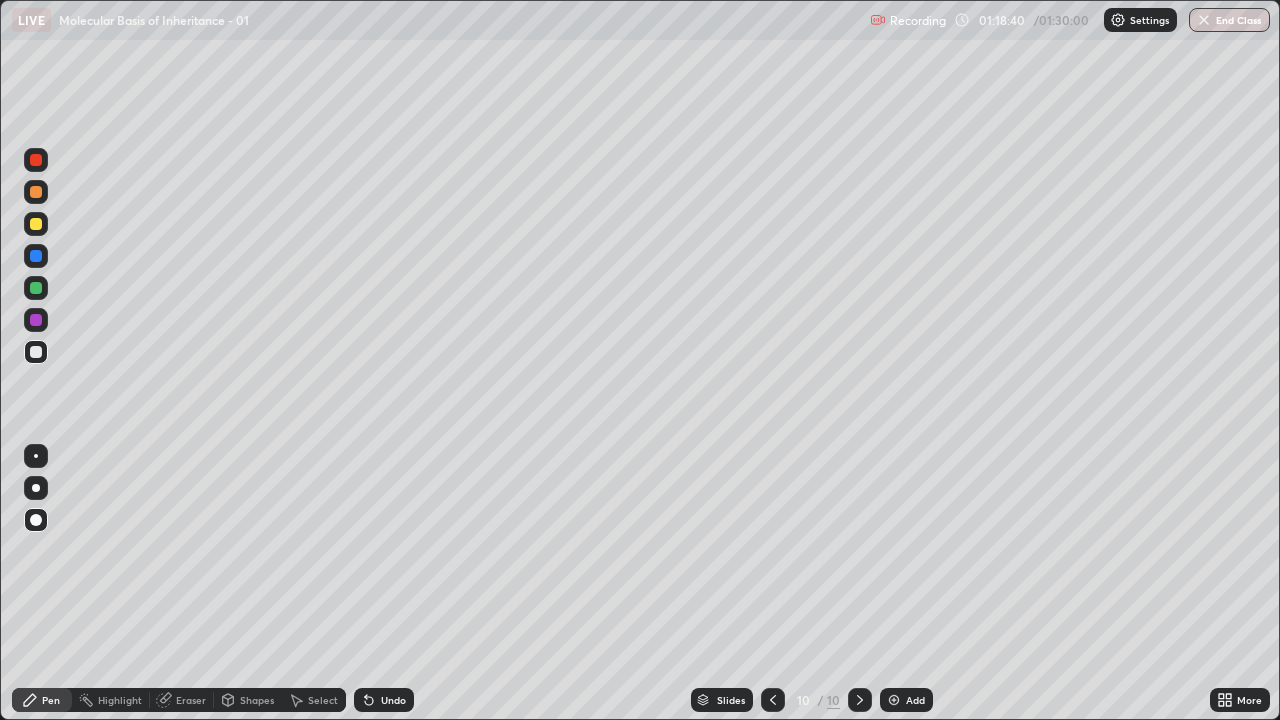 click at bounding box center (36, 352) 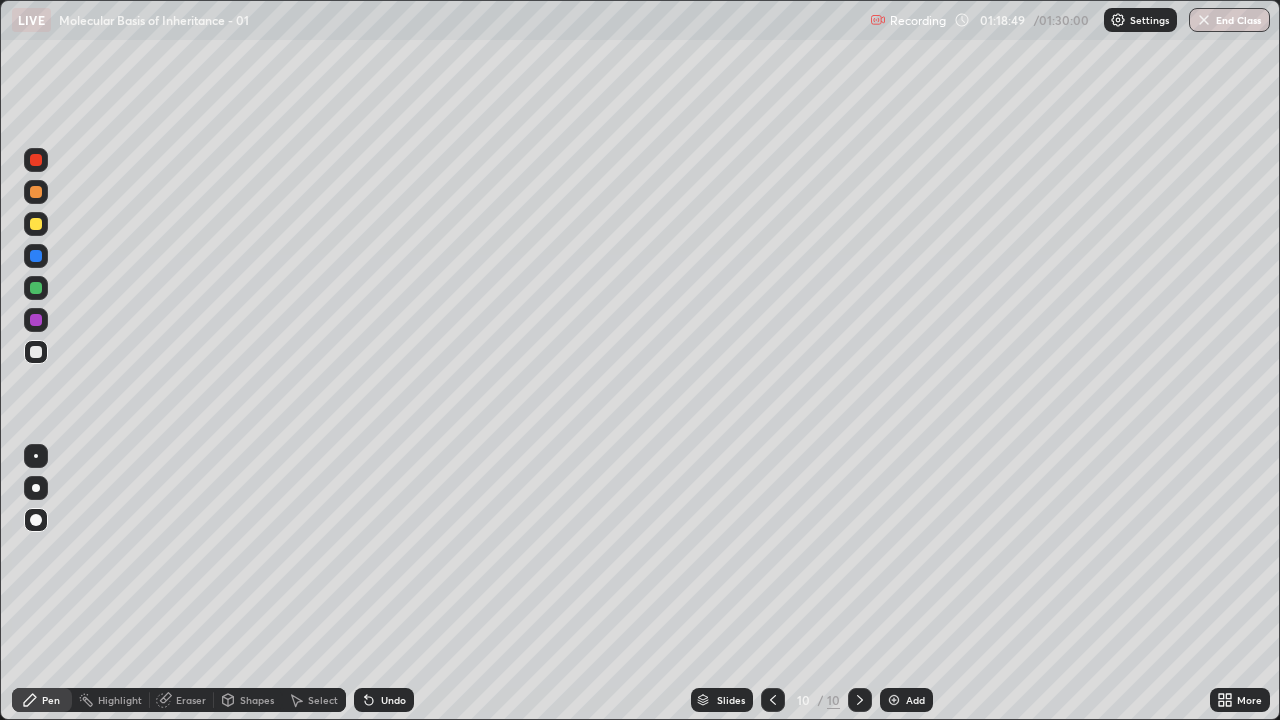 click on "Undo" at bounding box center (384, 700) 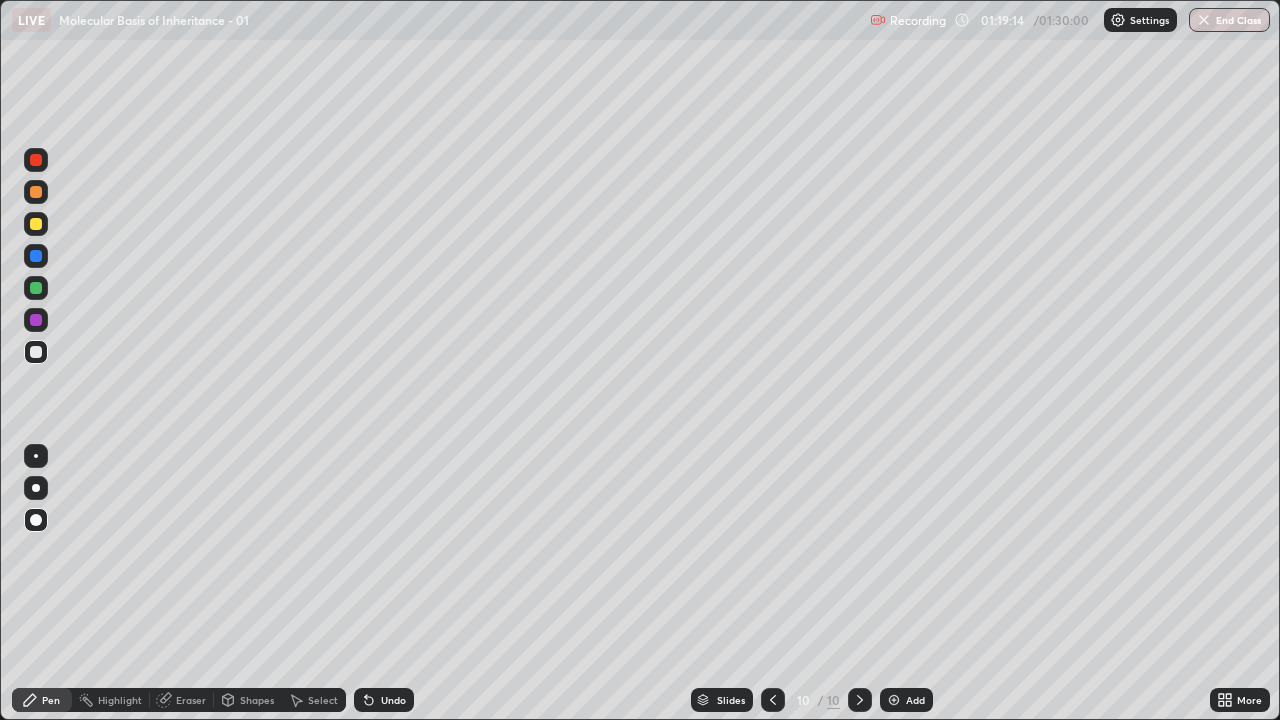click on "Undo" at bounding box center [384, 700] 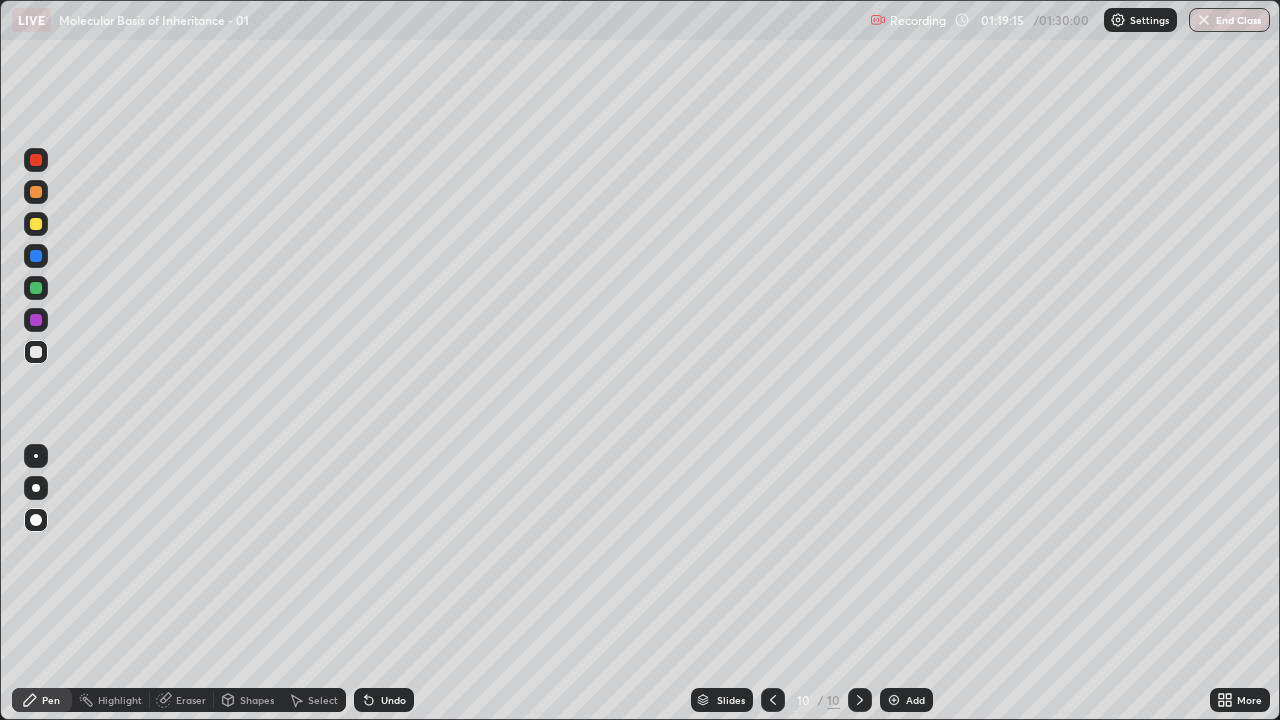 click on "Undo" at bounding box center (384, 700) 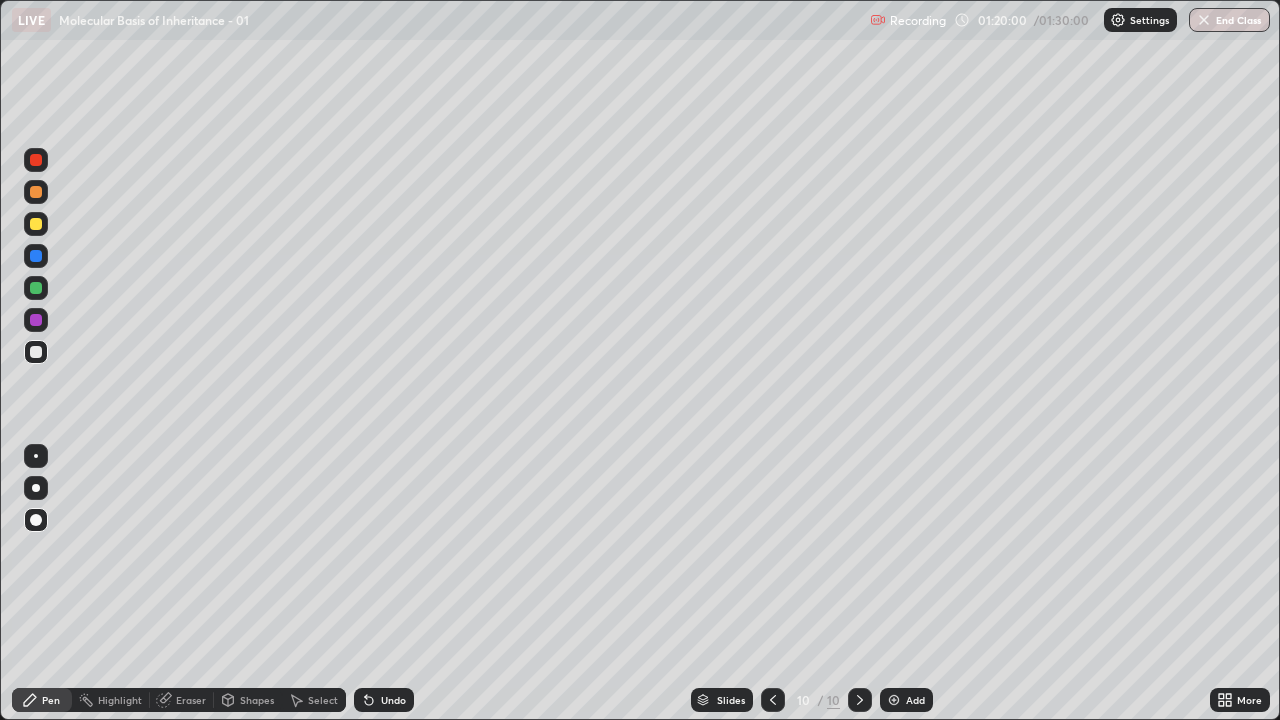 click at bounding box center (36, 192) 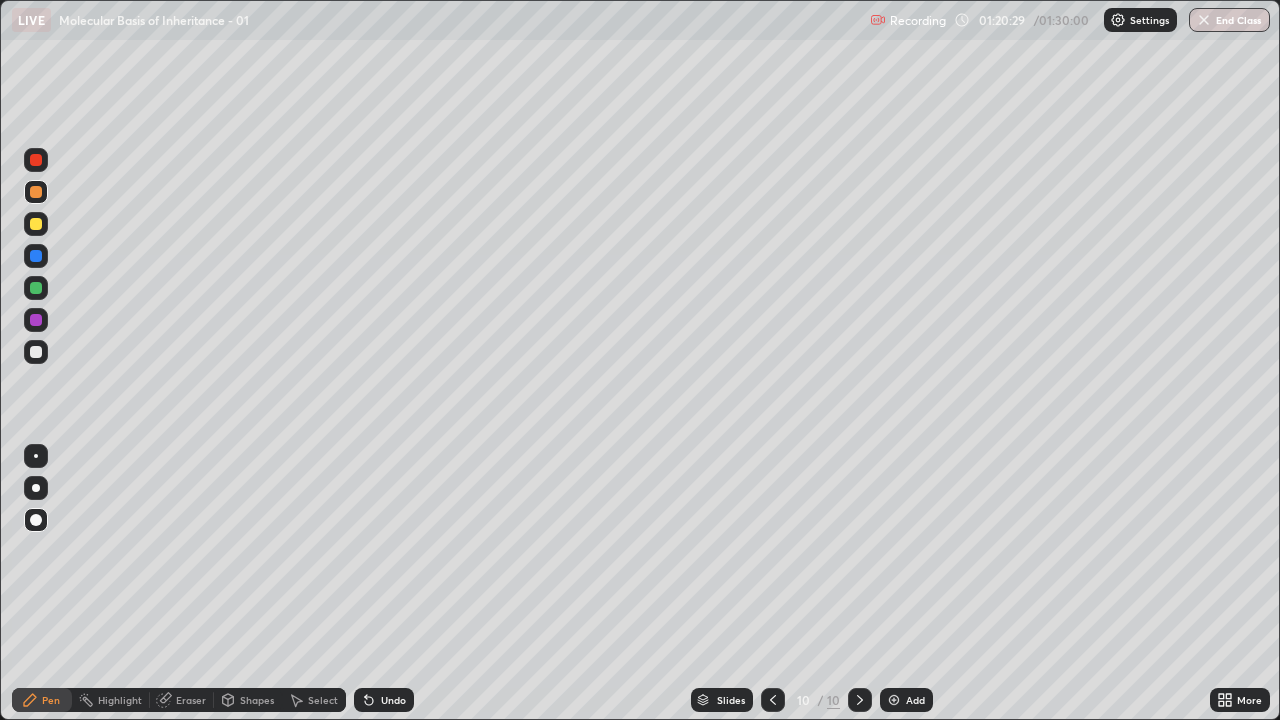 click at bounding box center (36, 352) 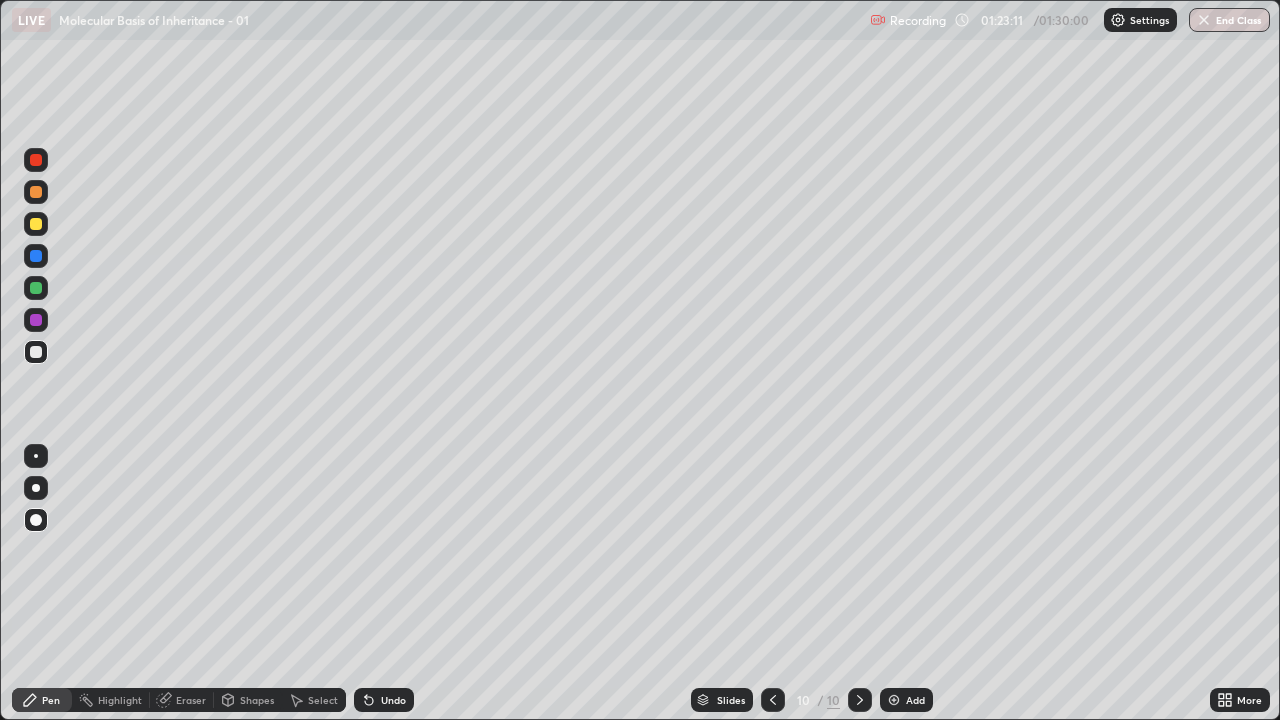 click on "End Class" at bounding box center [1229, 20] 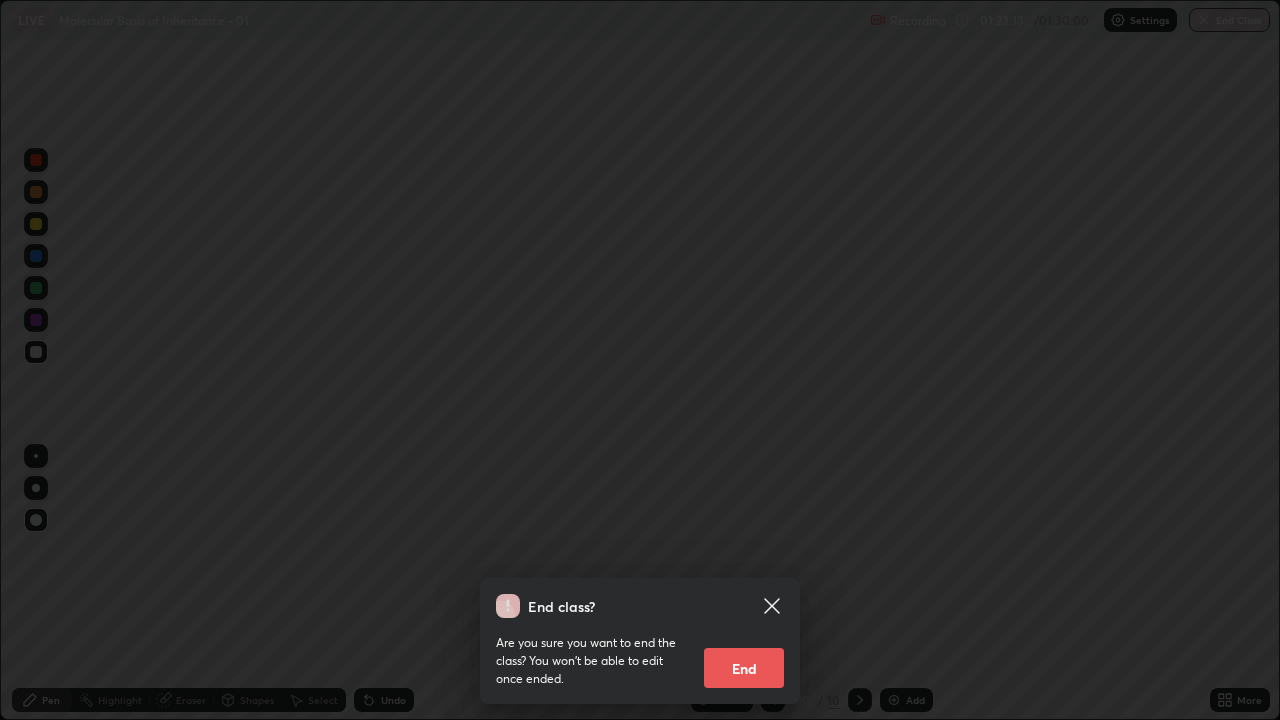 click on "End" at bounding box center [744, 668] 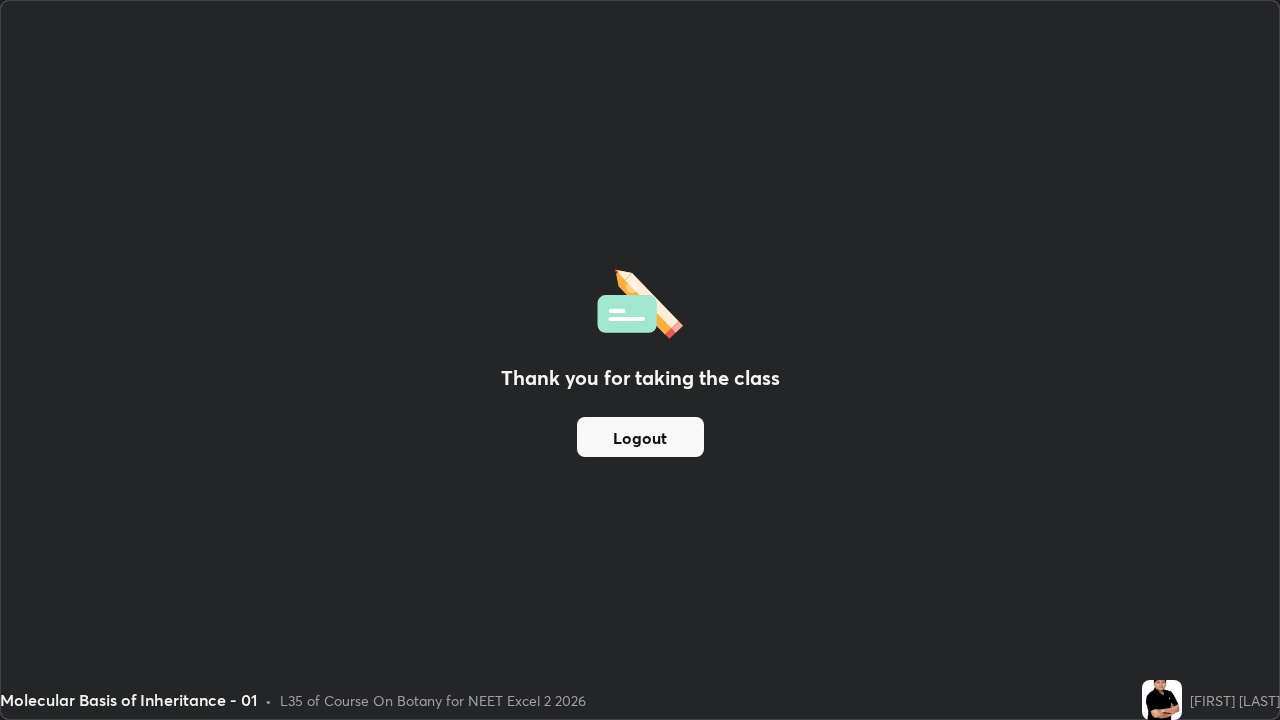 click on "Logout" at bounding box center [640, 437] 